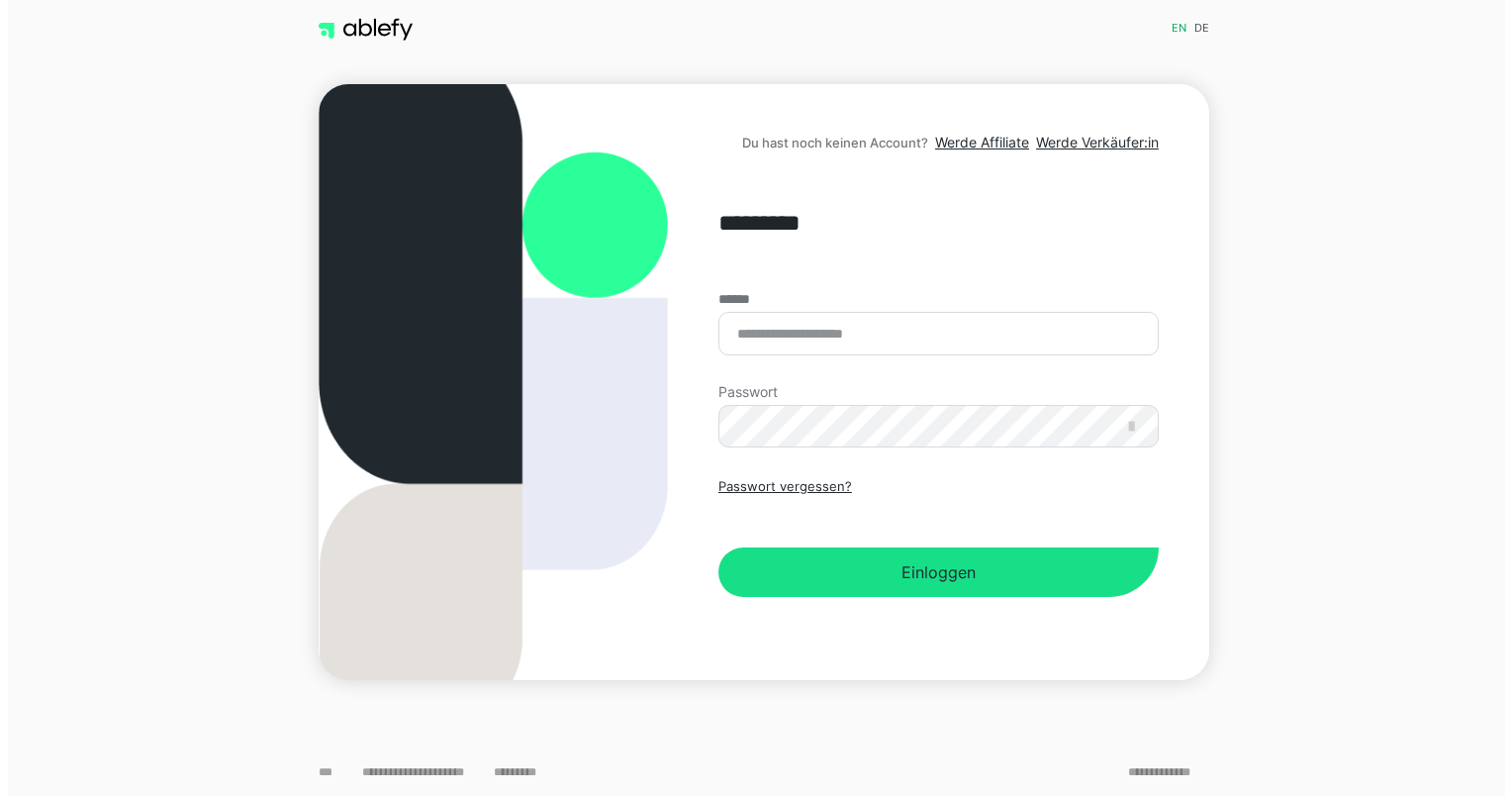 scroll, scrollTop: 0, scrollLeft: 0, axis: both 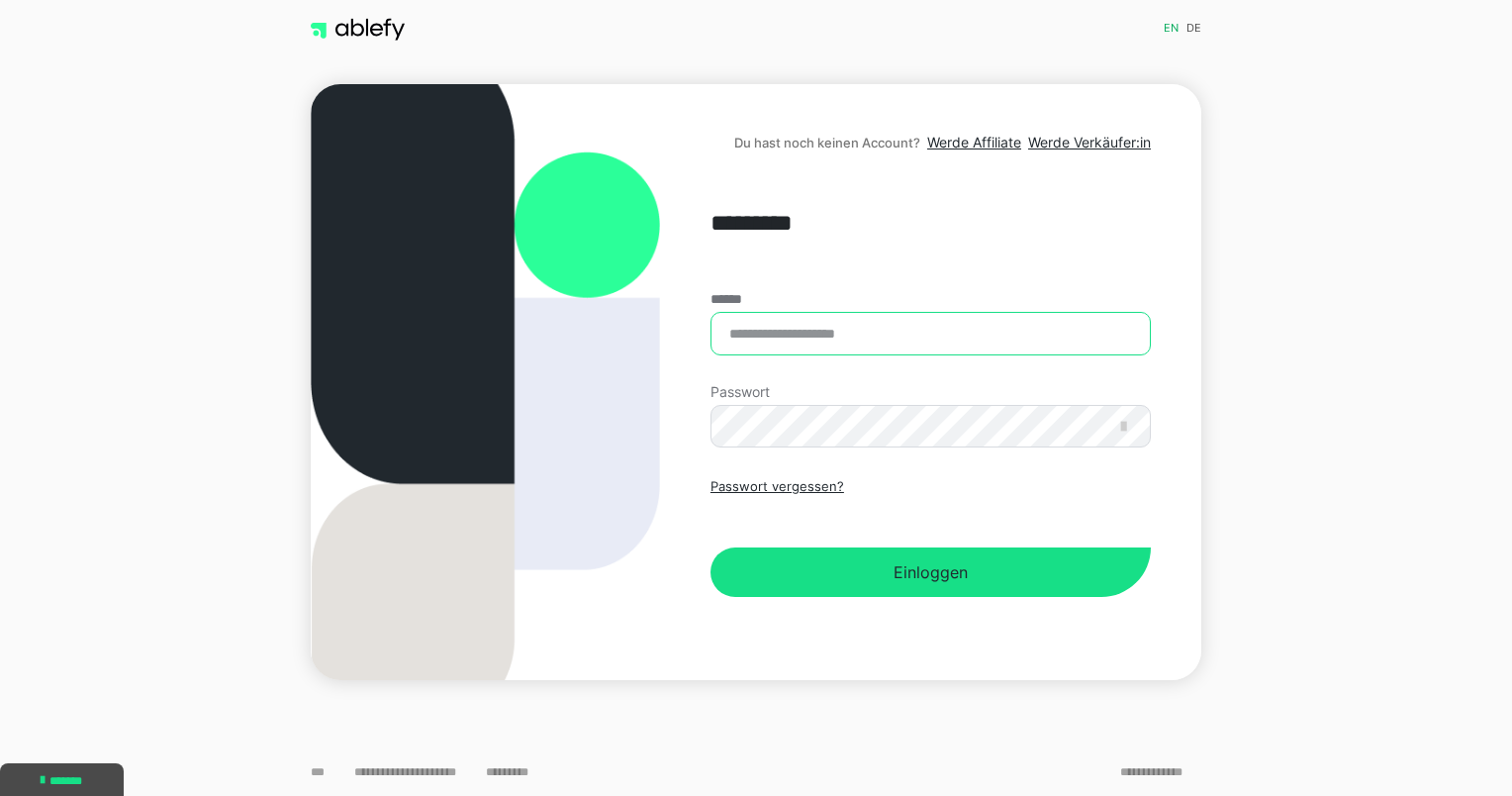 click on "******" at bounding box center [930, 334] 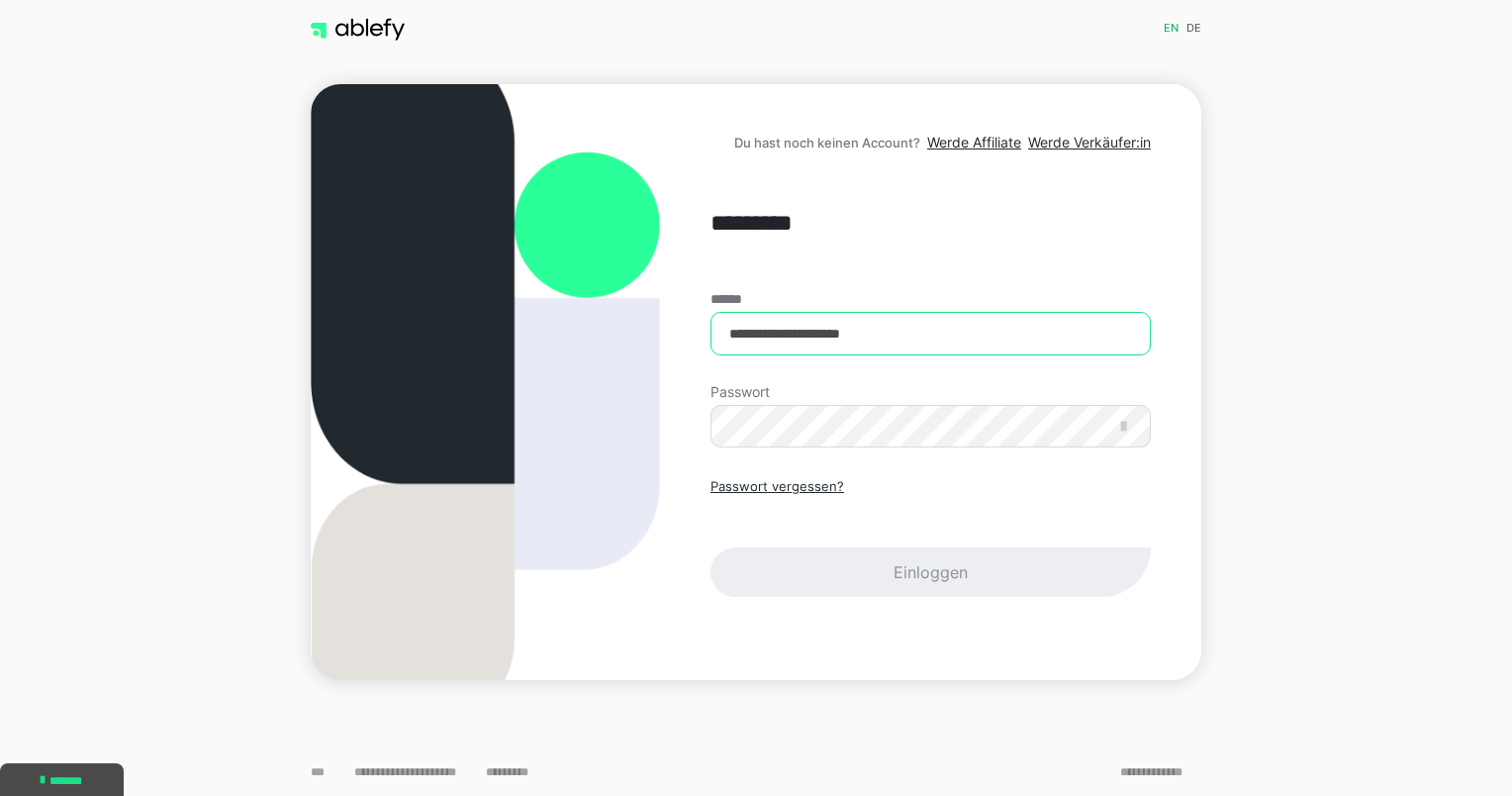 type on "**********" 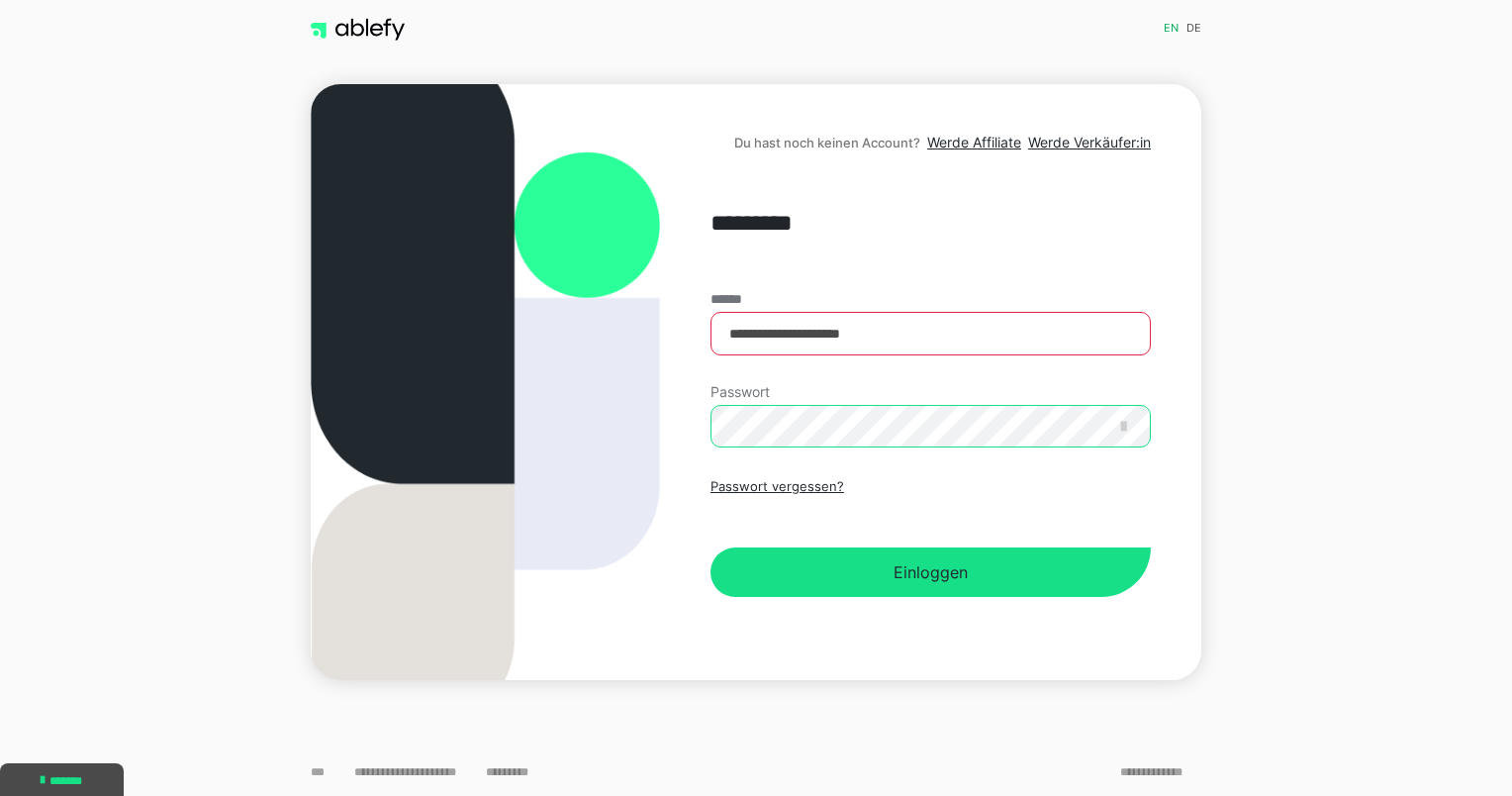 click on "Einloggen" at bounding box center [930, 572] 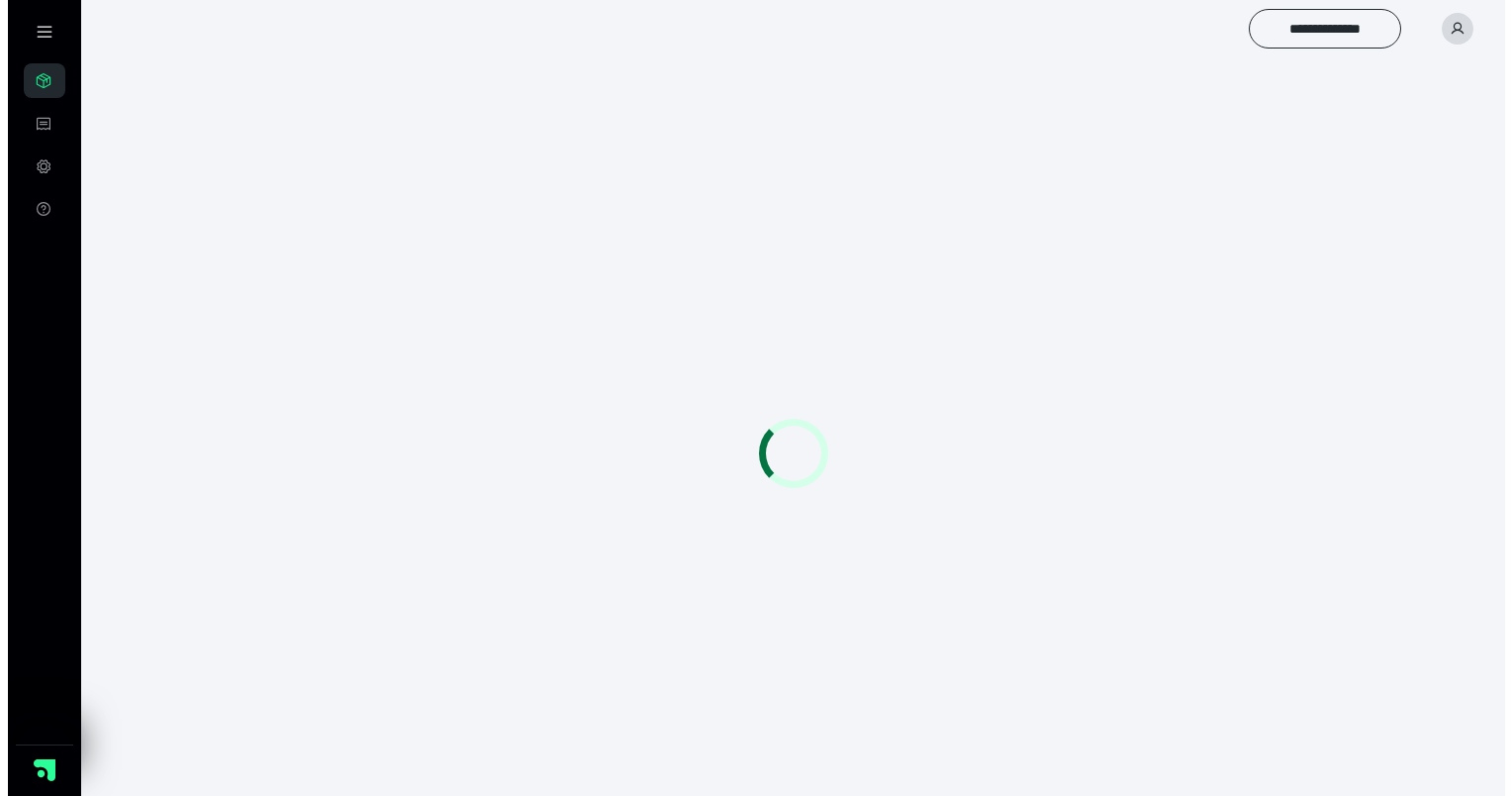 scroll, scrollTop: 0, scrollLeft: 0, axis: both 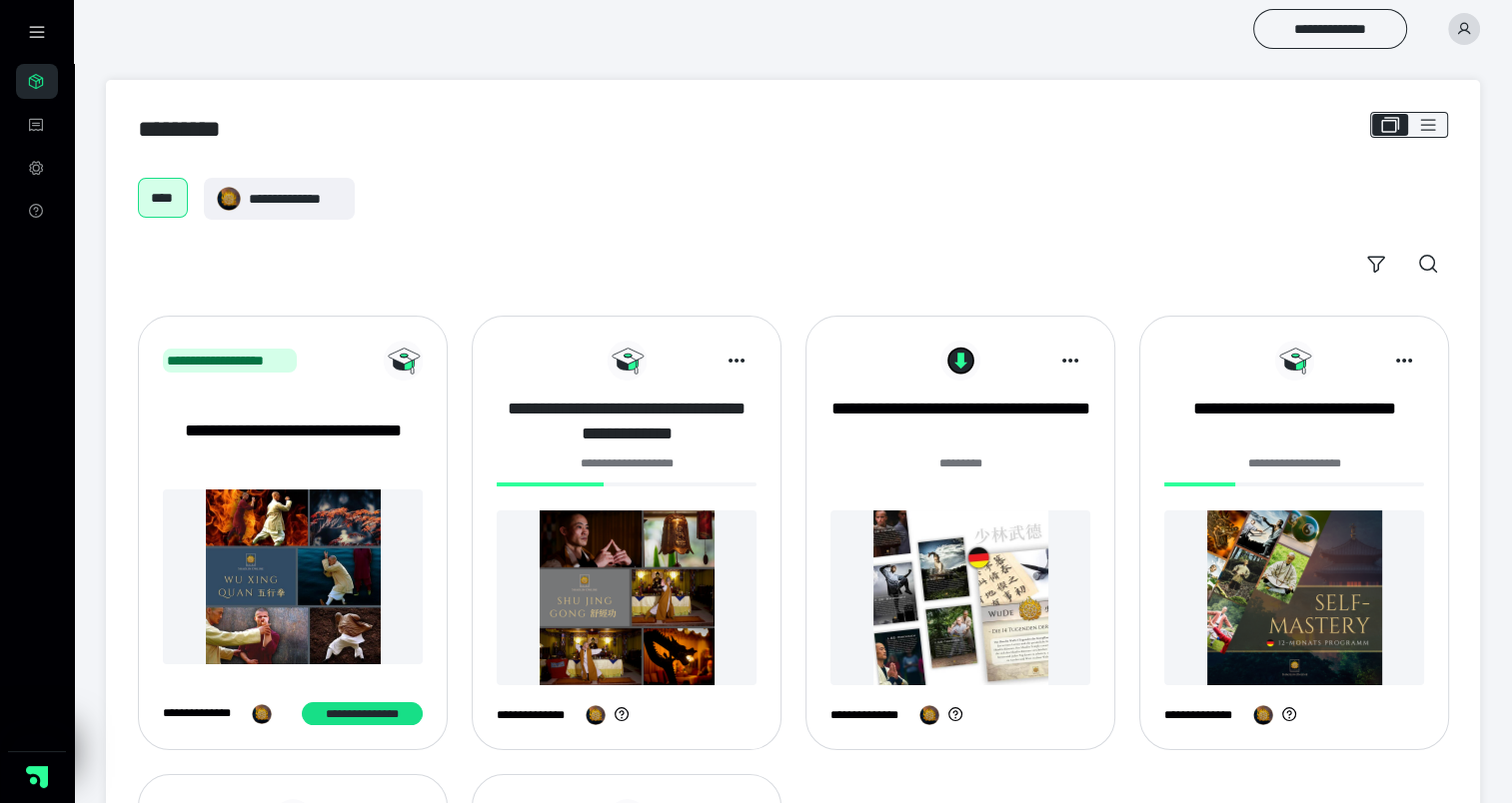 click on "**********" at bounding box center (627, 421) 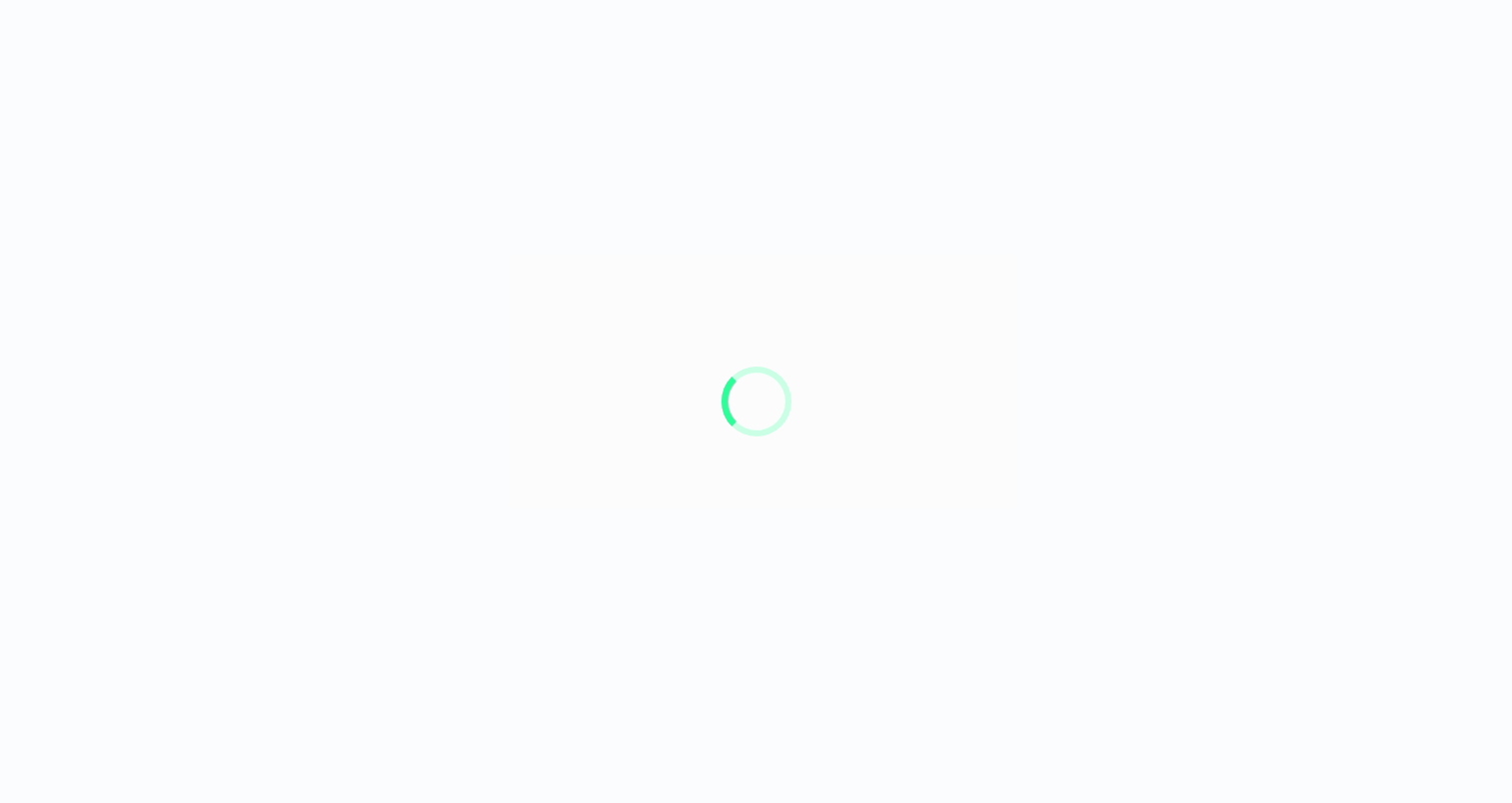 scroll, scrollTop: 0, scrollLeft: 0, axis: both 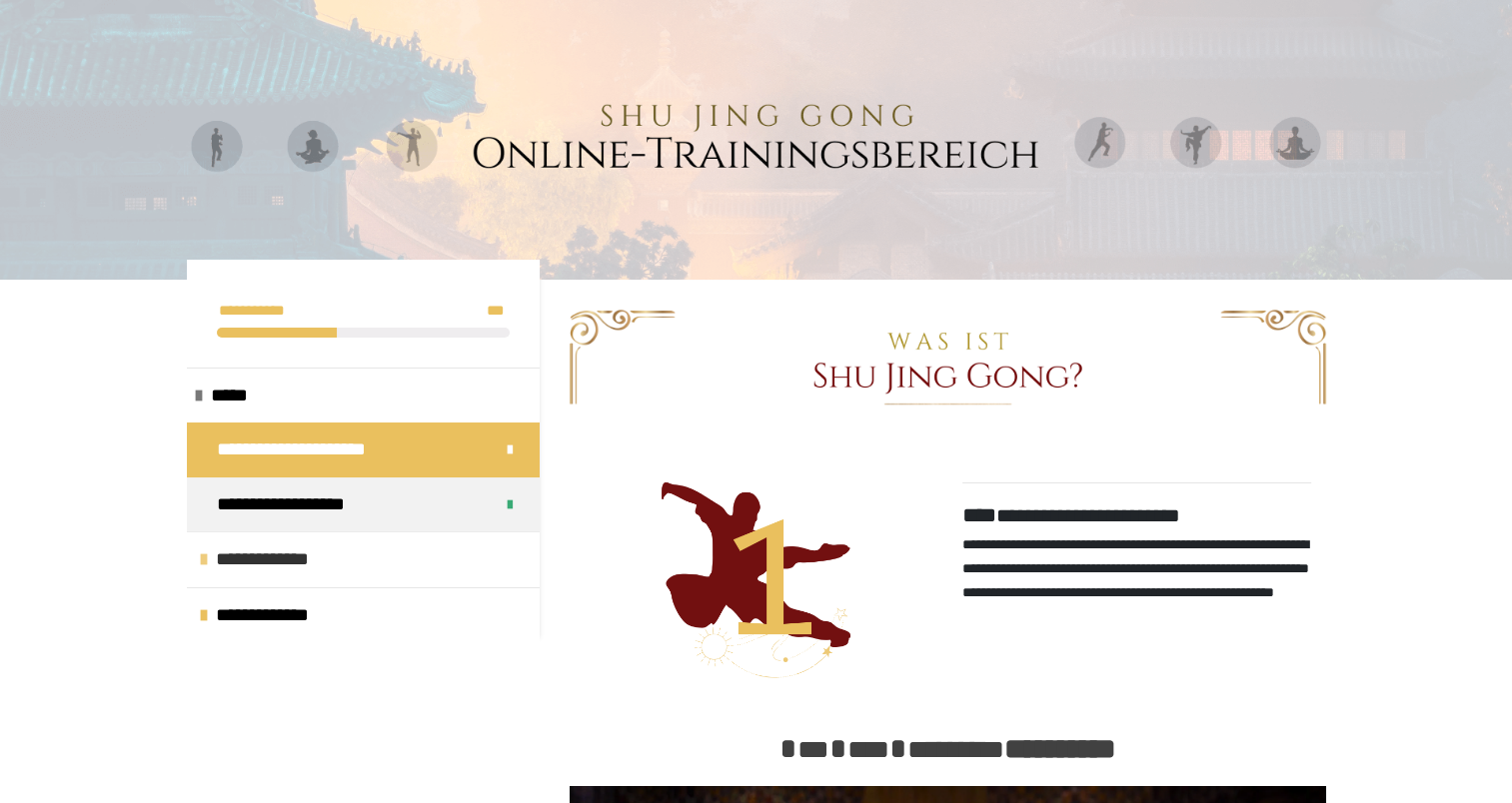 click on "**********" at bounding box center (277, 559) 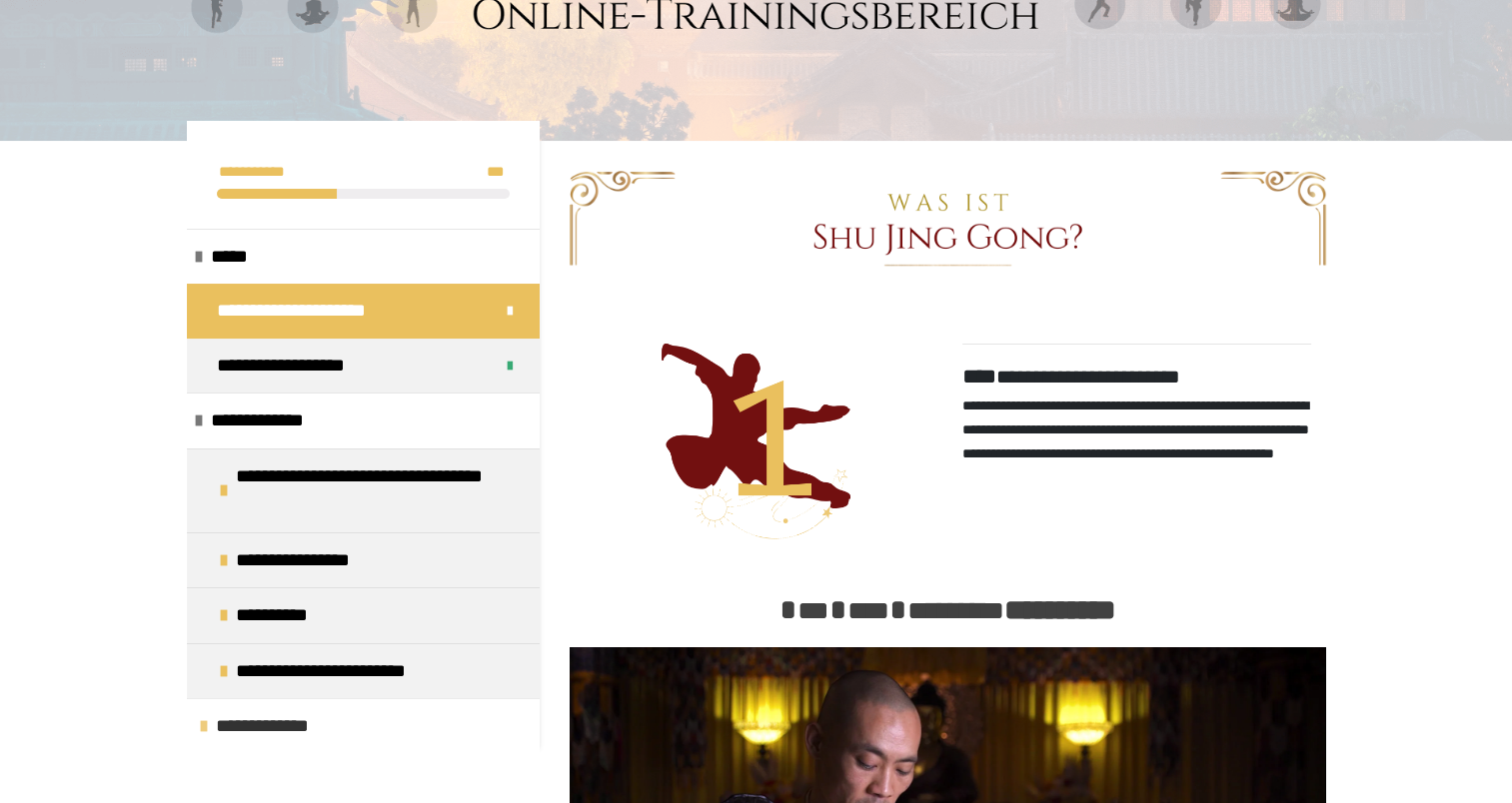 scroll, scrollTop: 300, scrollLeft: 0, axis: vertical 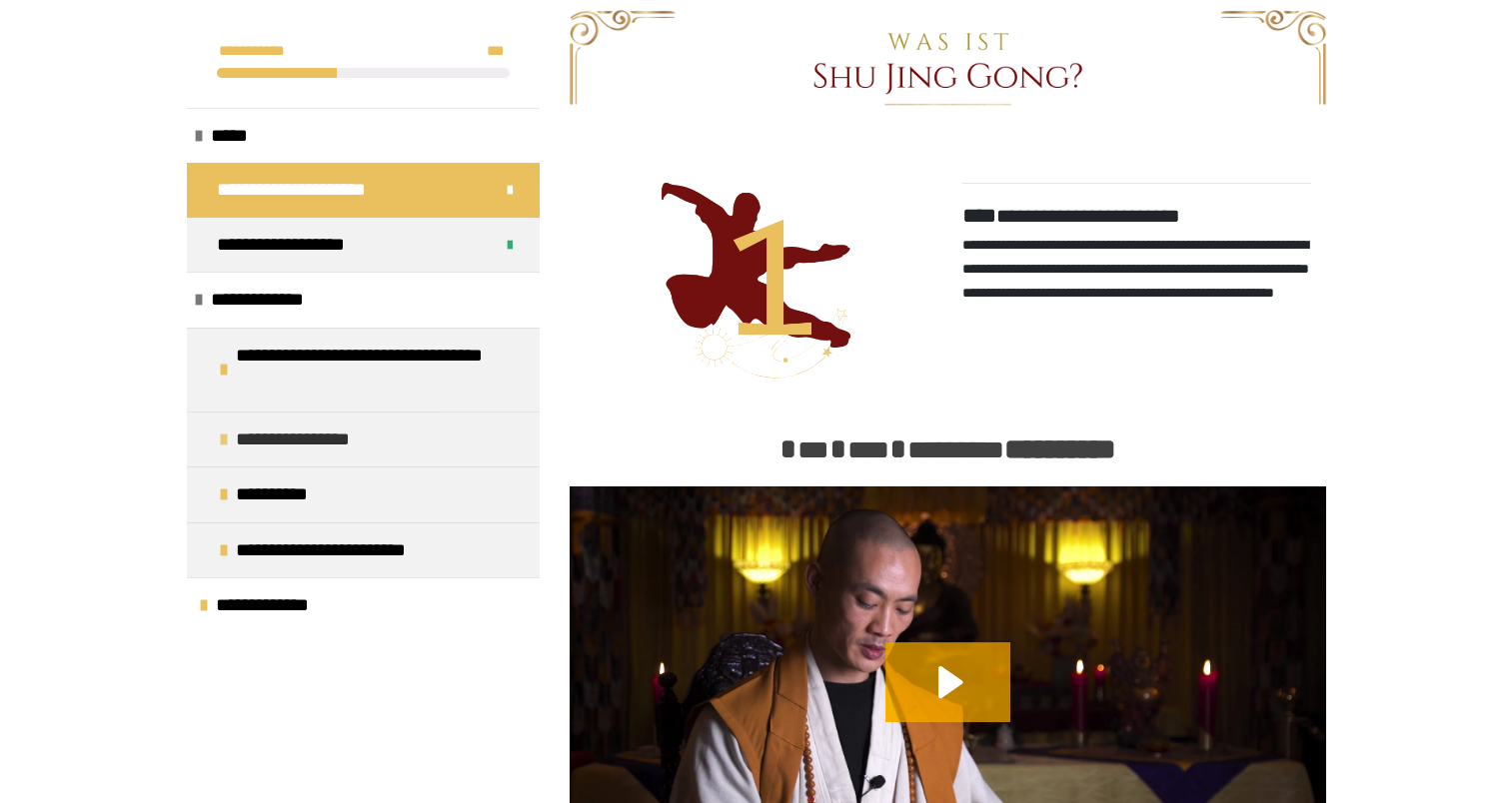 click on "**********" at bounding box center (363, 439) 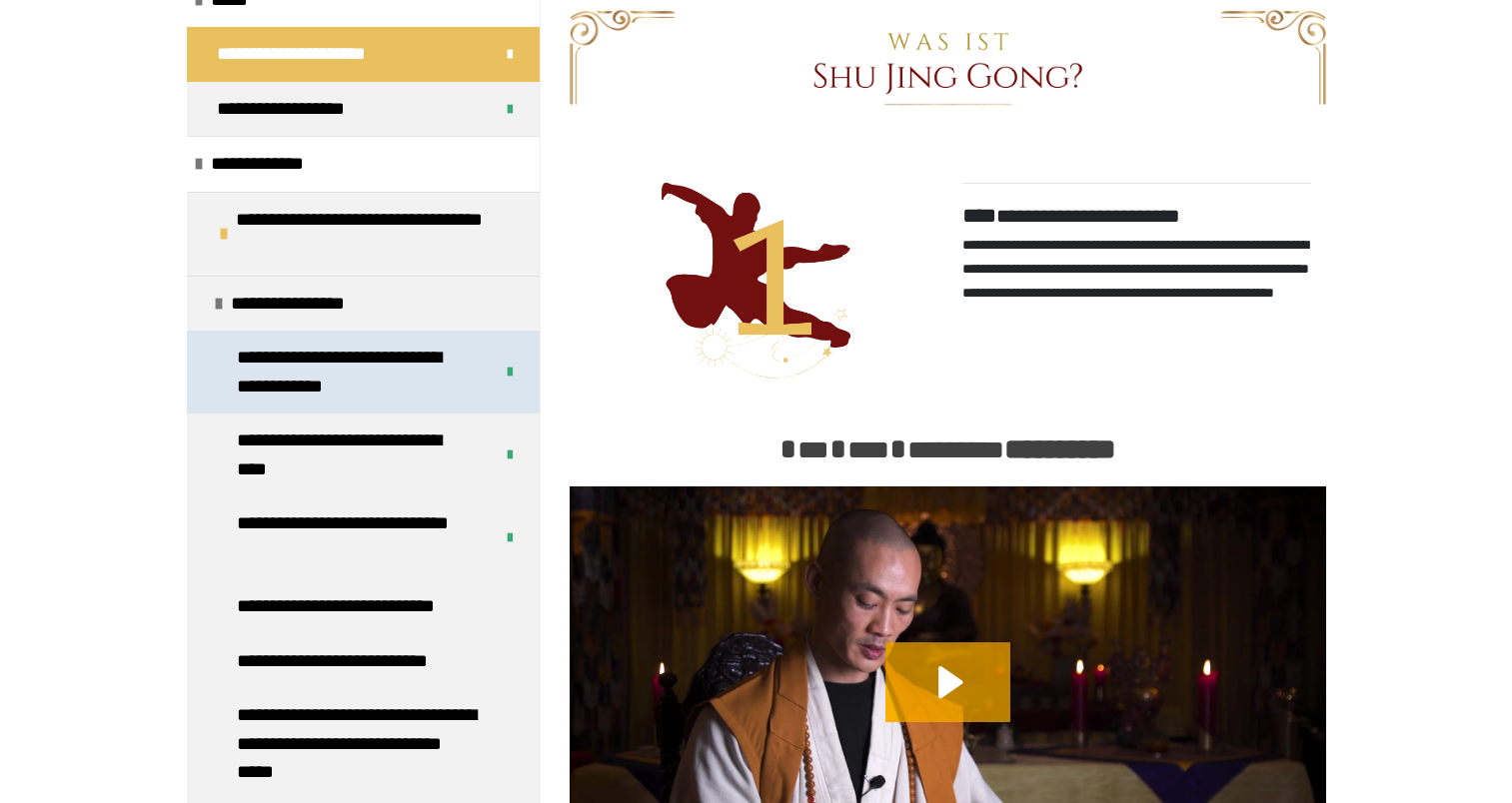 scroll, scrollTop: 300, scrollLeft: 0, axis: vertical 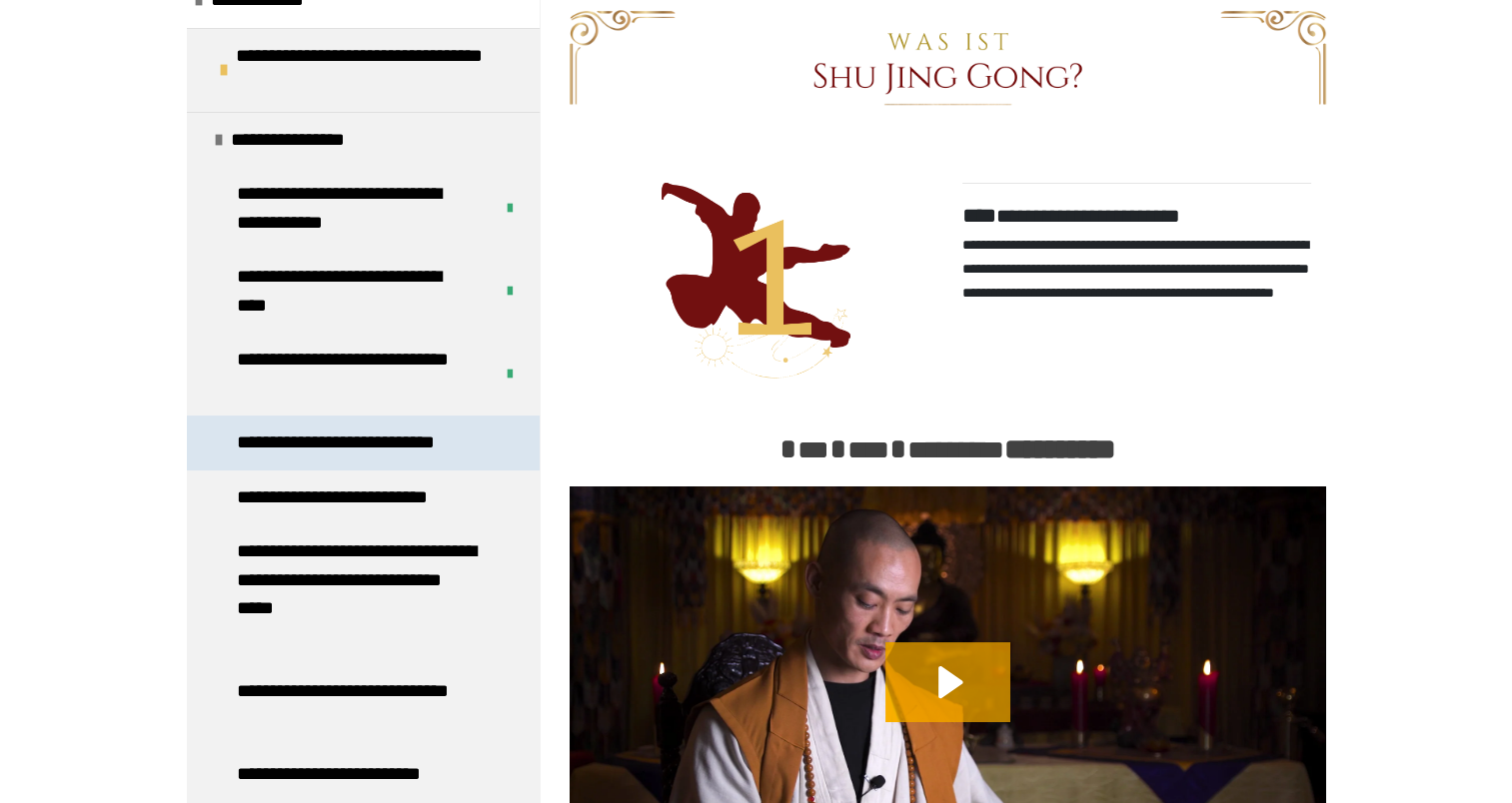 click on "**********" at bounding box center [355, 442] 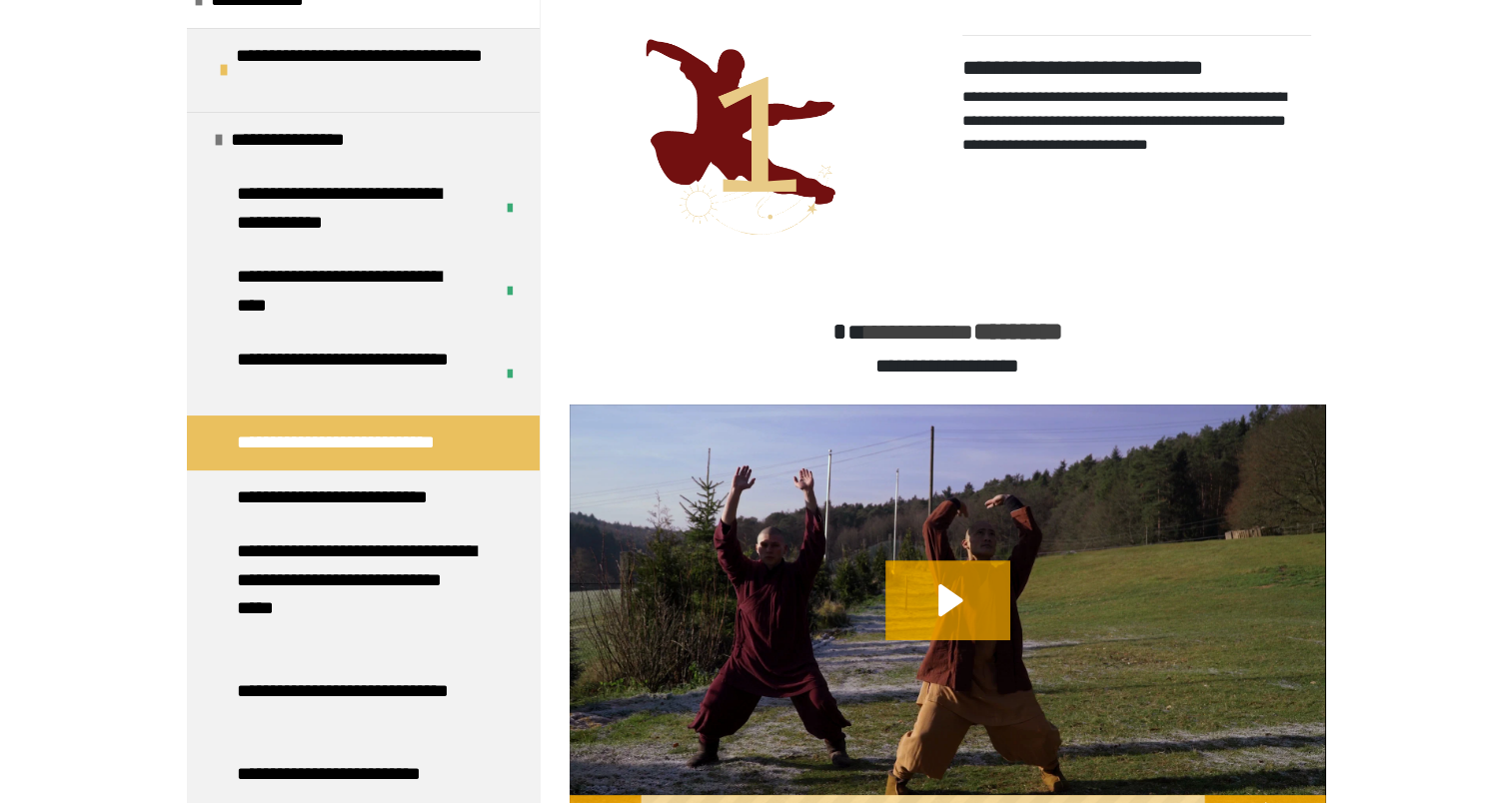 scroll, scrollTop: 469, scrollLeft: 0, axis: vertical 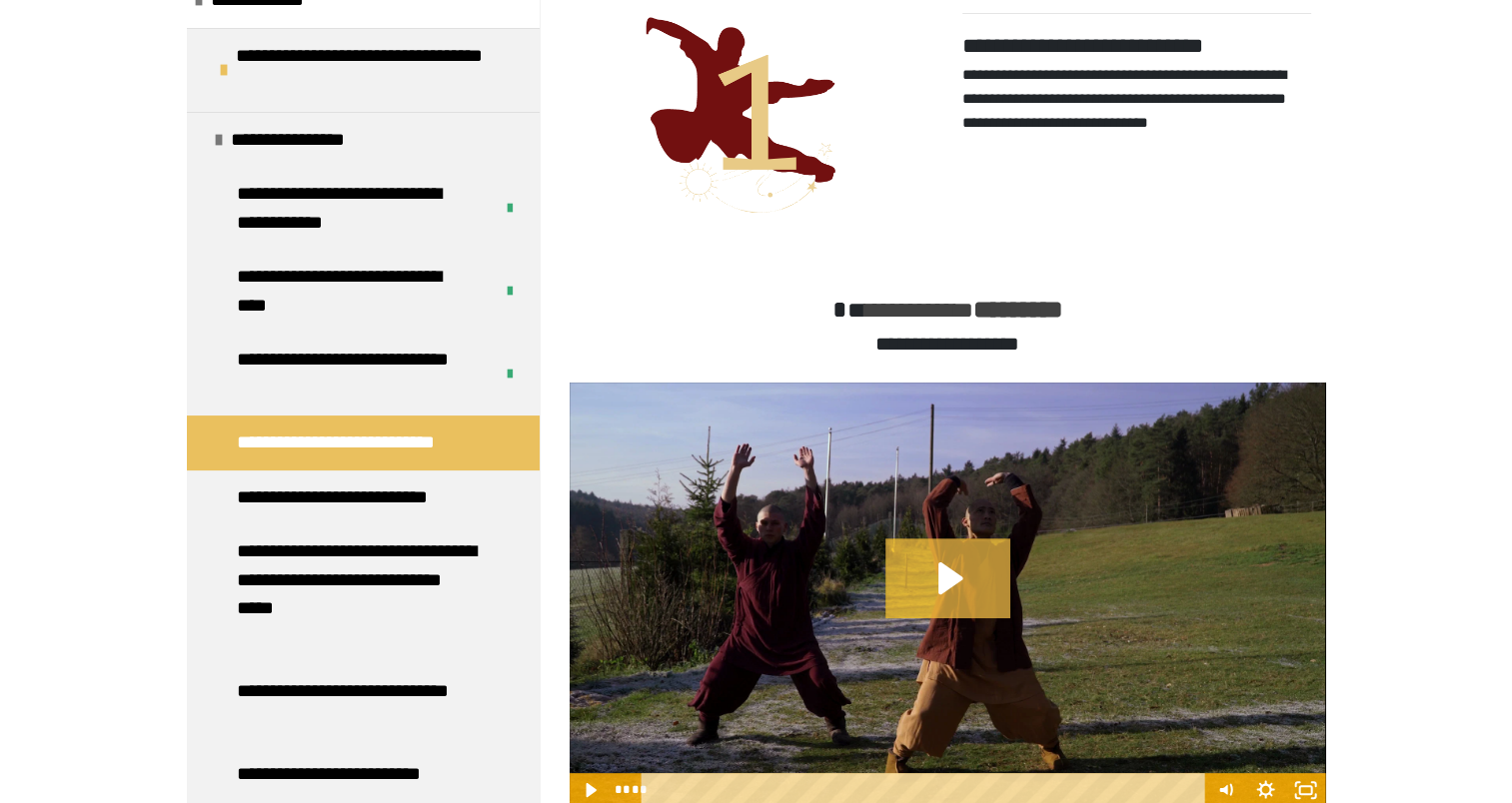 click 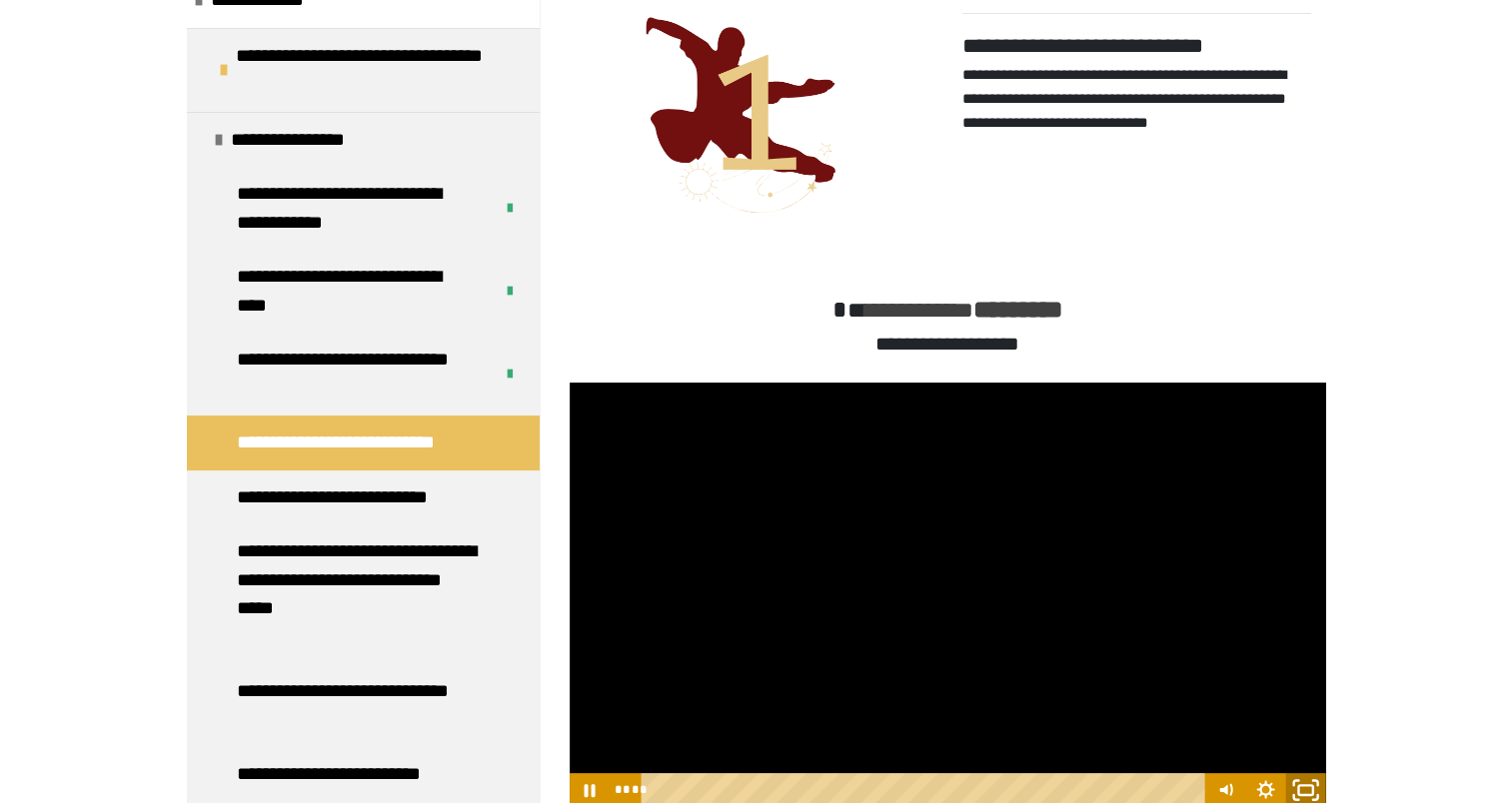 click 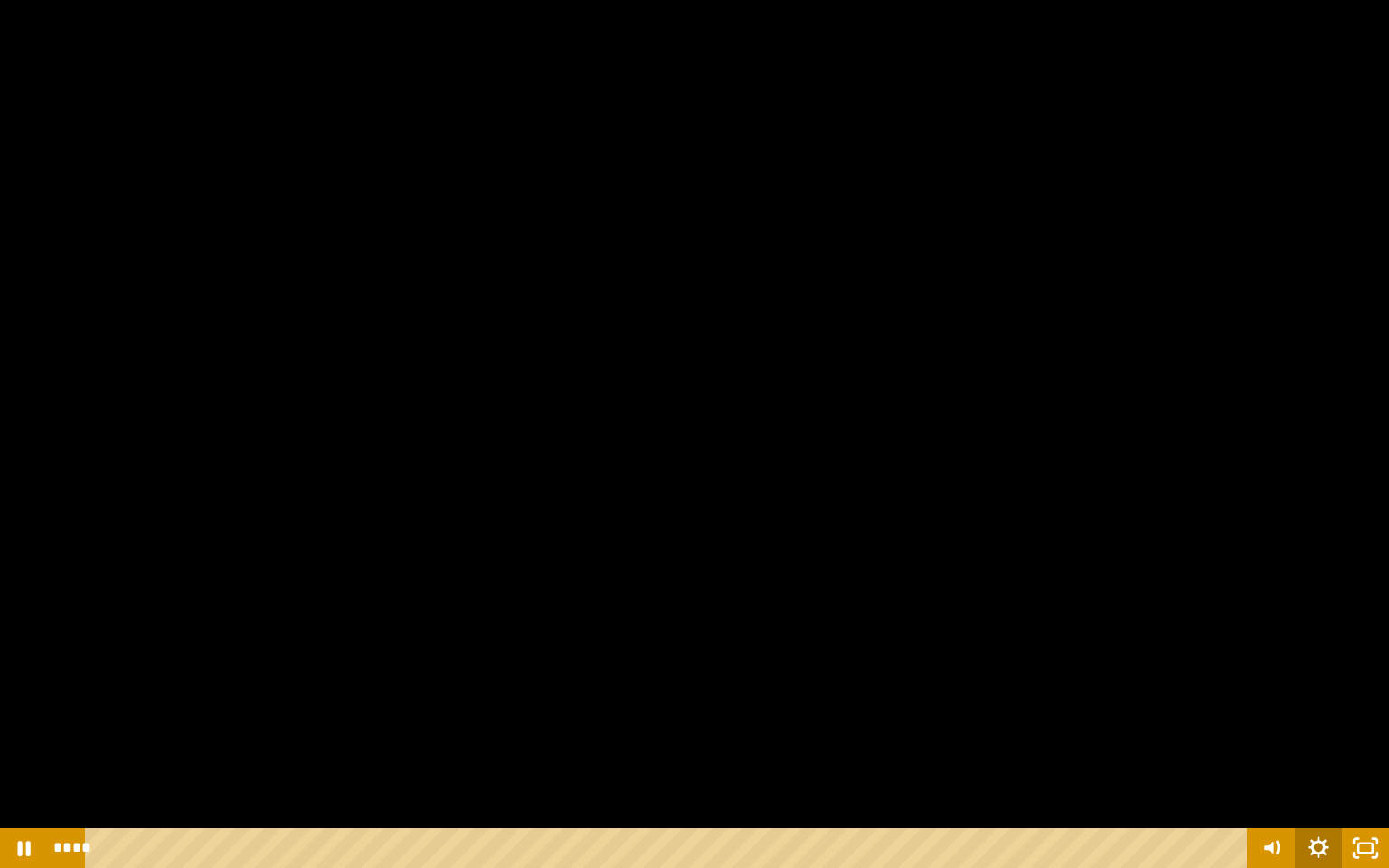 click 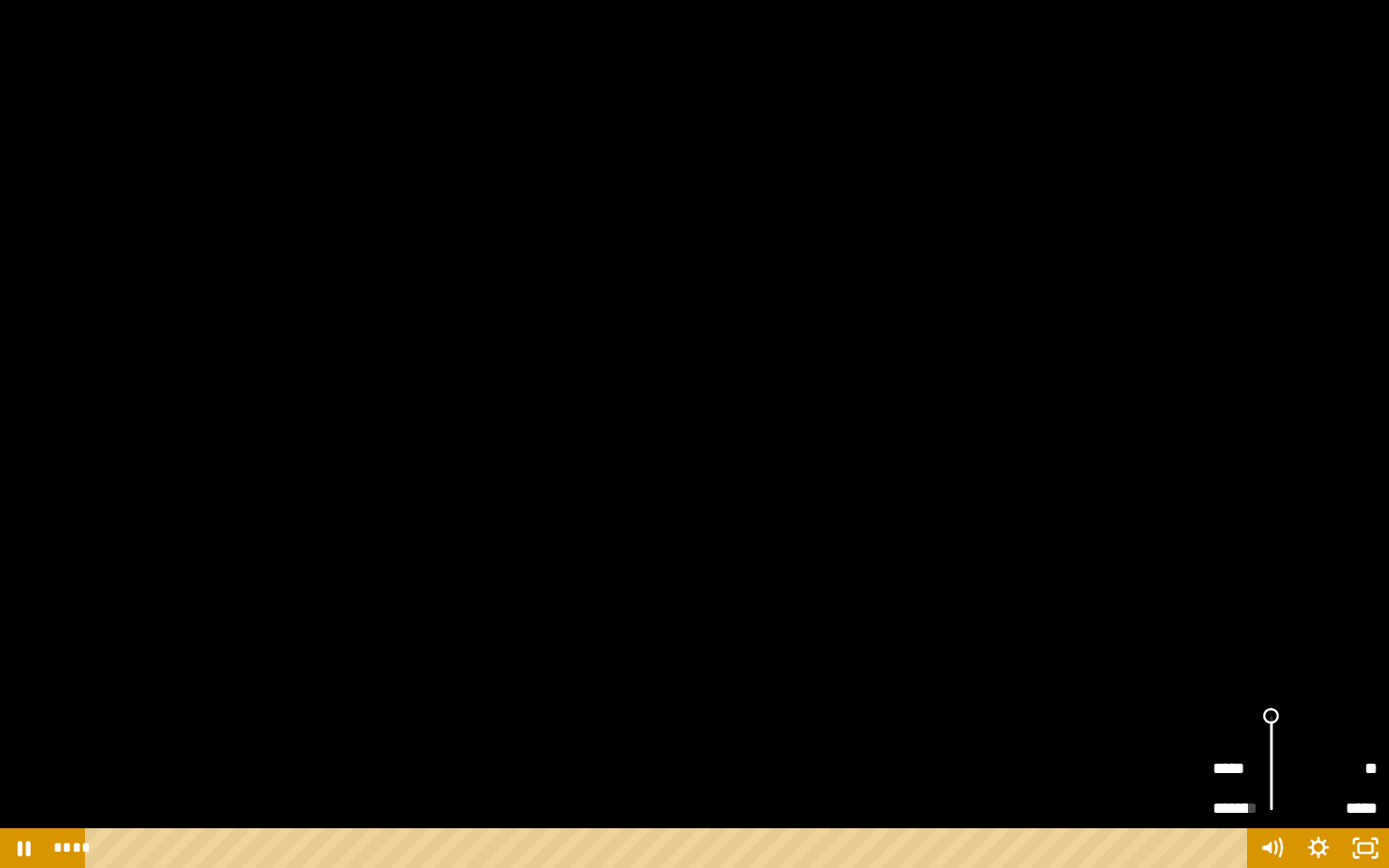 drag, startPoint x: 1272, startPoint y: 767, endPoint x: 1271, endPoint y: 707, distance: 60.0083 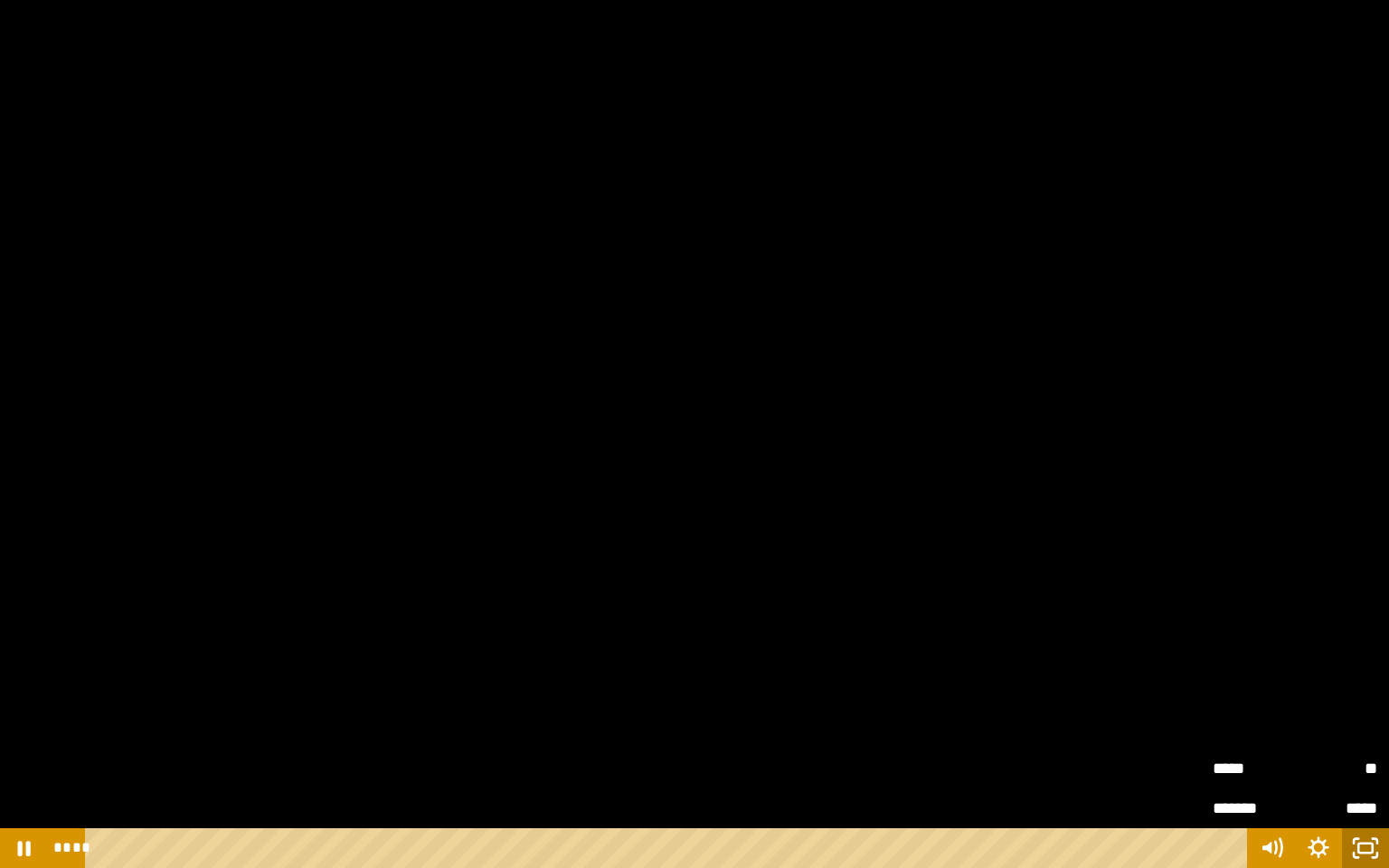 click 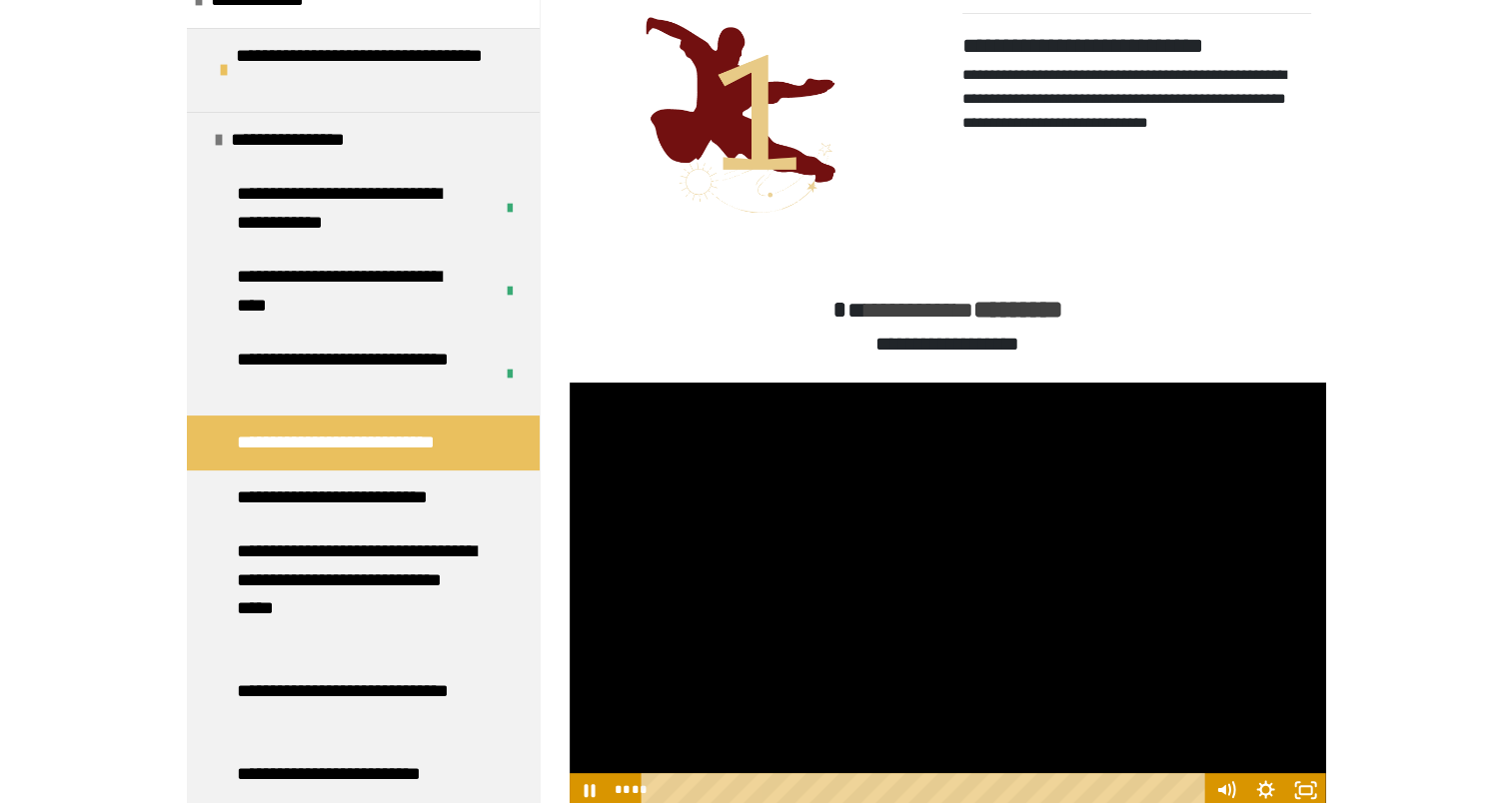 click at bounding box center [947, 595] 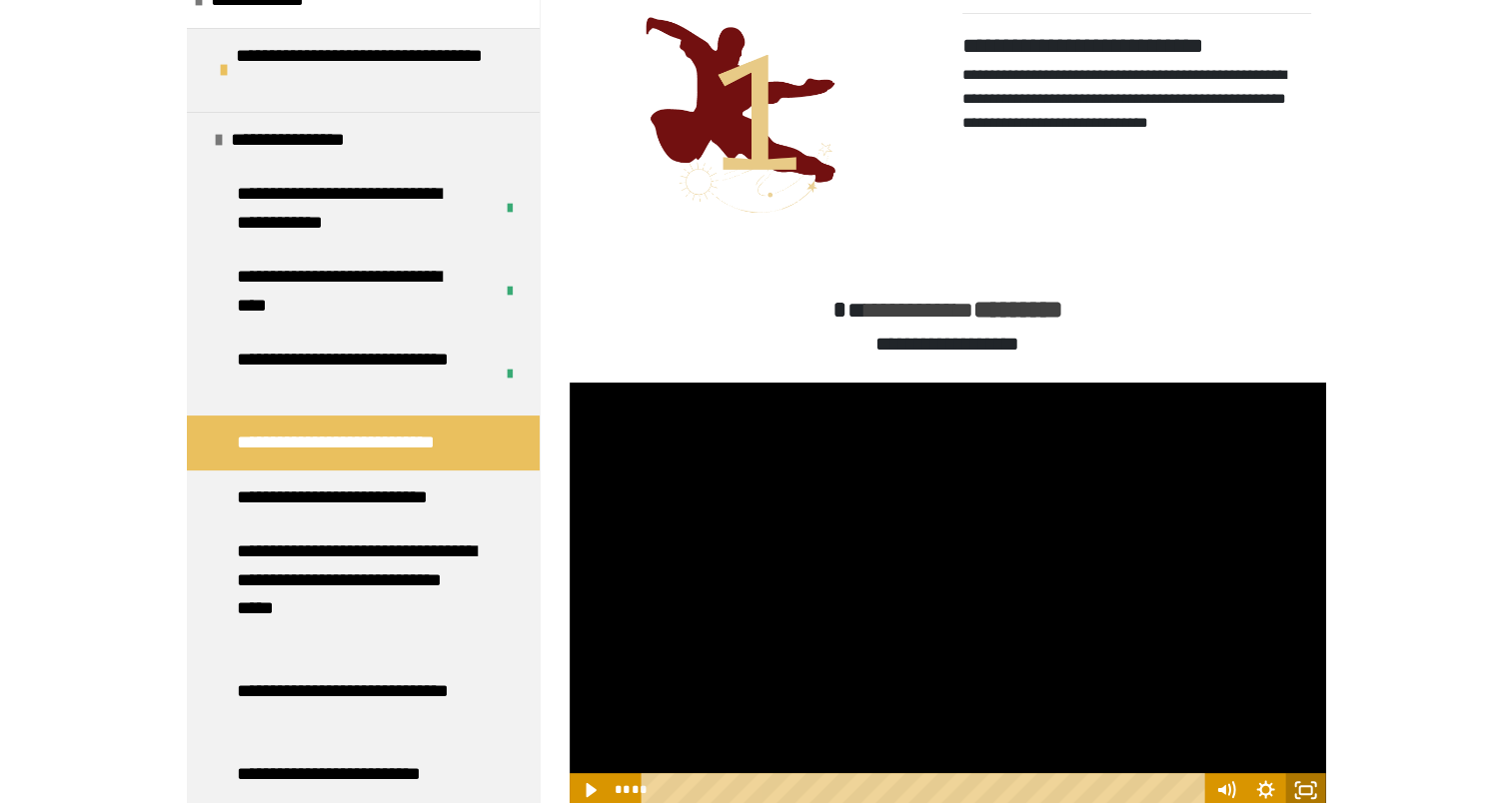click 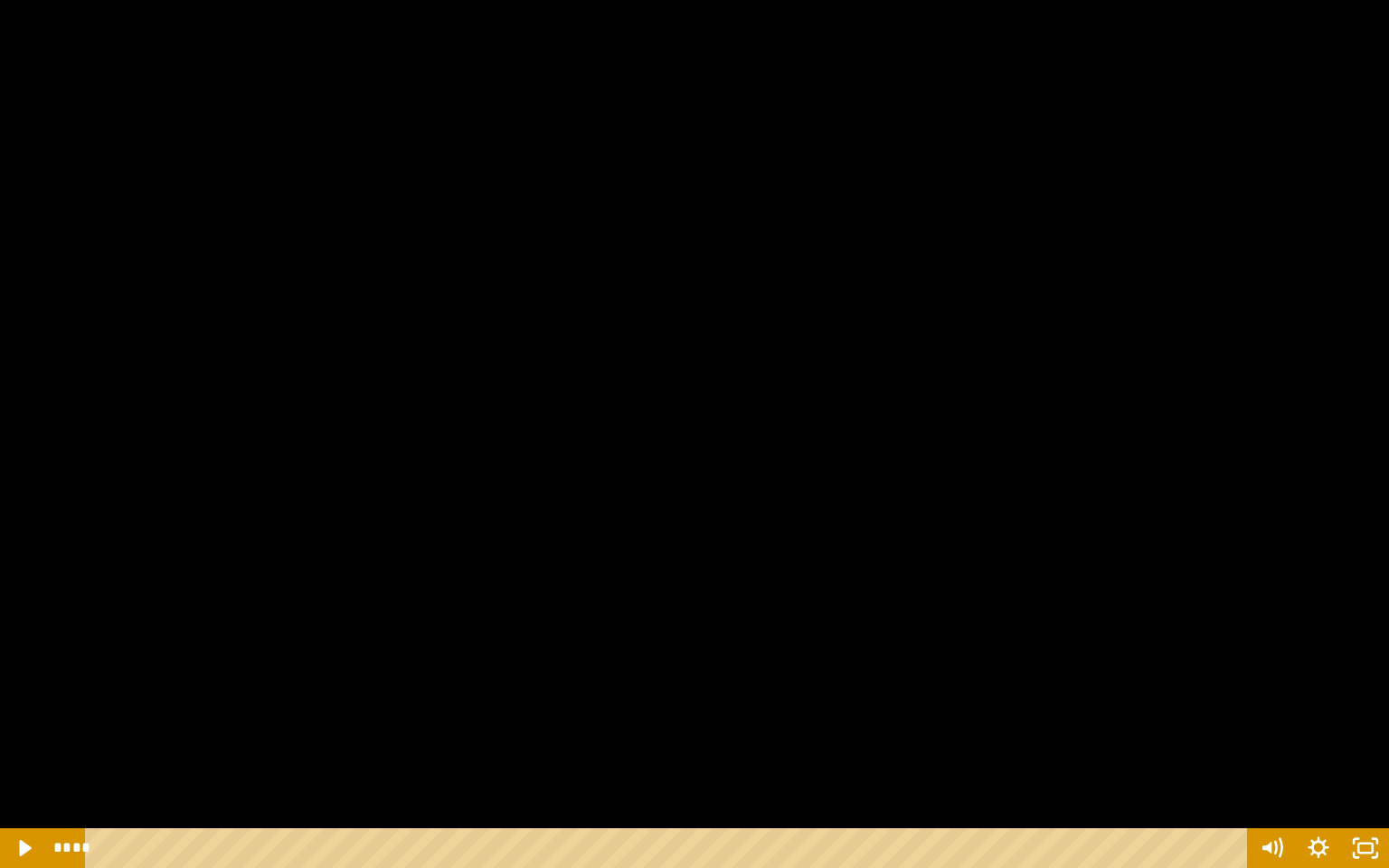 click at bounding box center [694, 434] 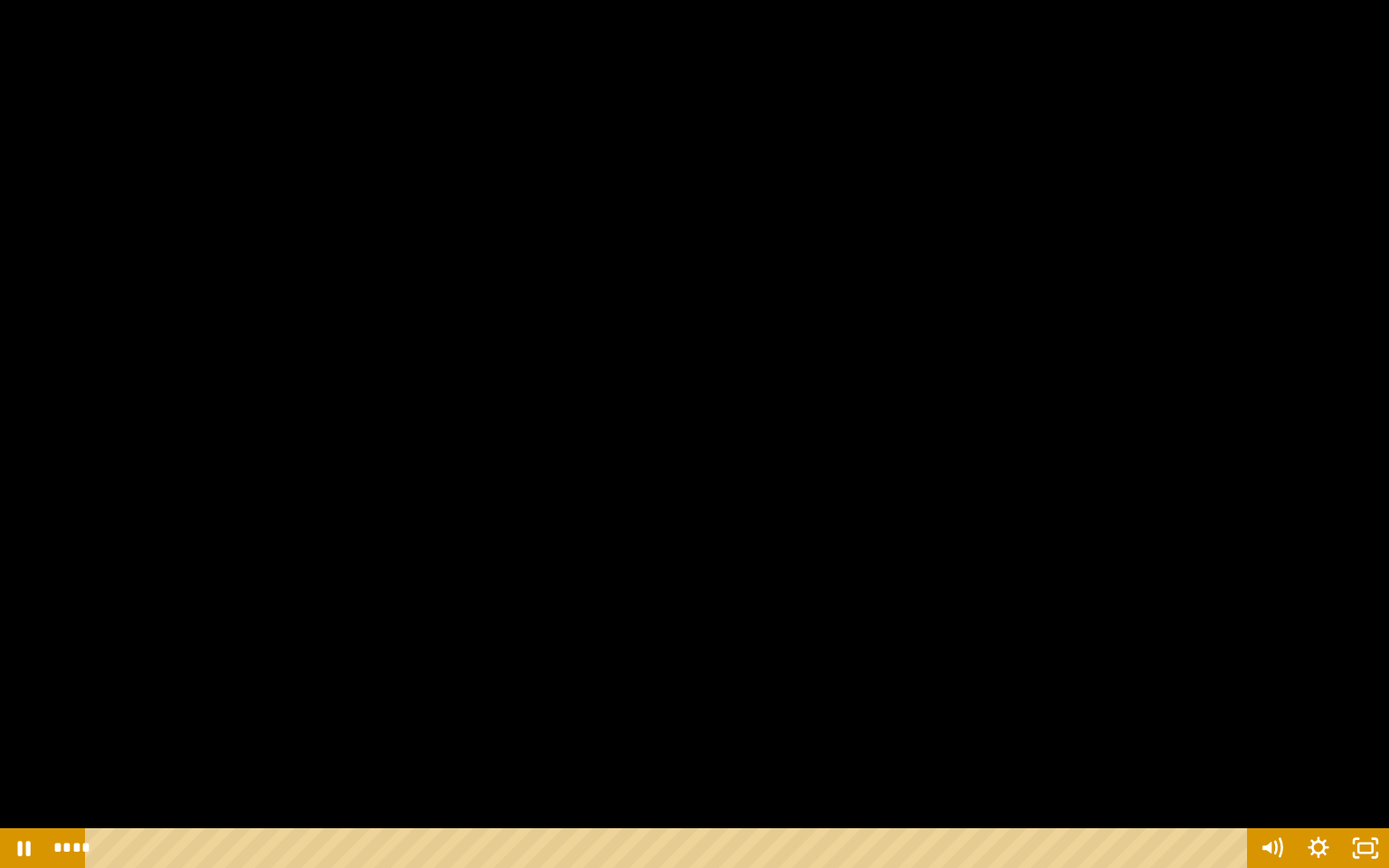 click at bounding box center (694, 434) 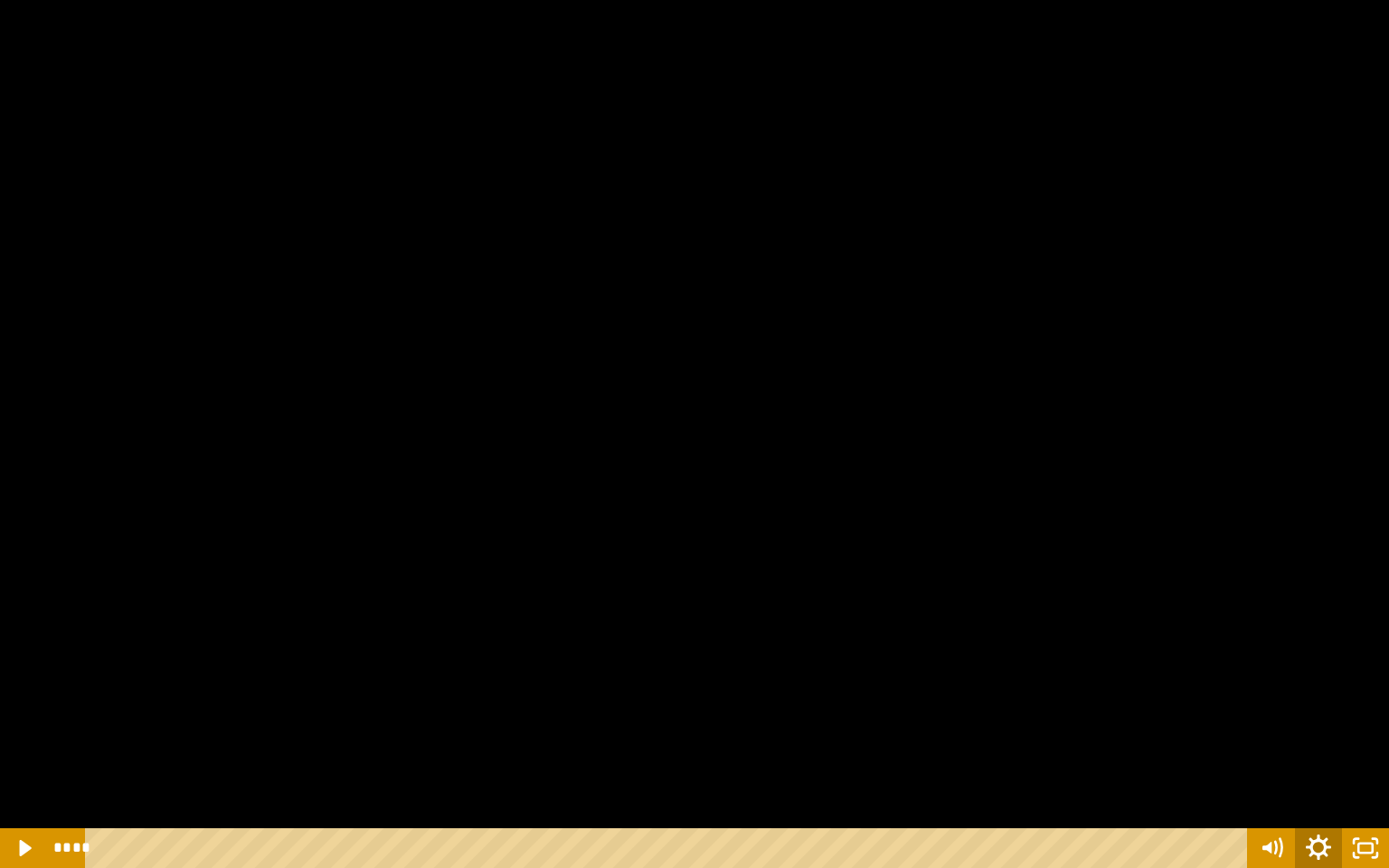 click 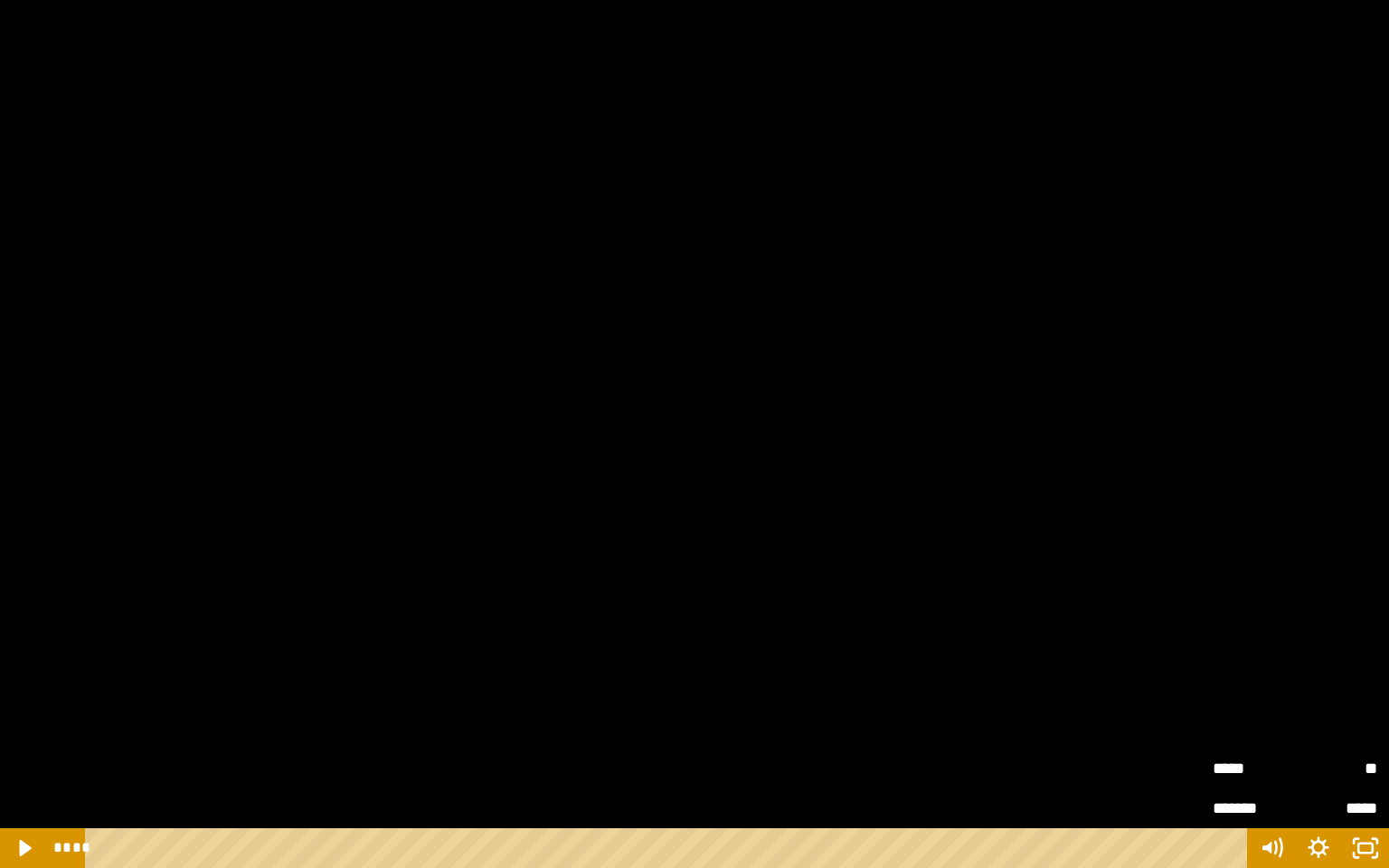click at bounding box center (694, 434) 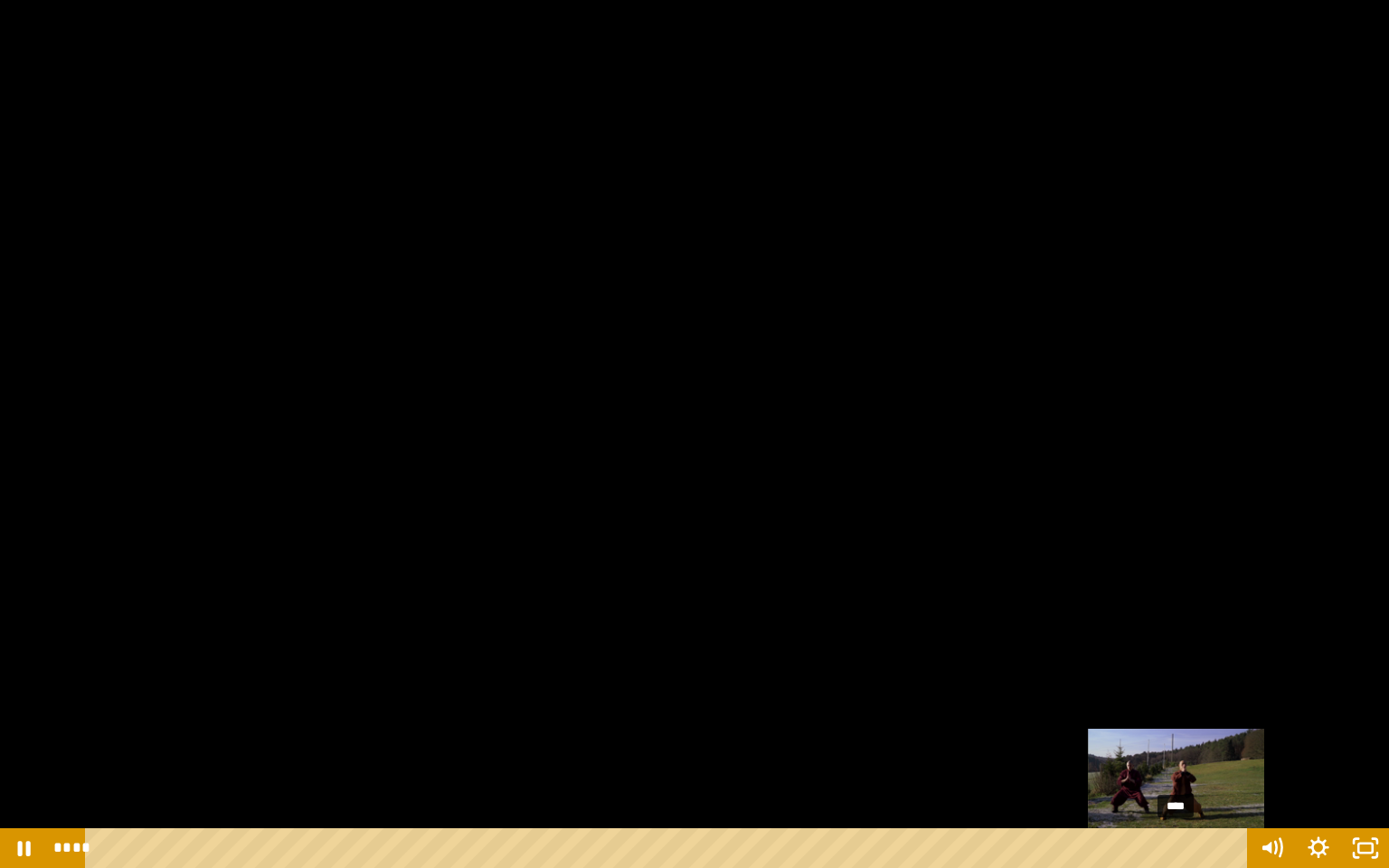 click on "****" at bounding box center [669, 848] 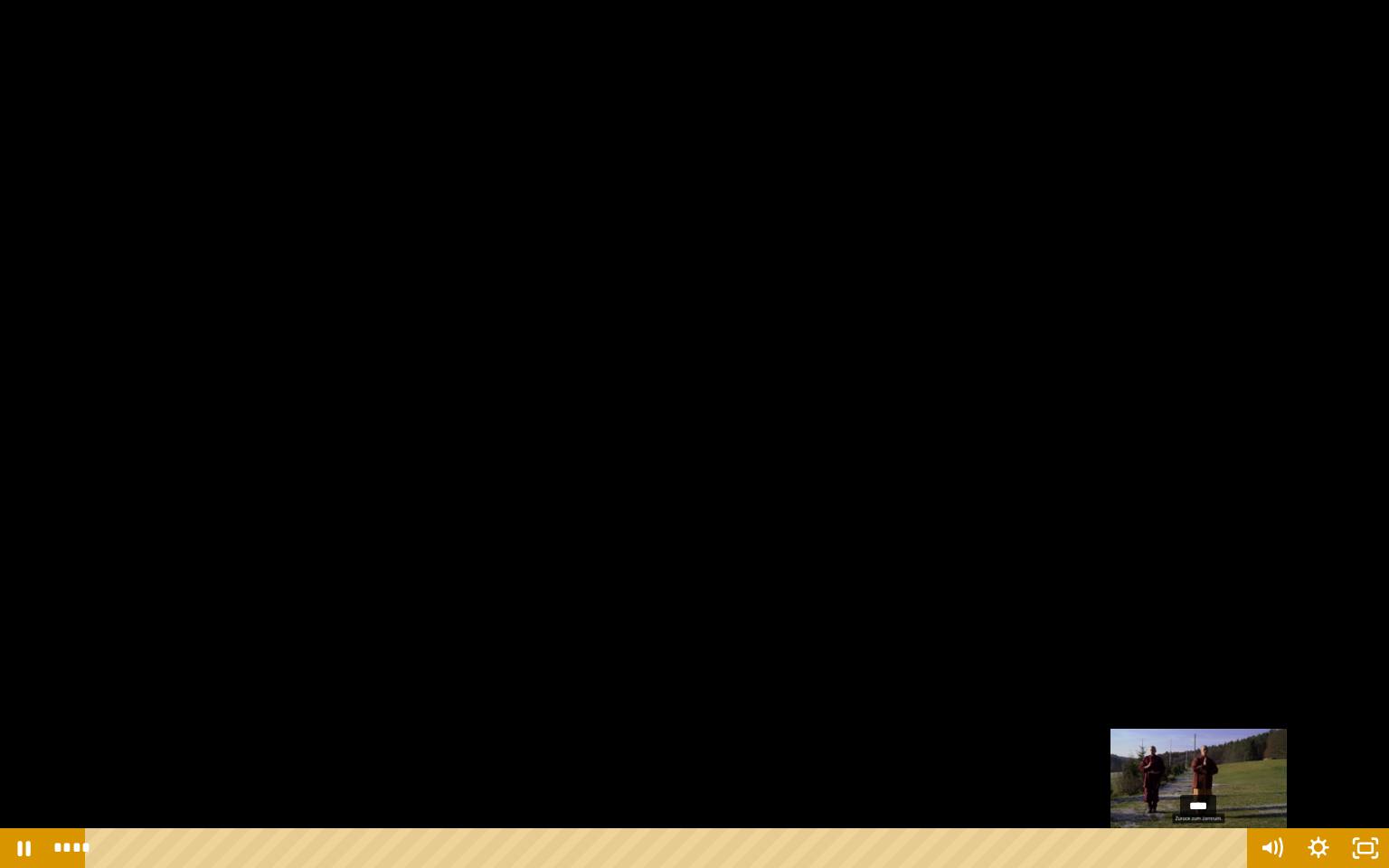 click on "****" at bounding box center (669, 848) 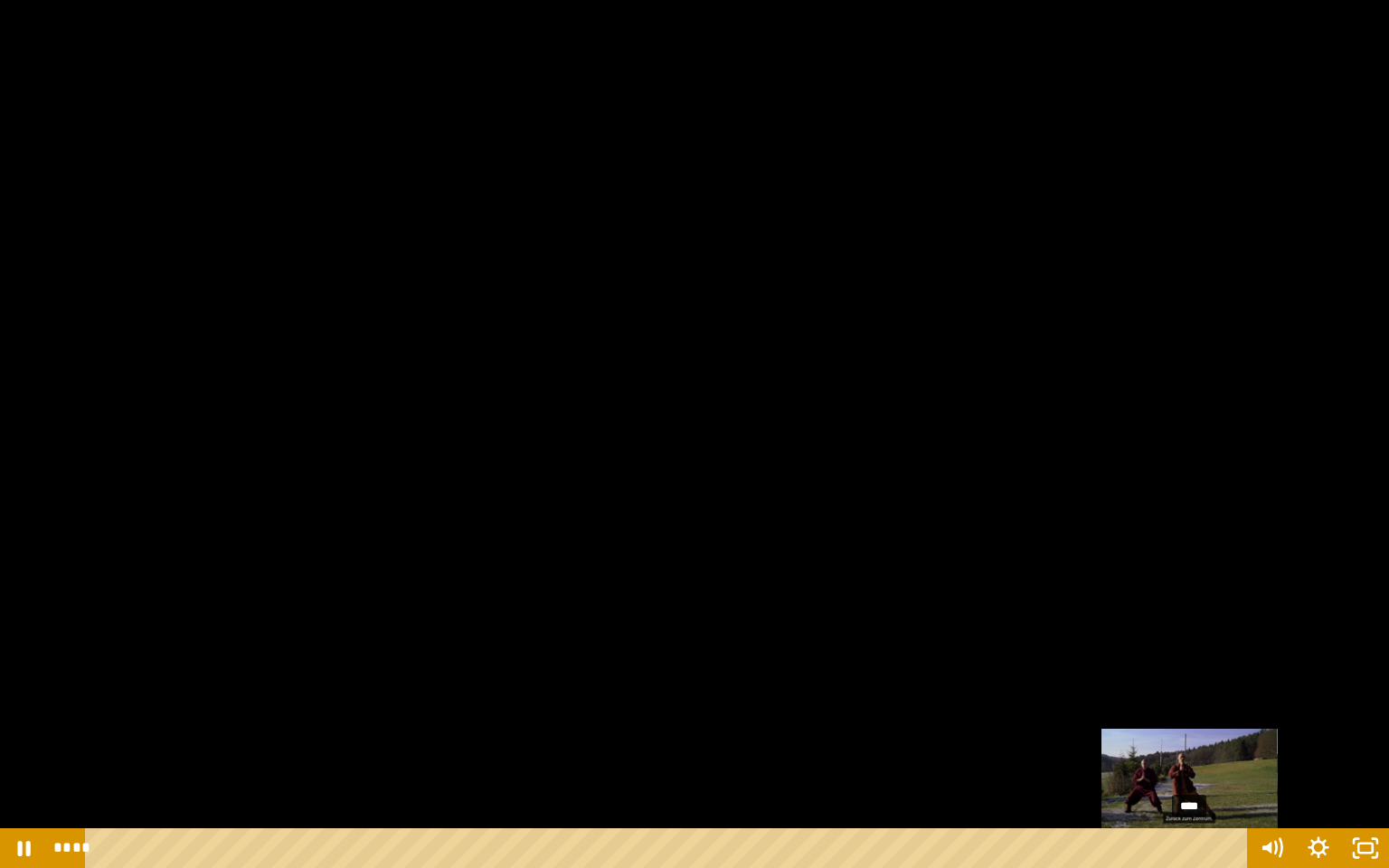 click on "****" at bounding box center (669, 848) 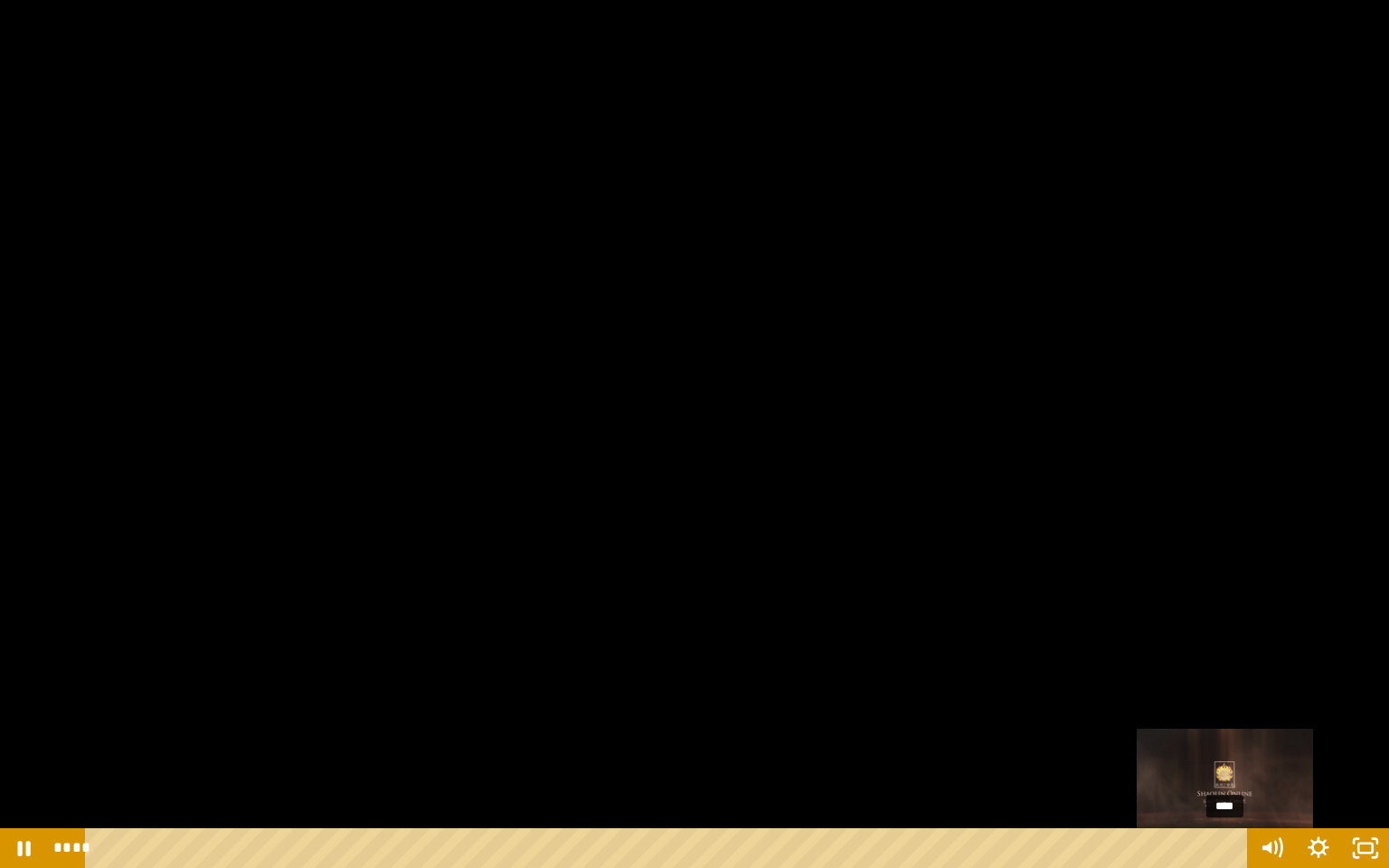 click on "****" at bounding box center (669, 848) 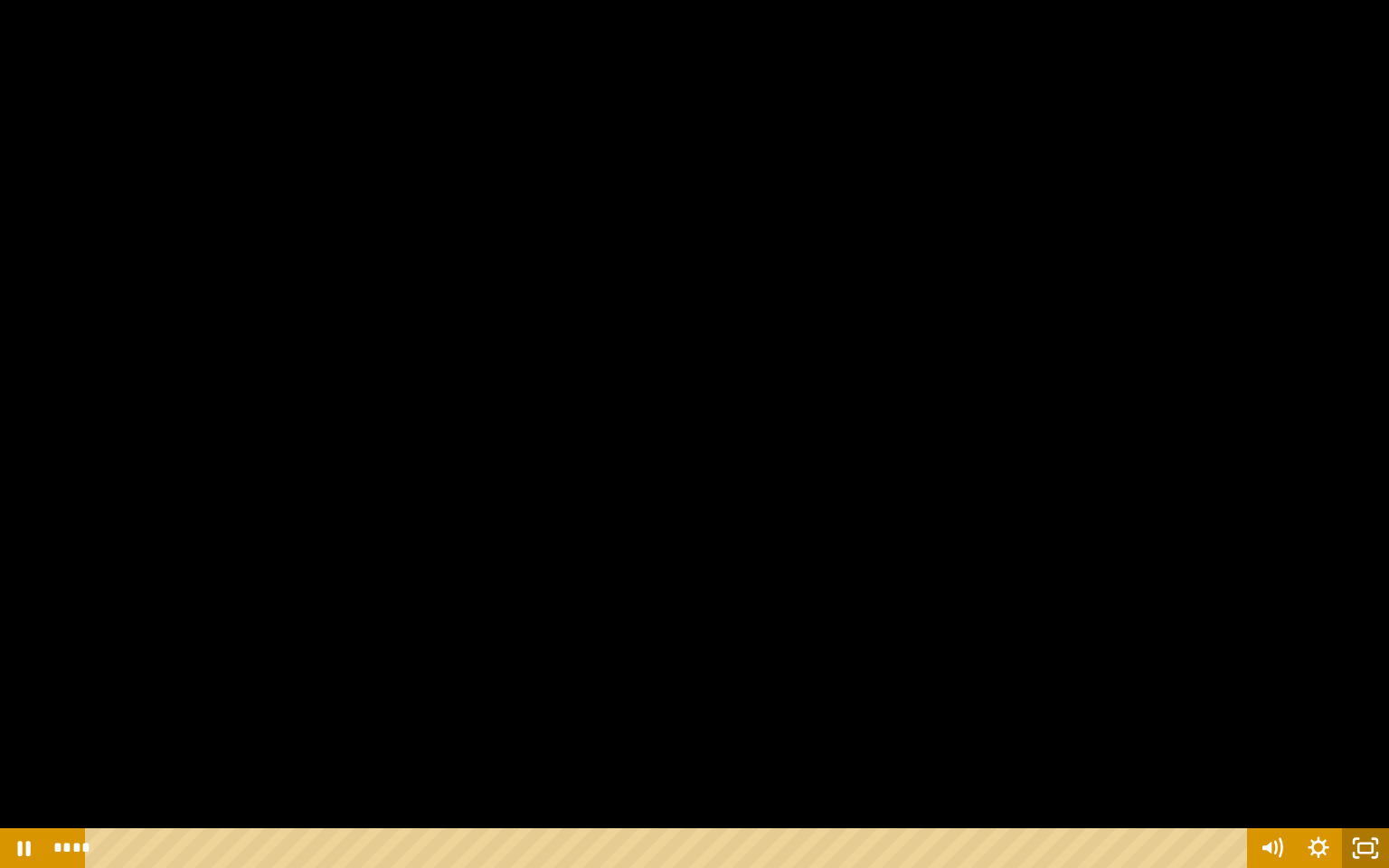 click 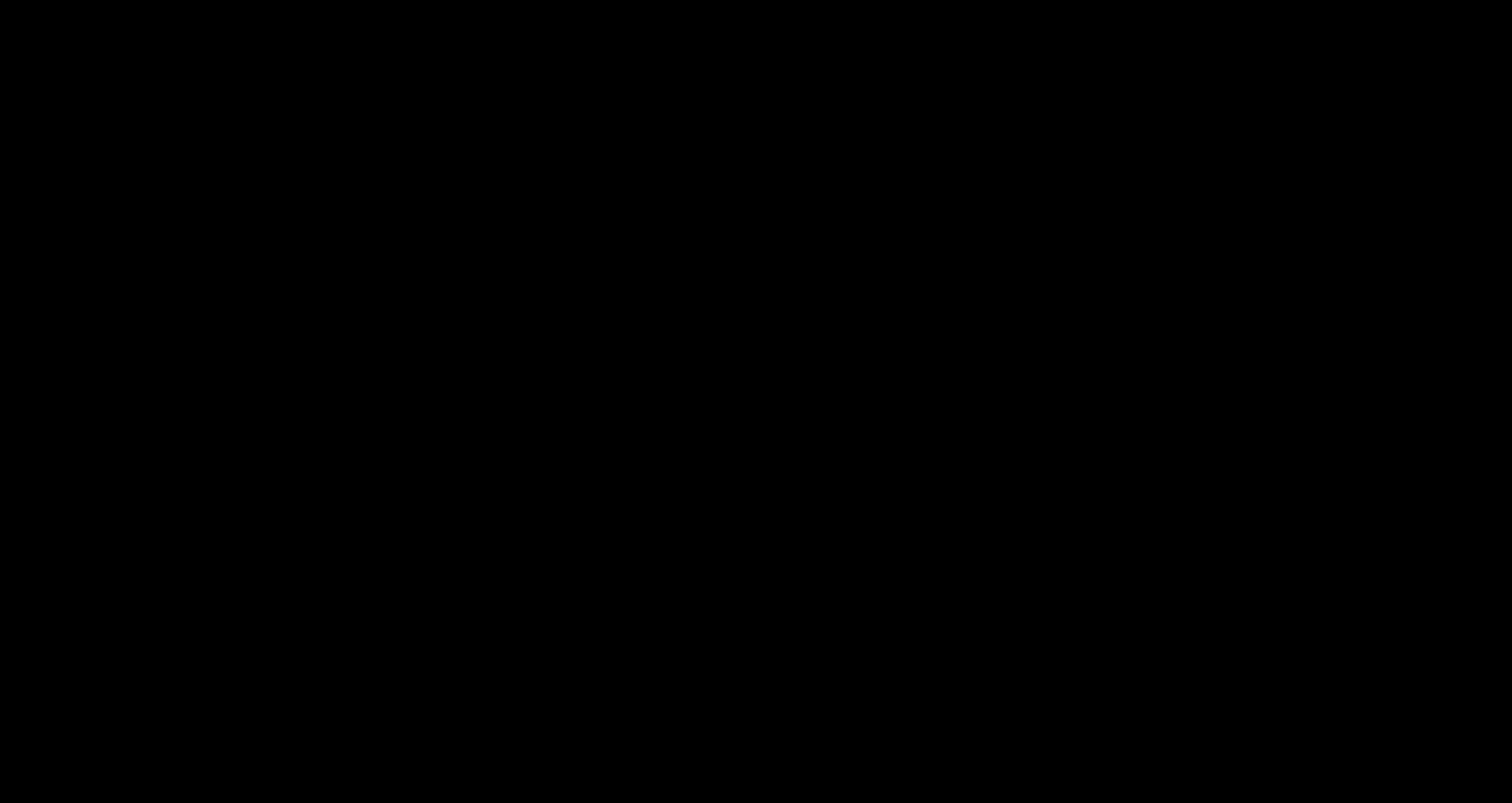 scroll, scrollTop: 1466, scrollLeft: 0, axis: vertical 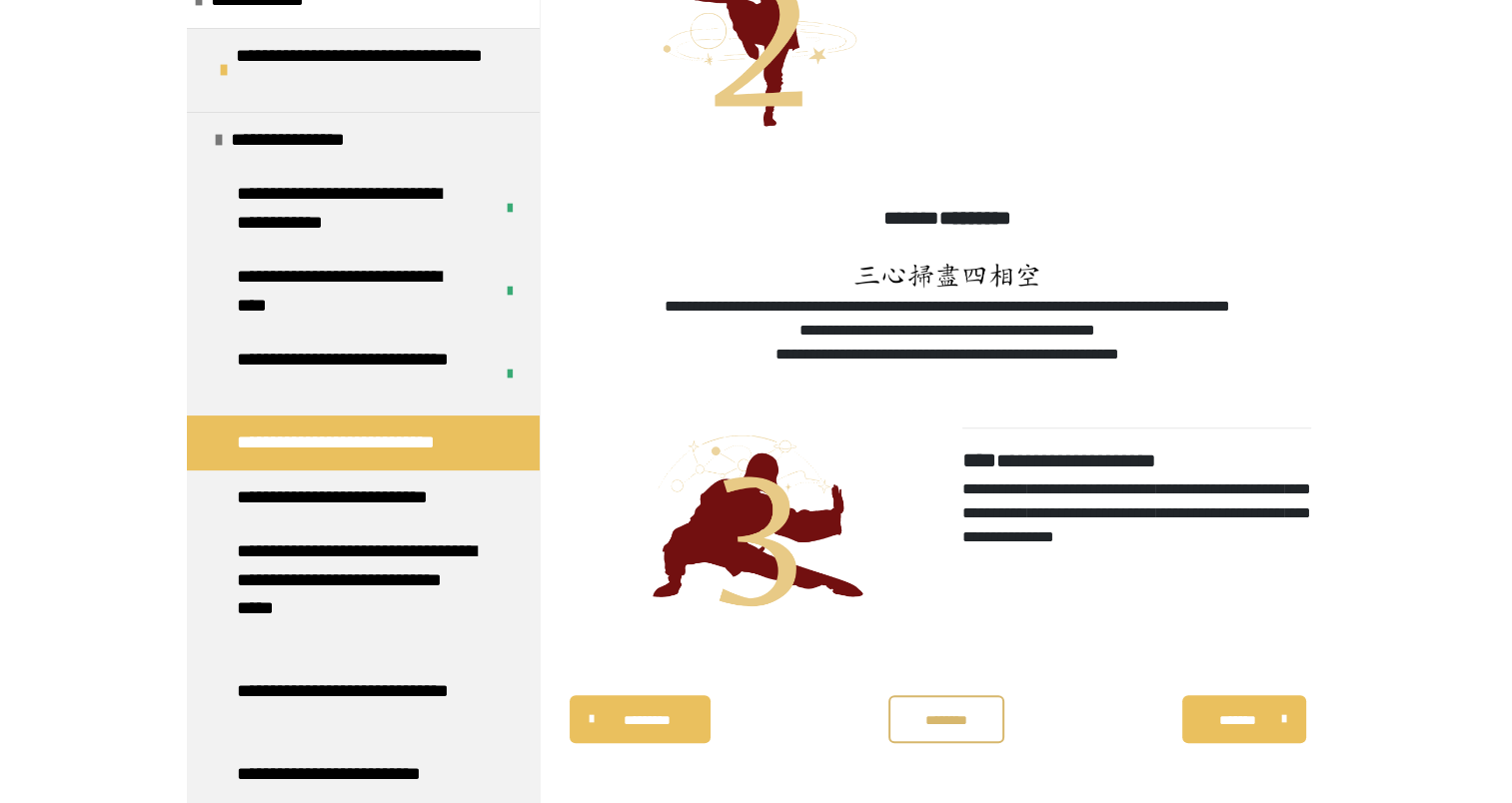 click on "********" at bounding box center [946, 720] 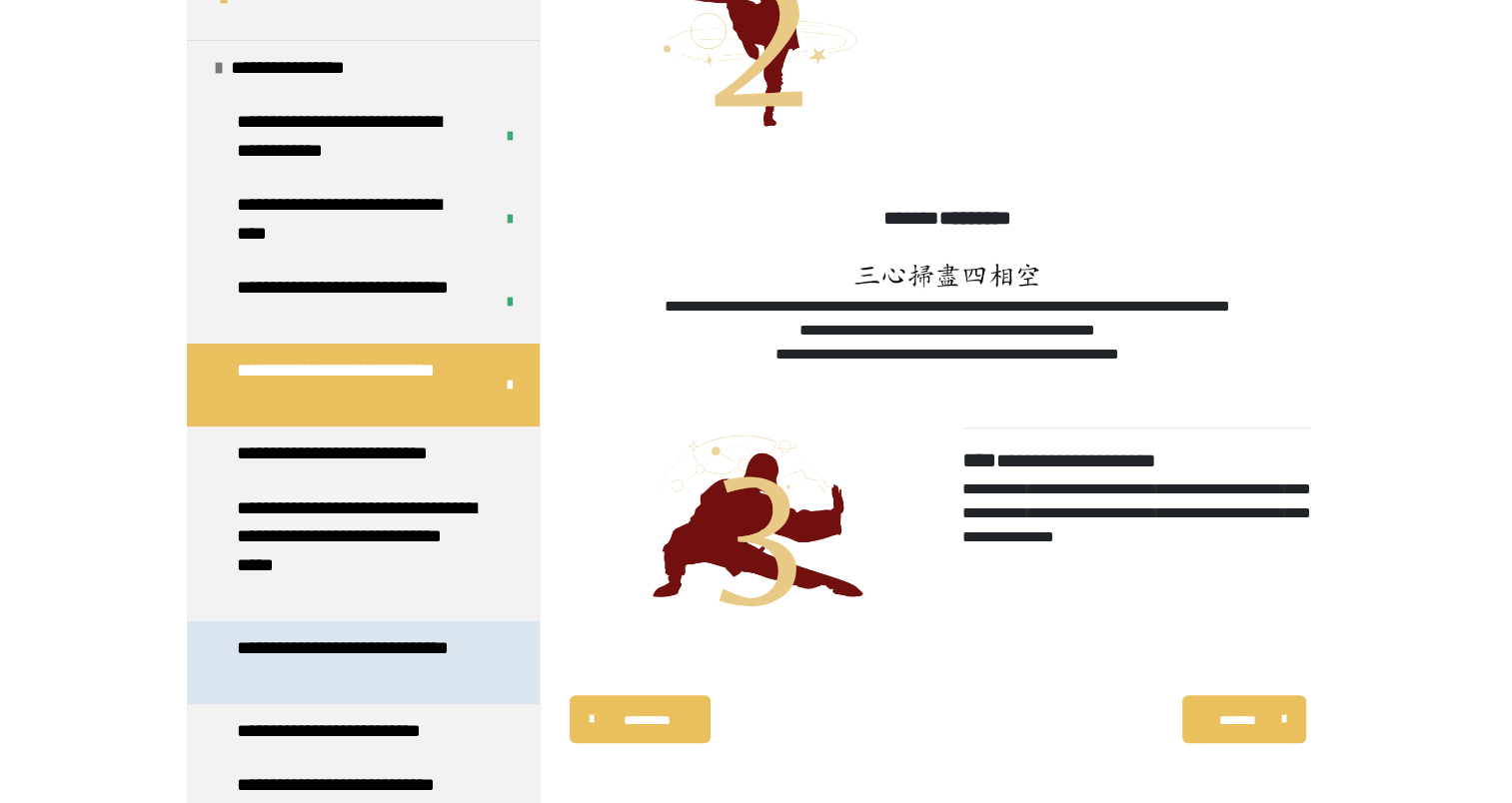 scroll, scrollTop: 499, scrollLeft: 0, axis: vertical 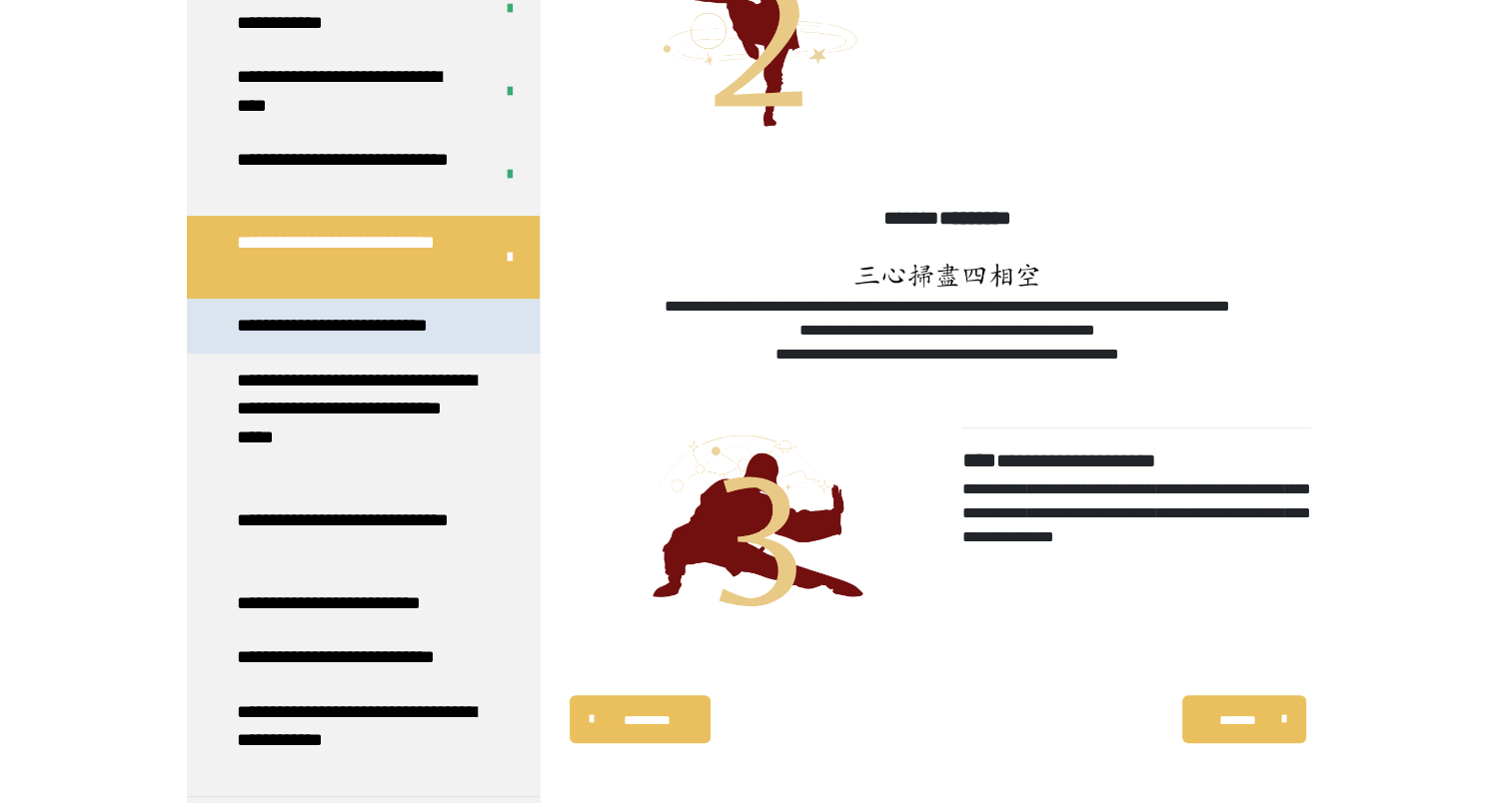 click on "**********" at bounding box center [351, 326] 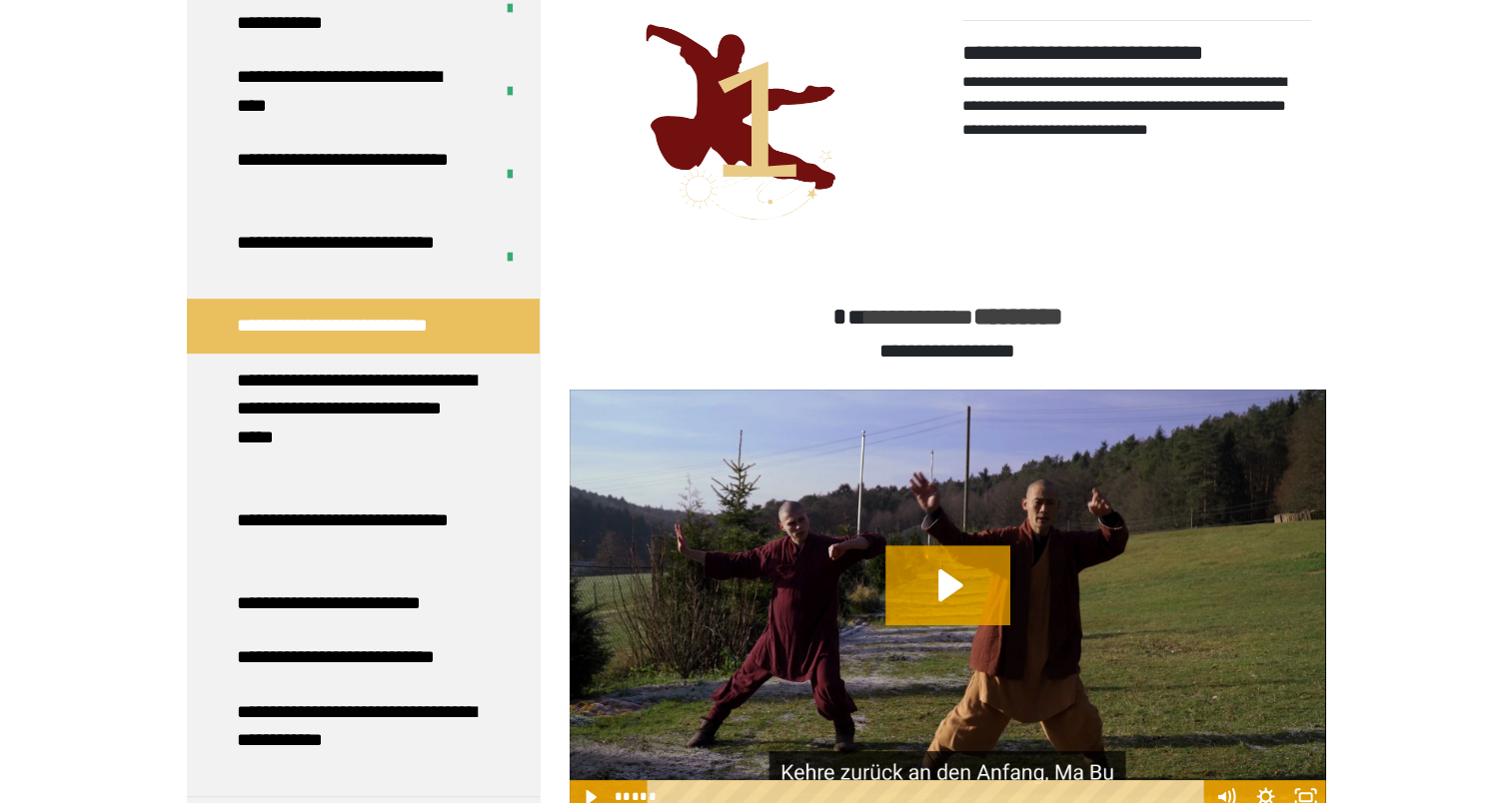 scroll, scrollTop: 469, scrollLeft: 0, axis: vertical 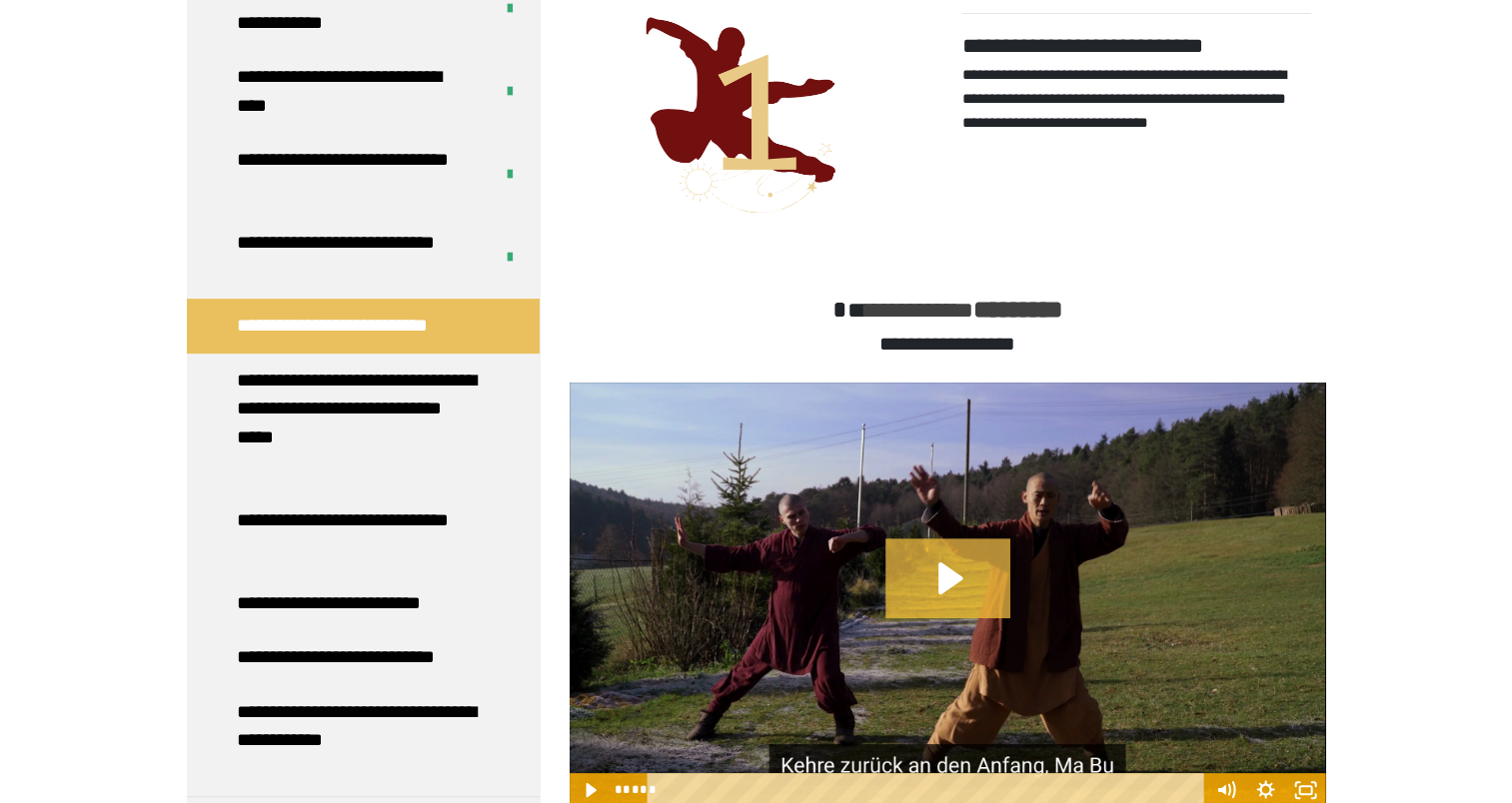 click 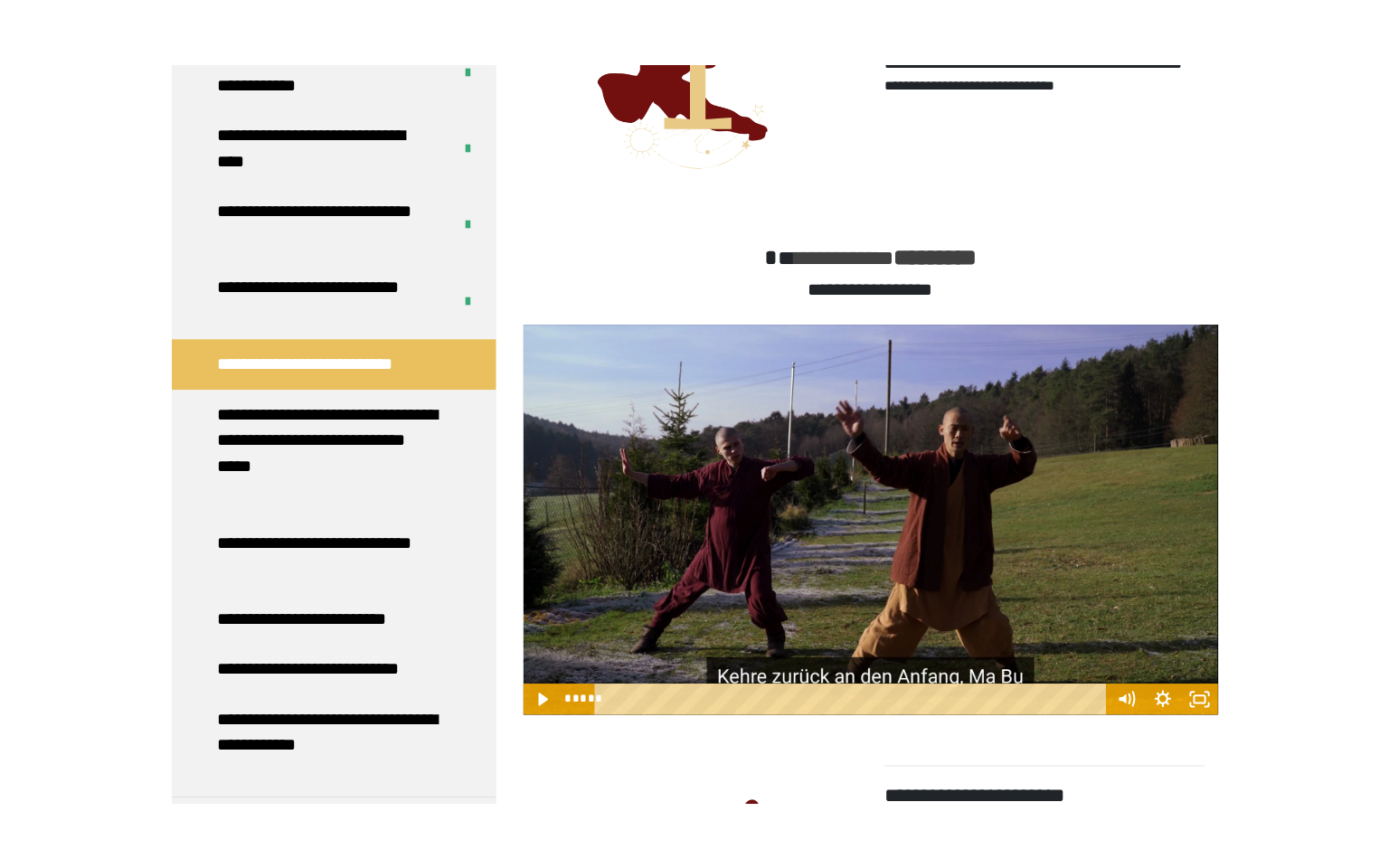 scroll, scrollTop: 606, scrollLeft: 0, axis: vertical 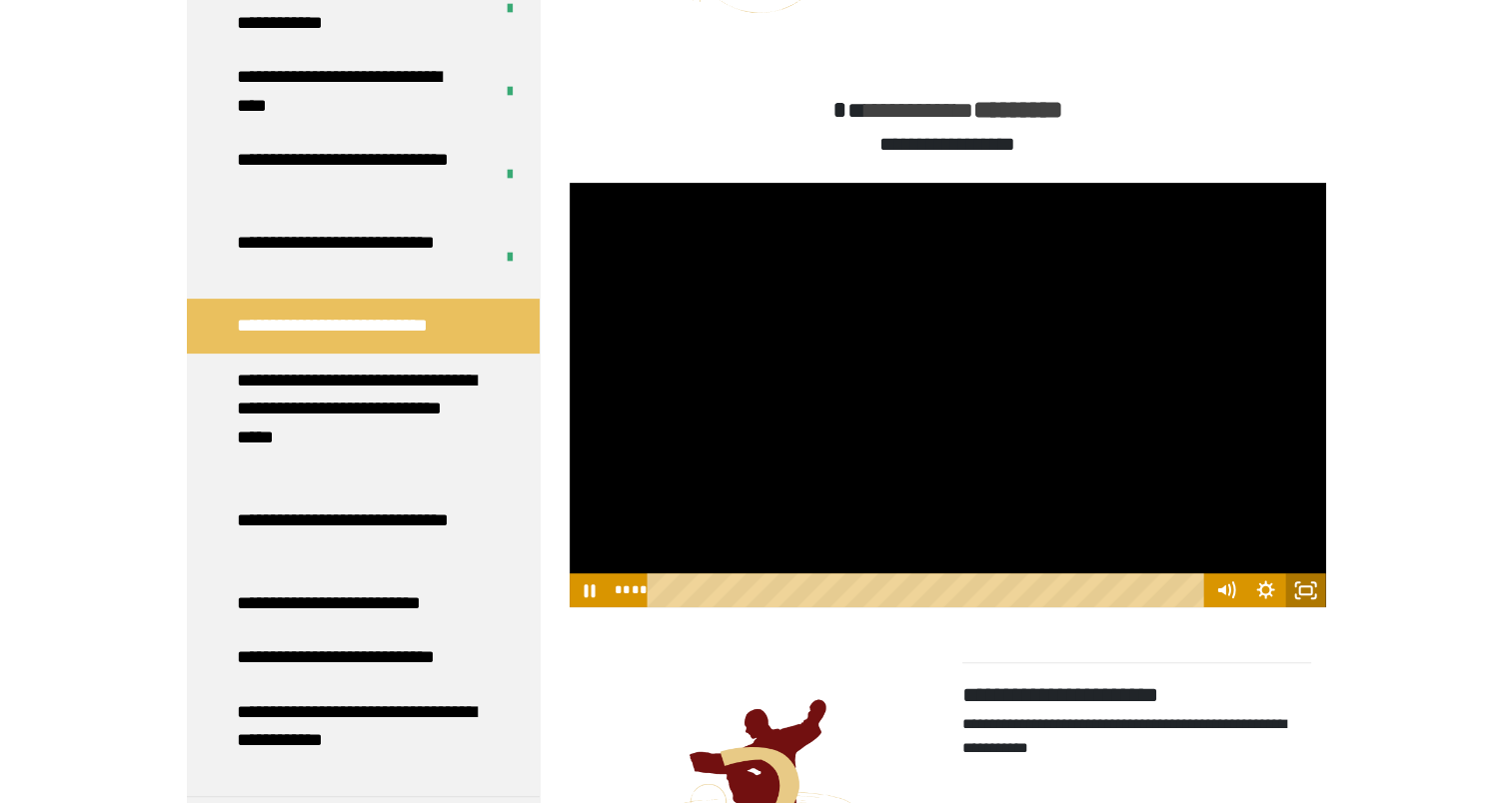 click 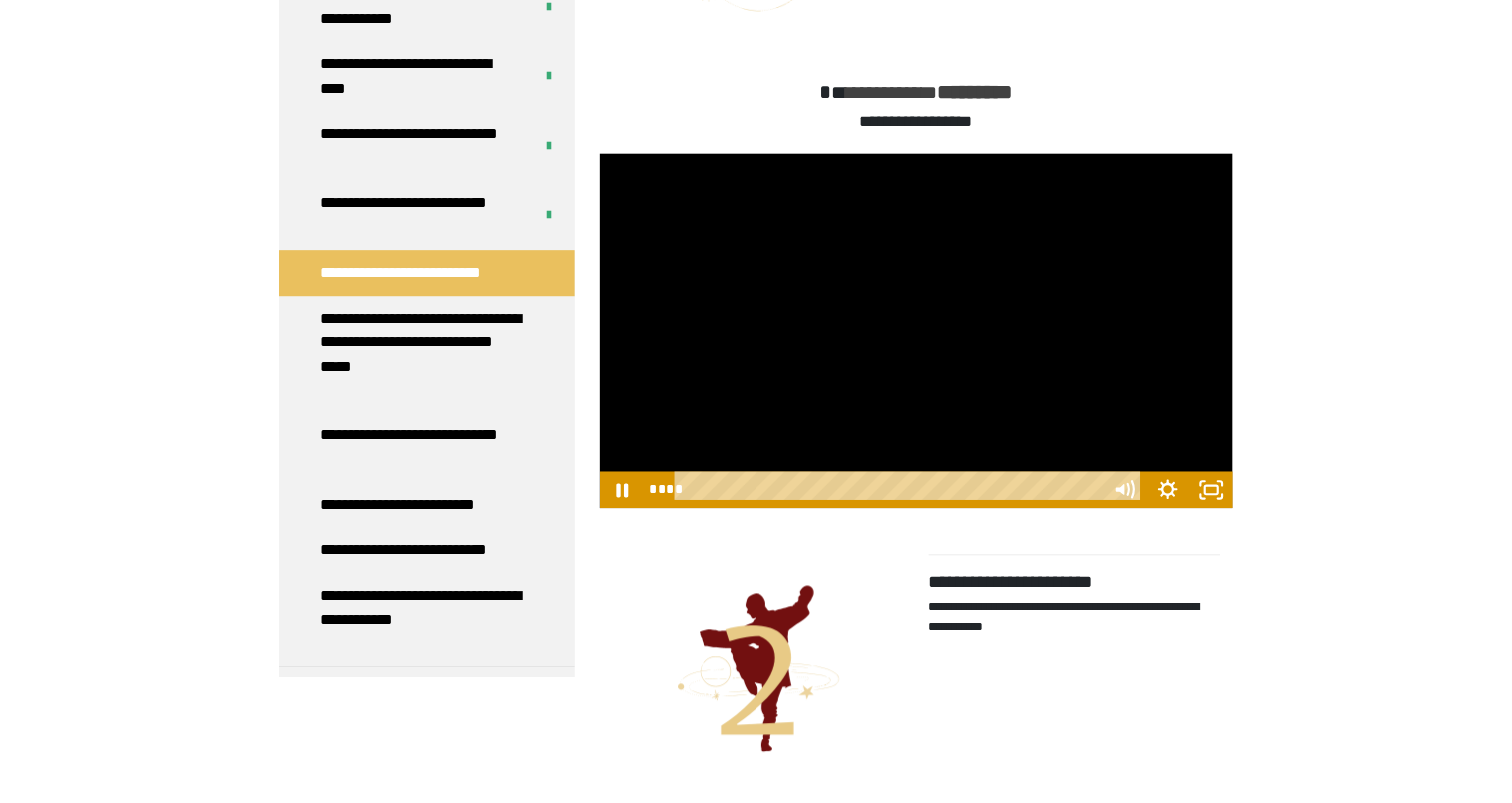 scroll, scrollTop: 496, scrollLeft: 0, axis: vertical 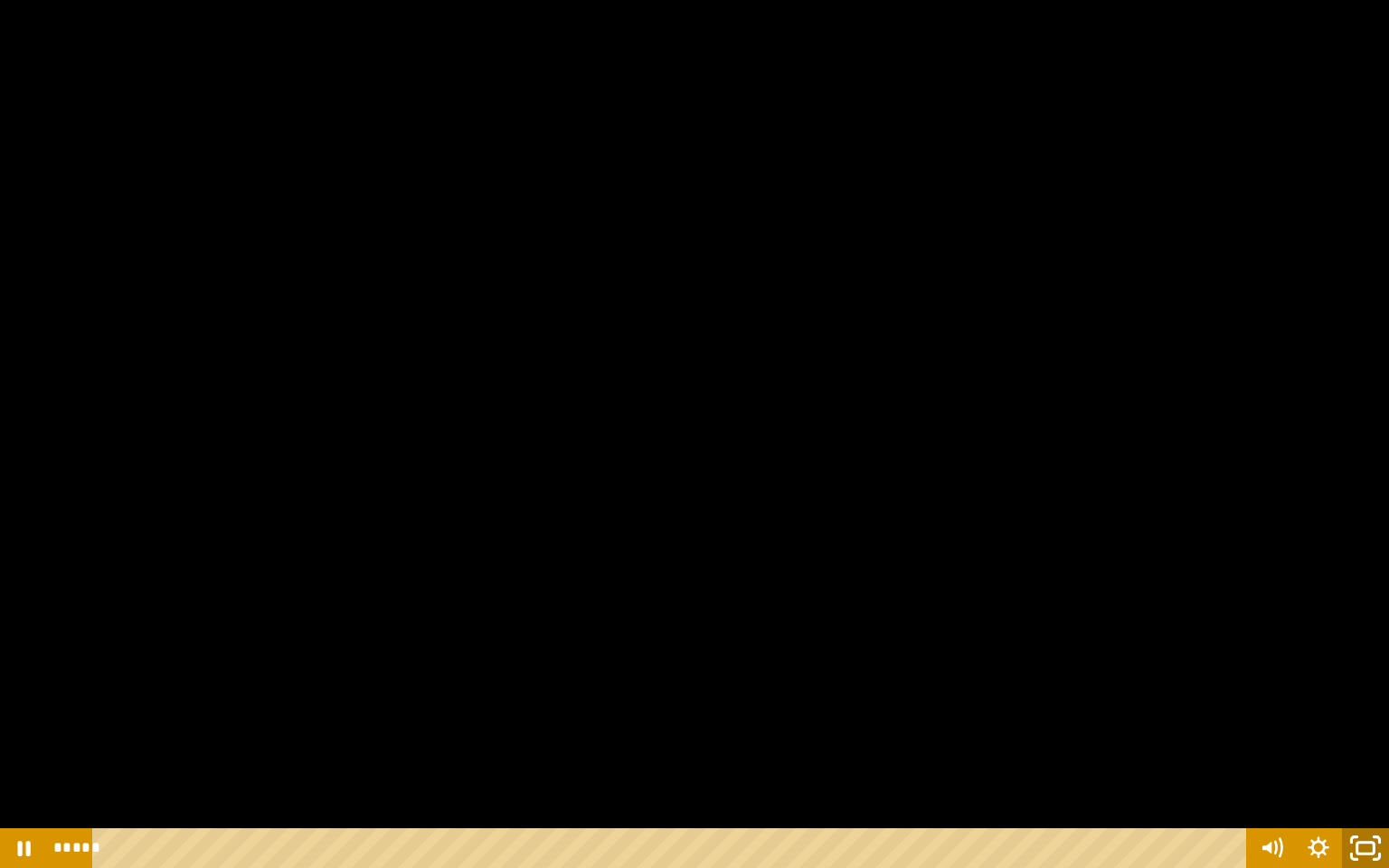 click 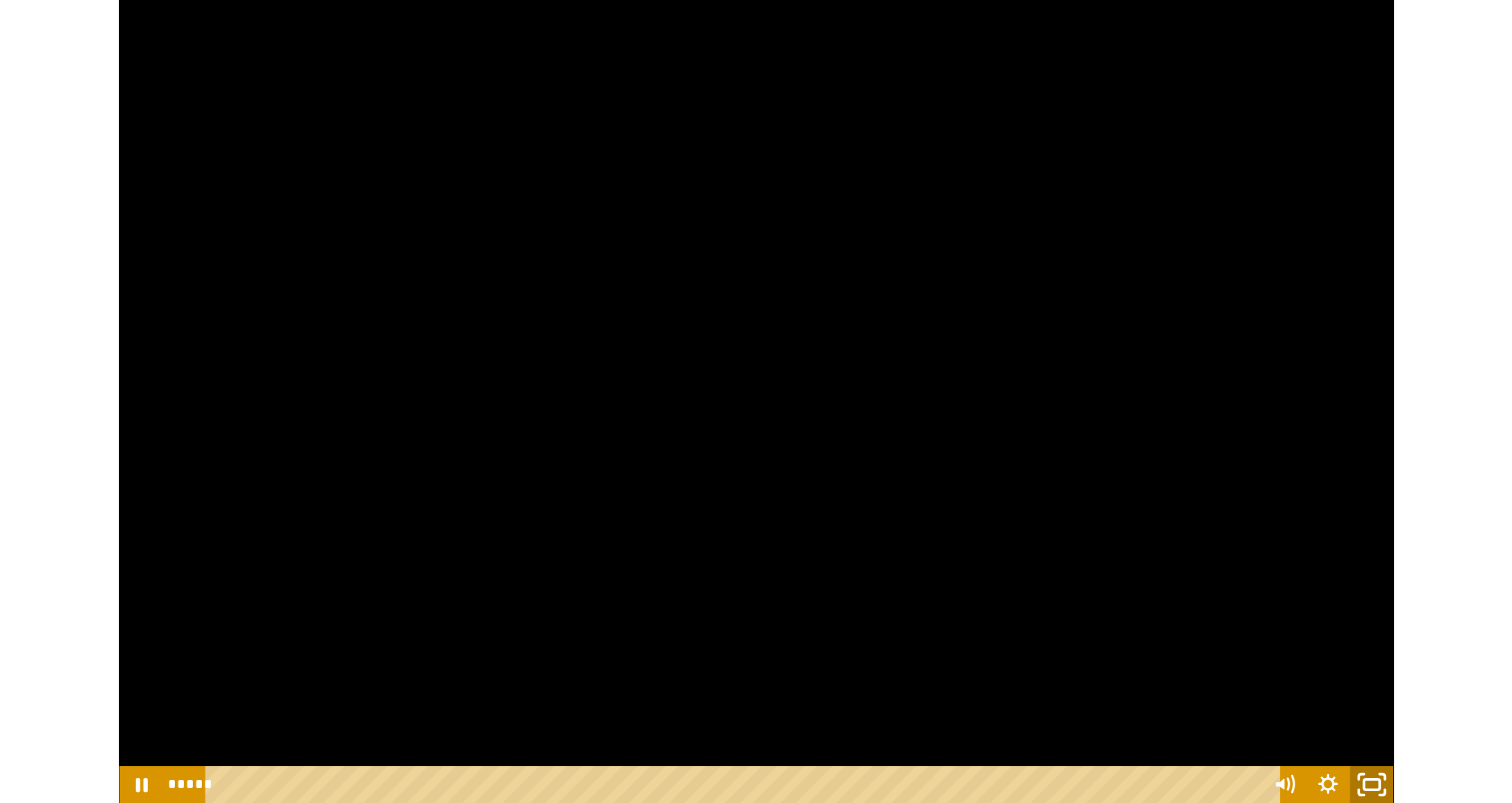 scroll, scrollTop: 499, scrollLeft: 0, axis: vertical 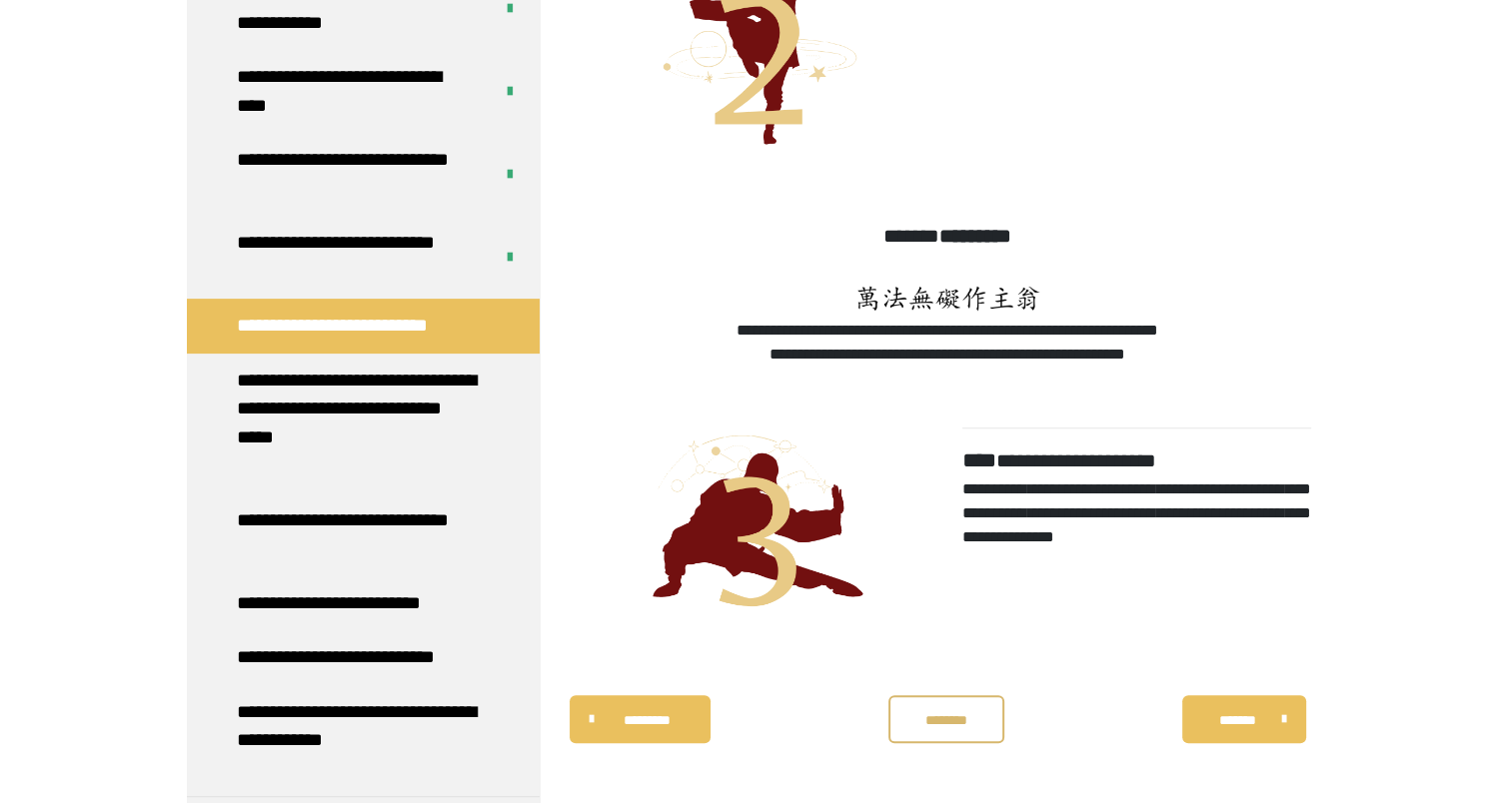 click on "********" at bounding box center (946, 720) 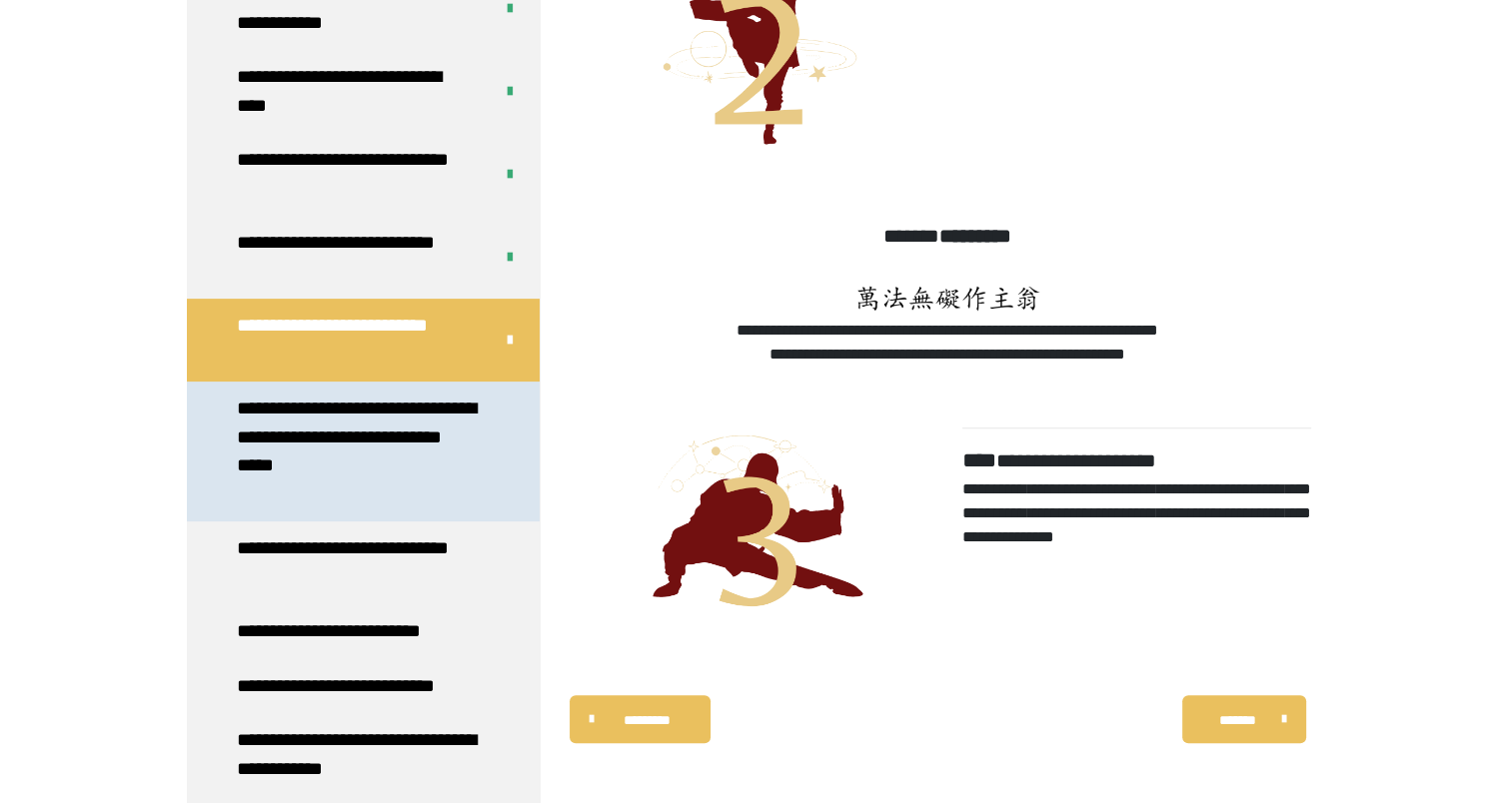 click on "**********" at bounding box center (358, 451) 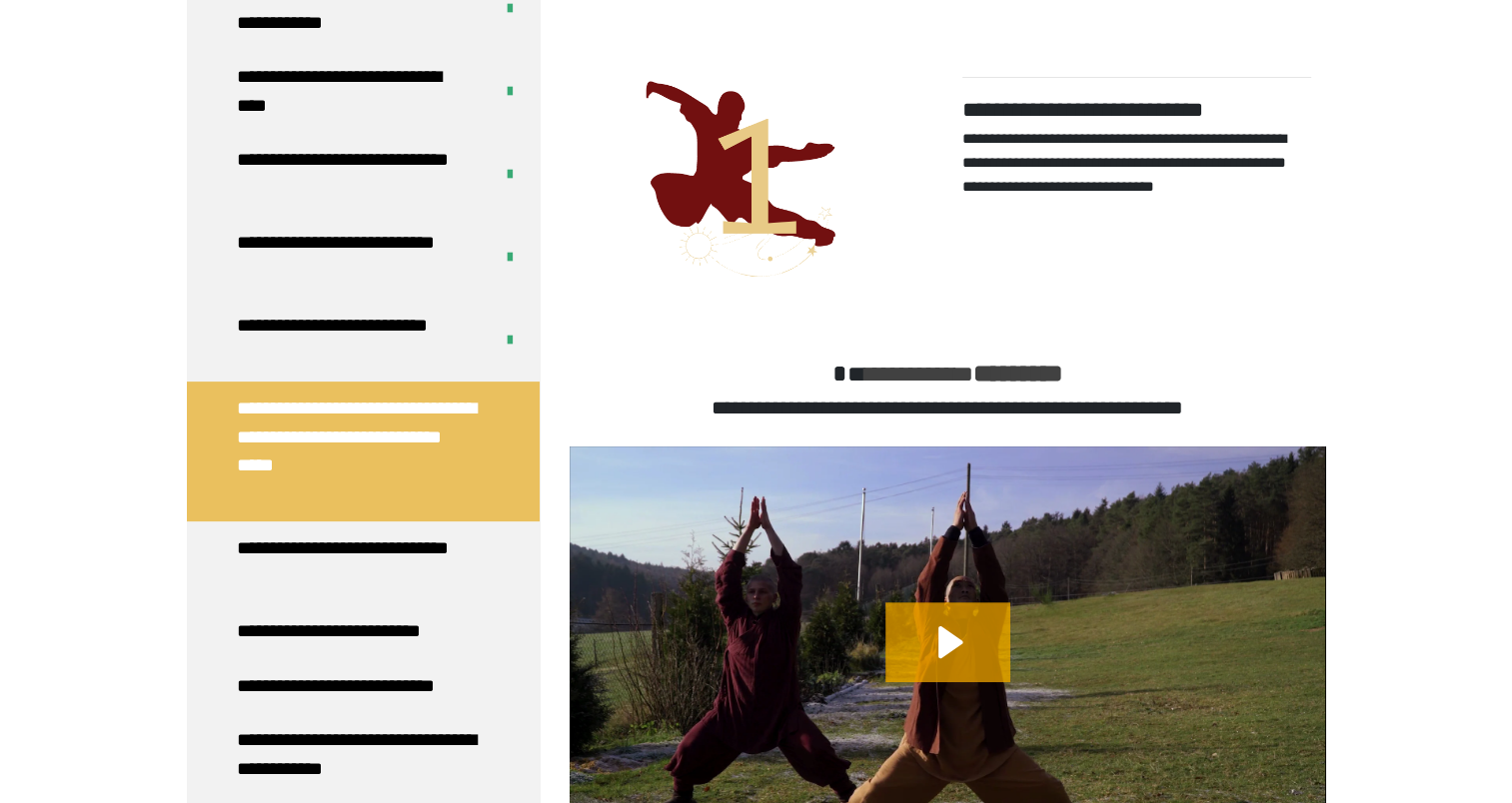 scroll, scrollTop: 569, scrollLeft: 0, axis: vertical 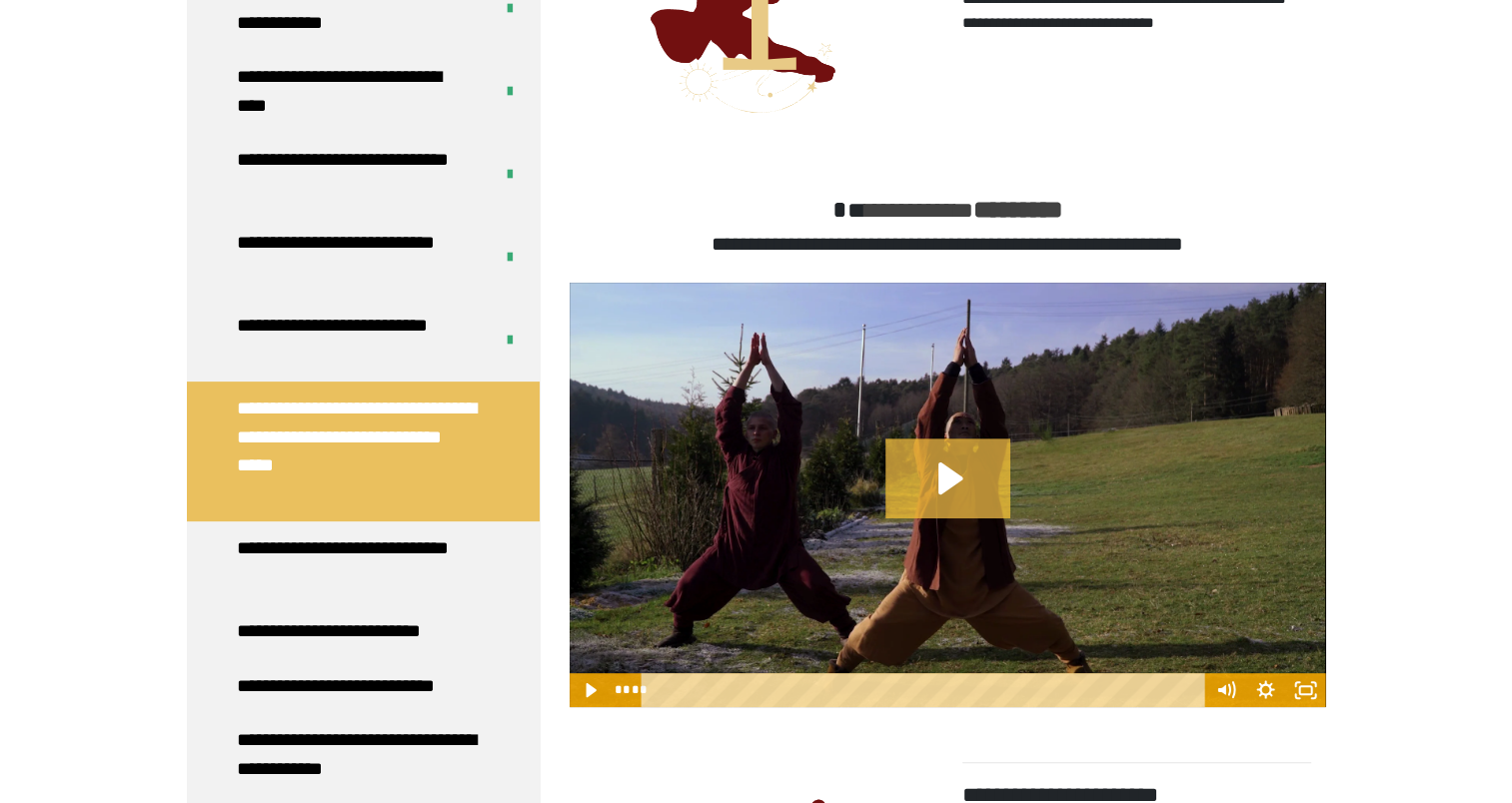 click 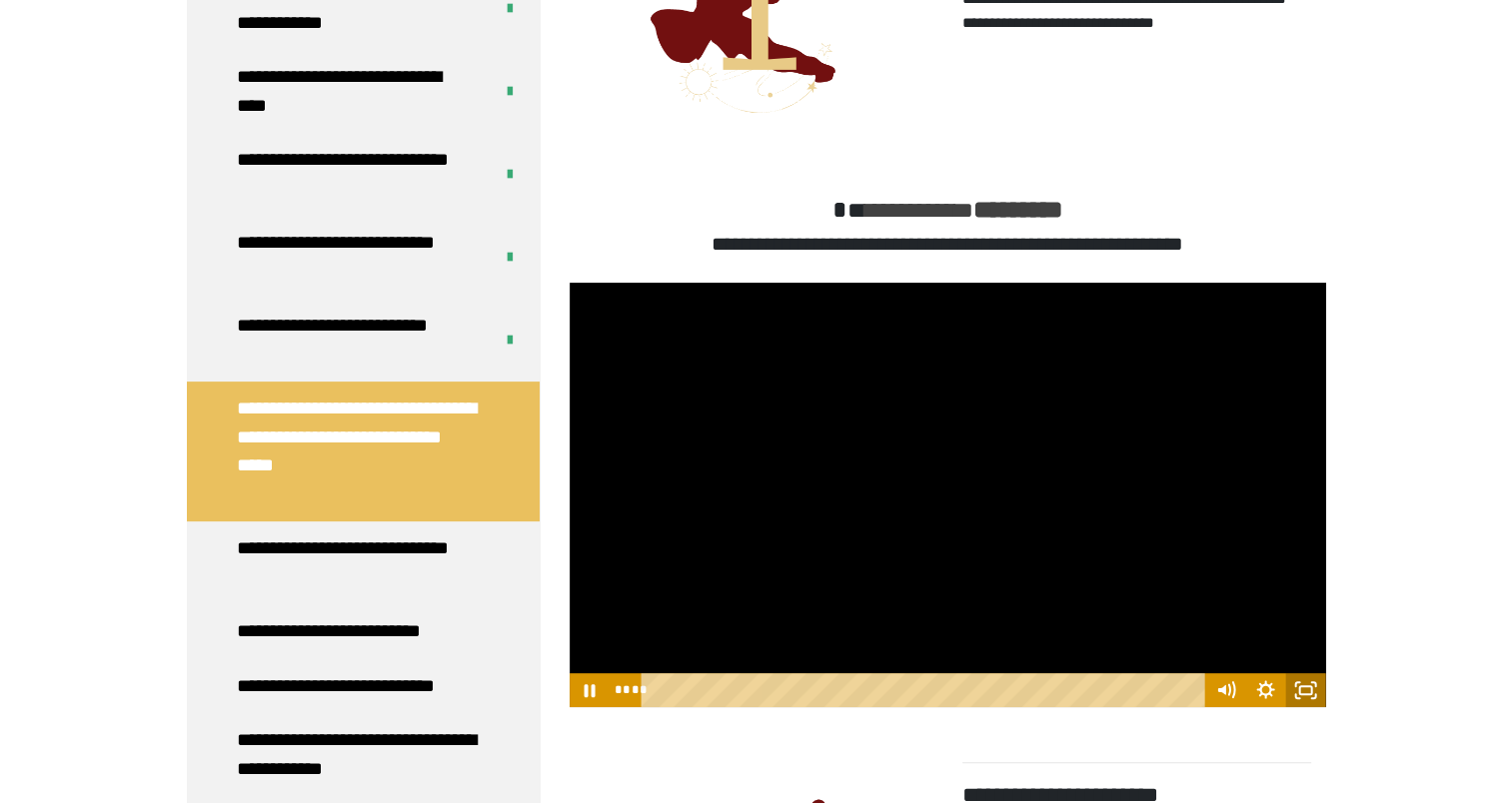 click 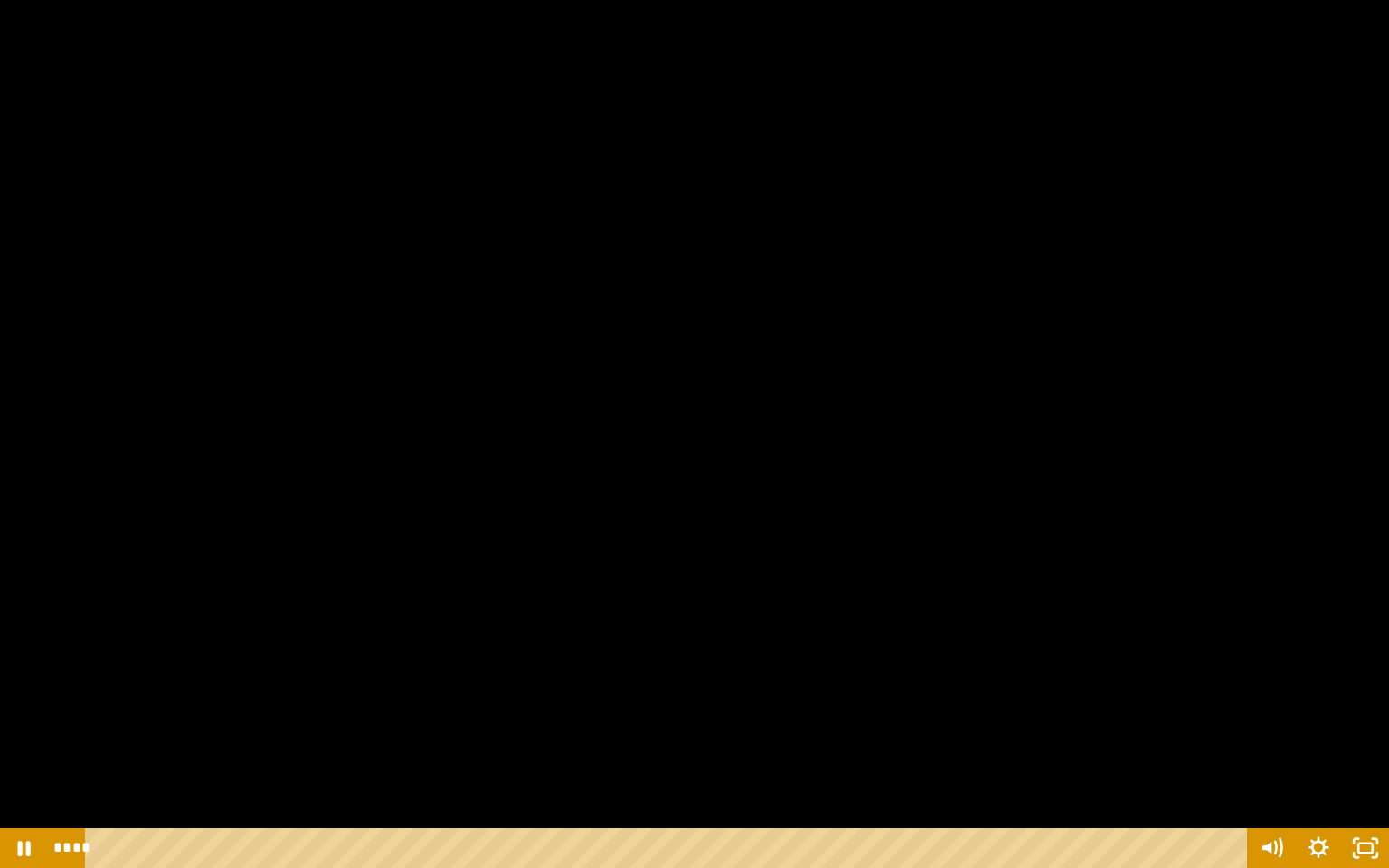 click at bounding box center [694, 434] 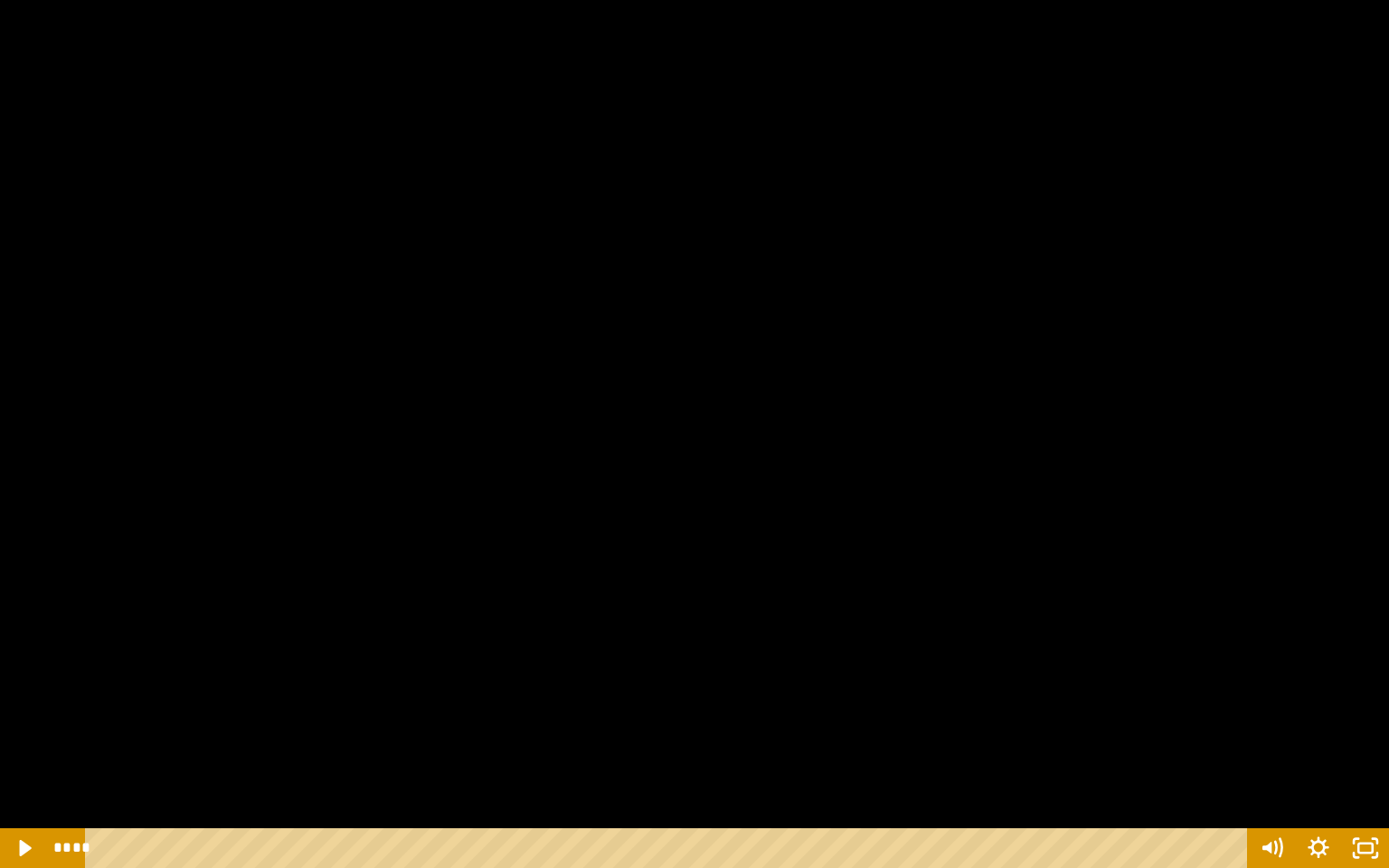 click at bounding box center [694, 434] 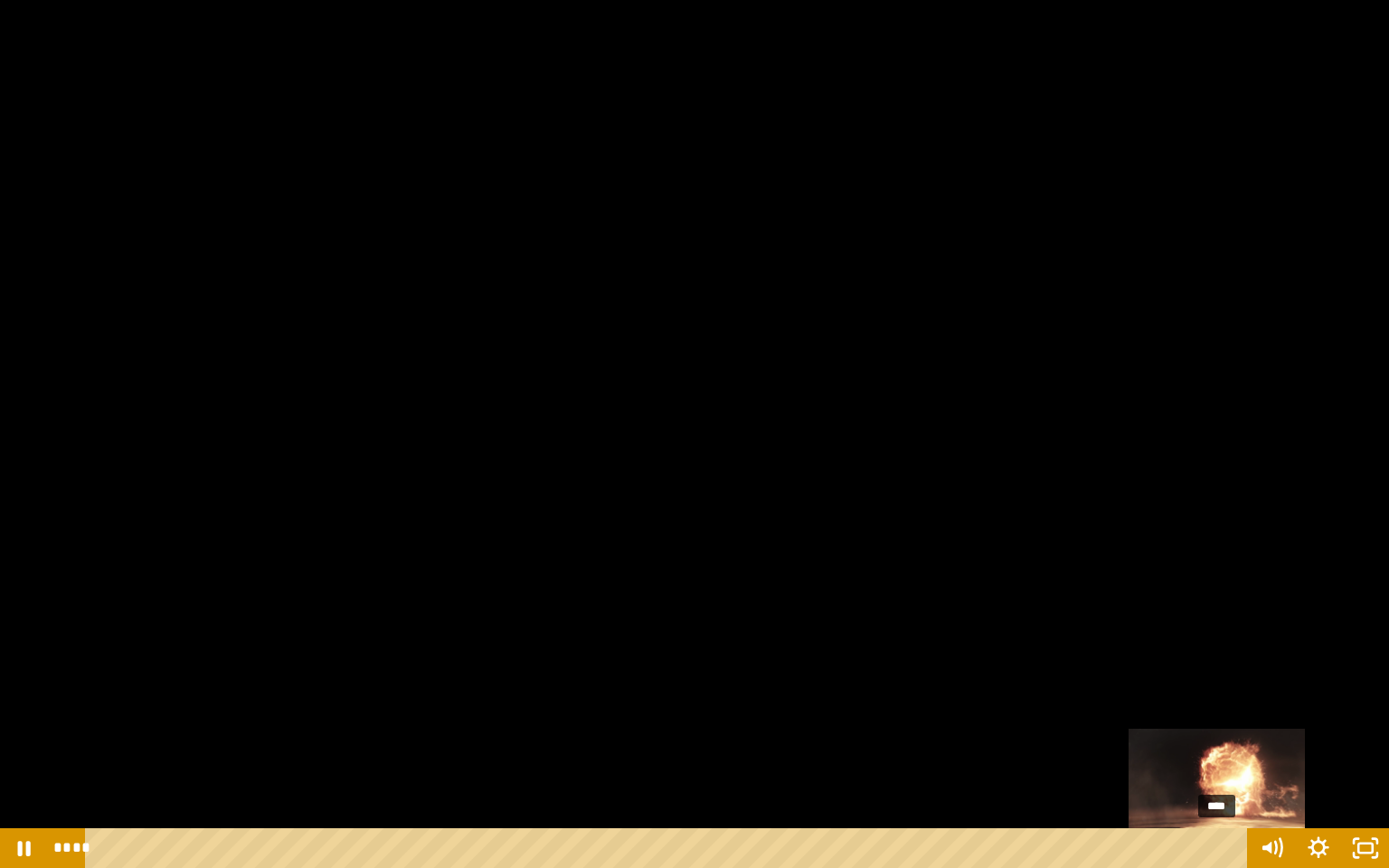 click on "****" at bounding box center [669, 848] 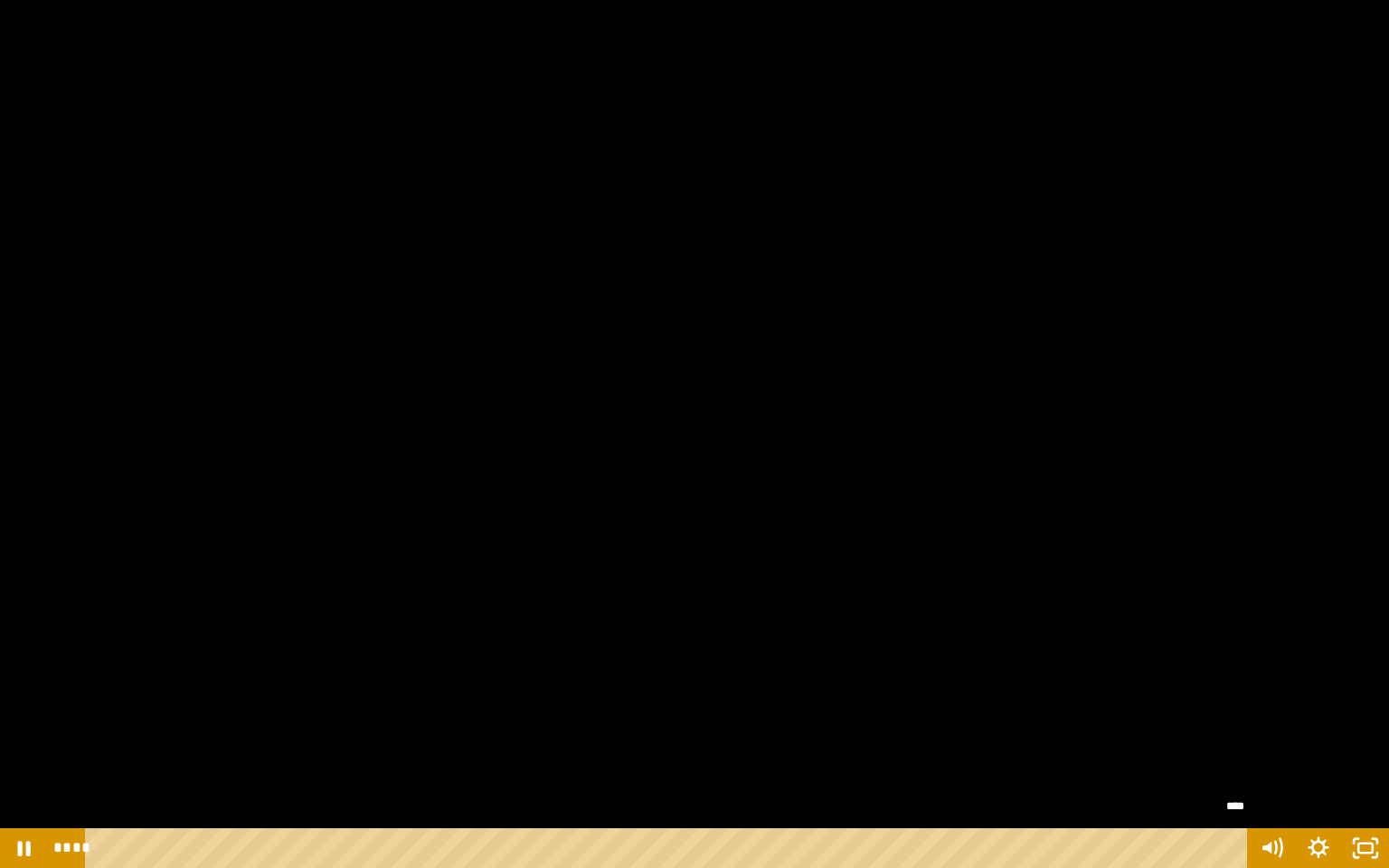 click on "****" at bounding box center (669, 848) 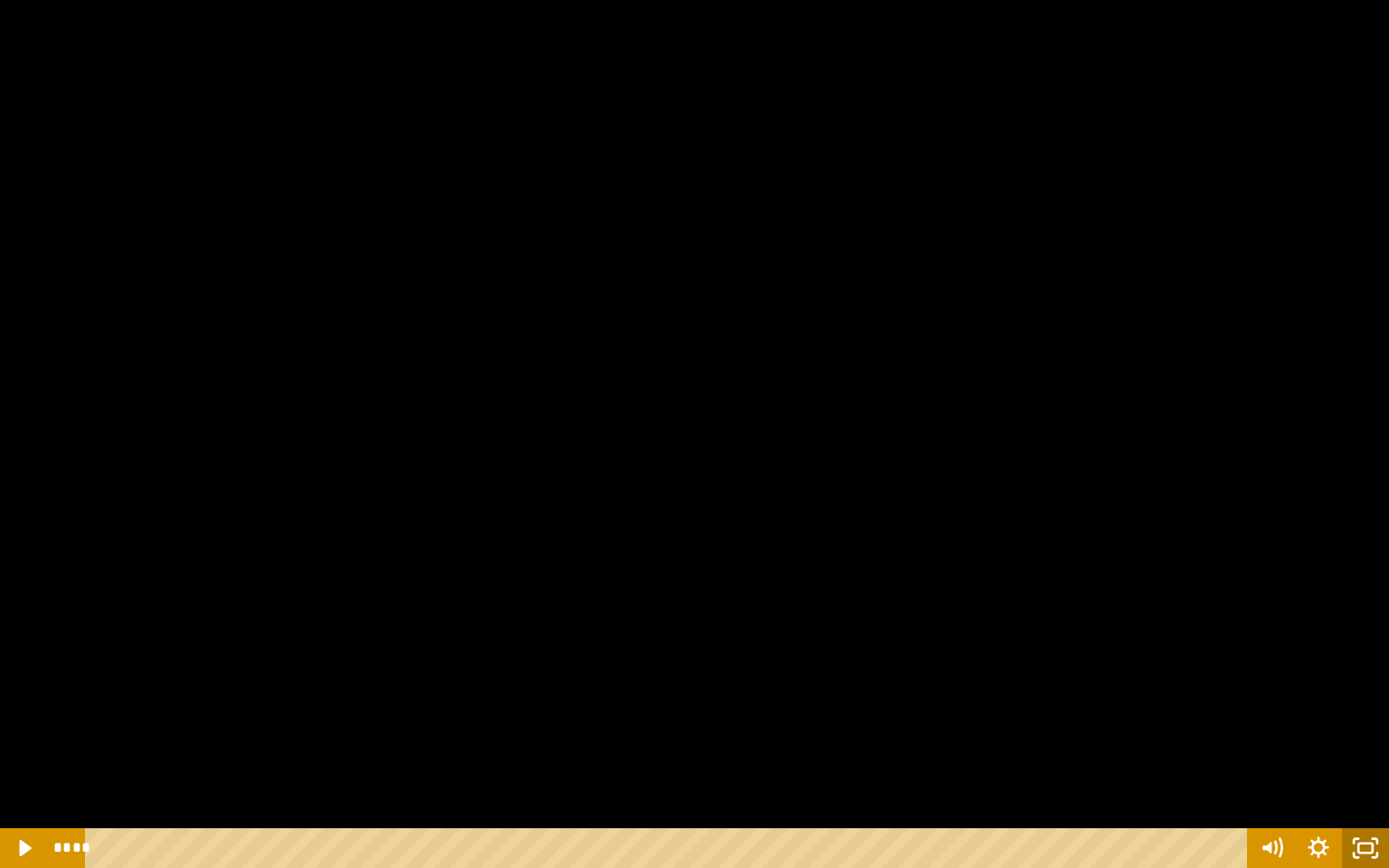 click 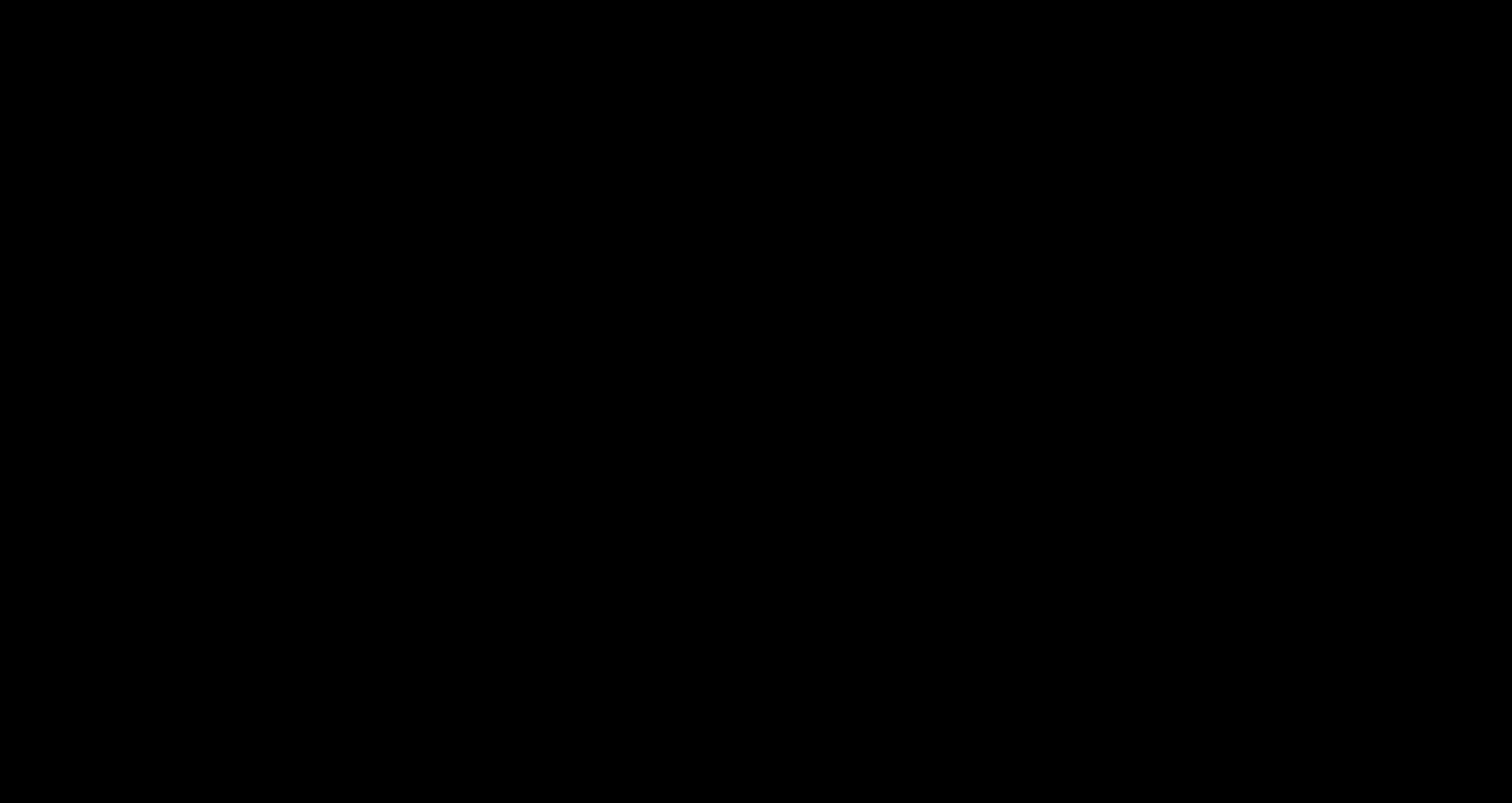 scroll, scrollTop: 1697, scrollLeft: 0, axis: vertical 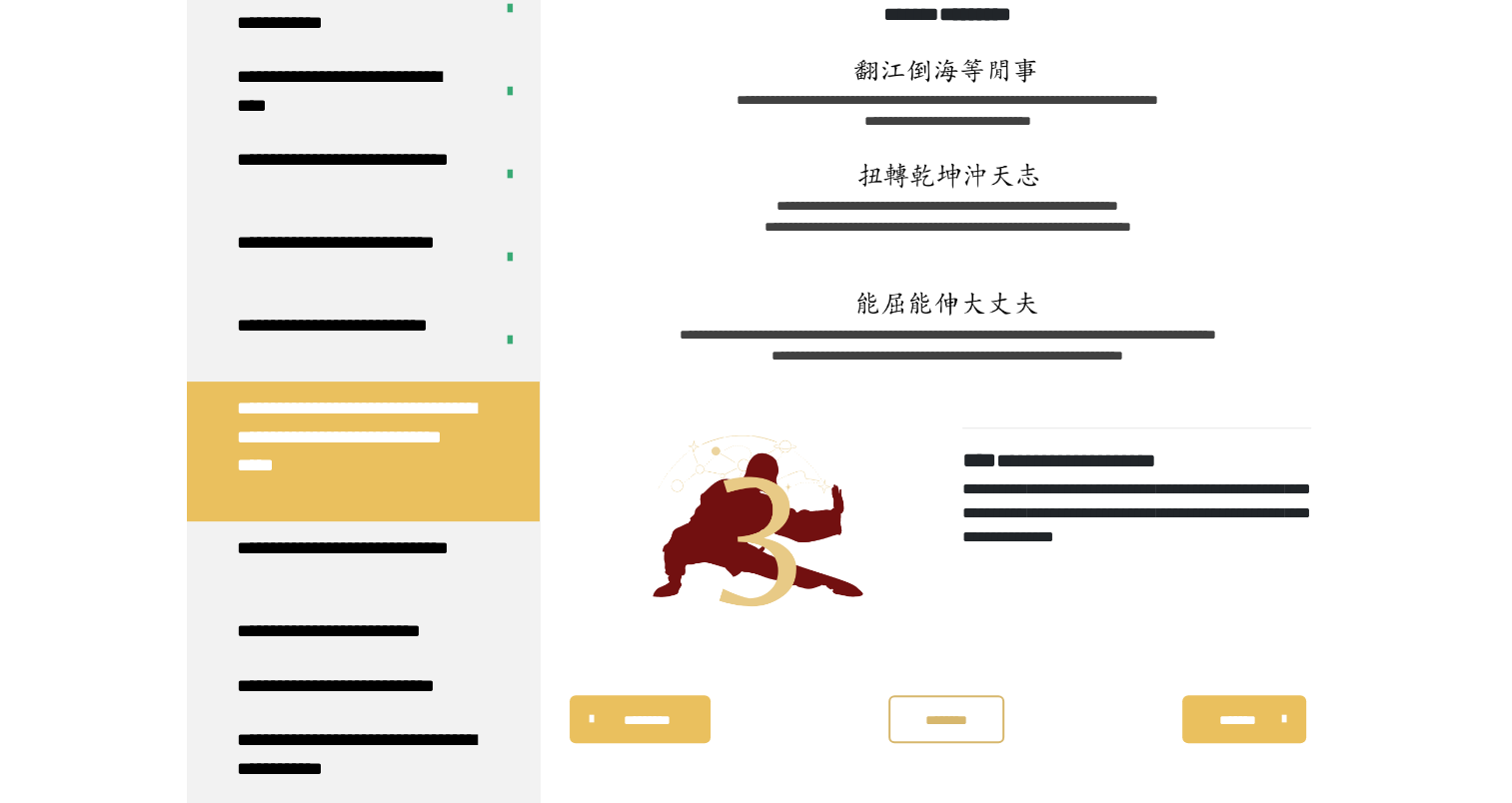click on "********" at bounding box center [946, 719] 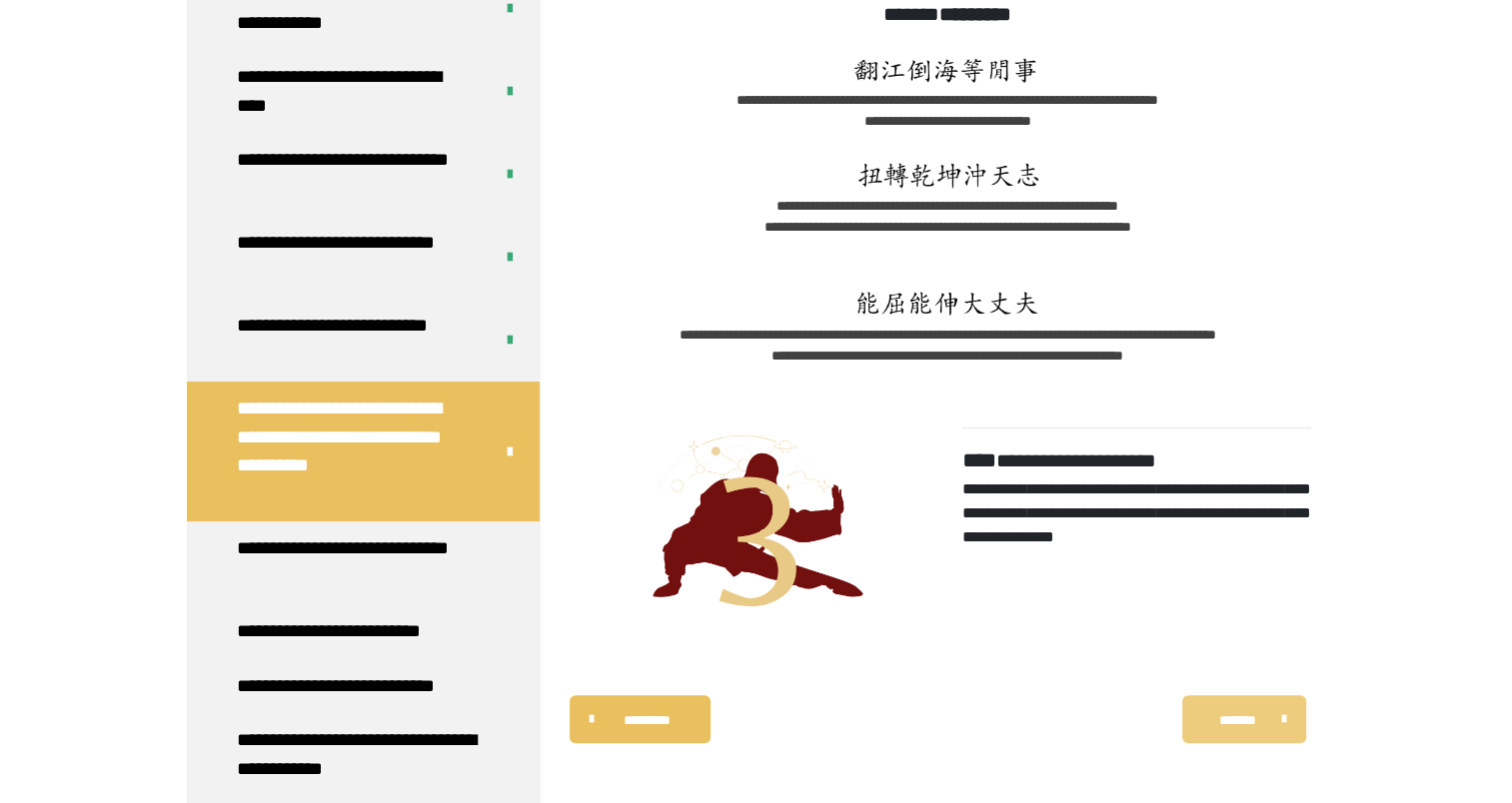click on "*******" at bounding box center [1236, 720] 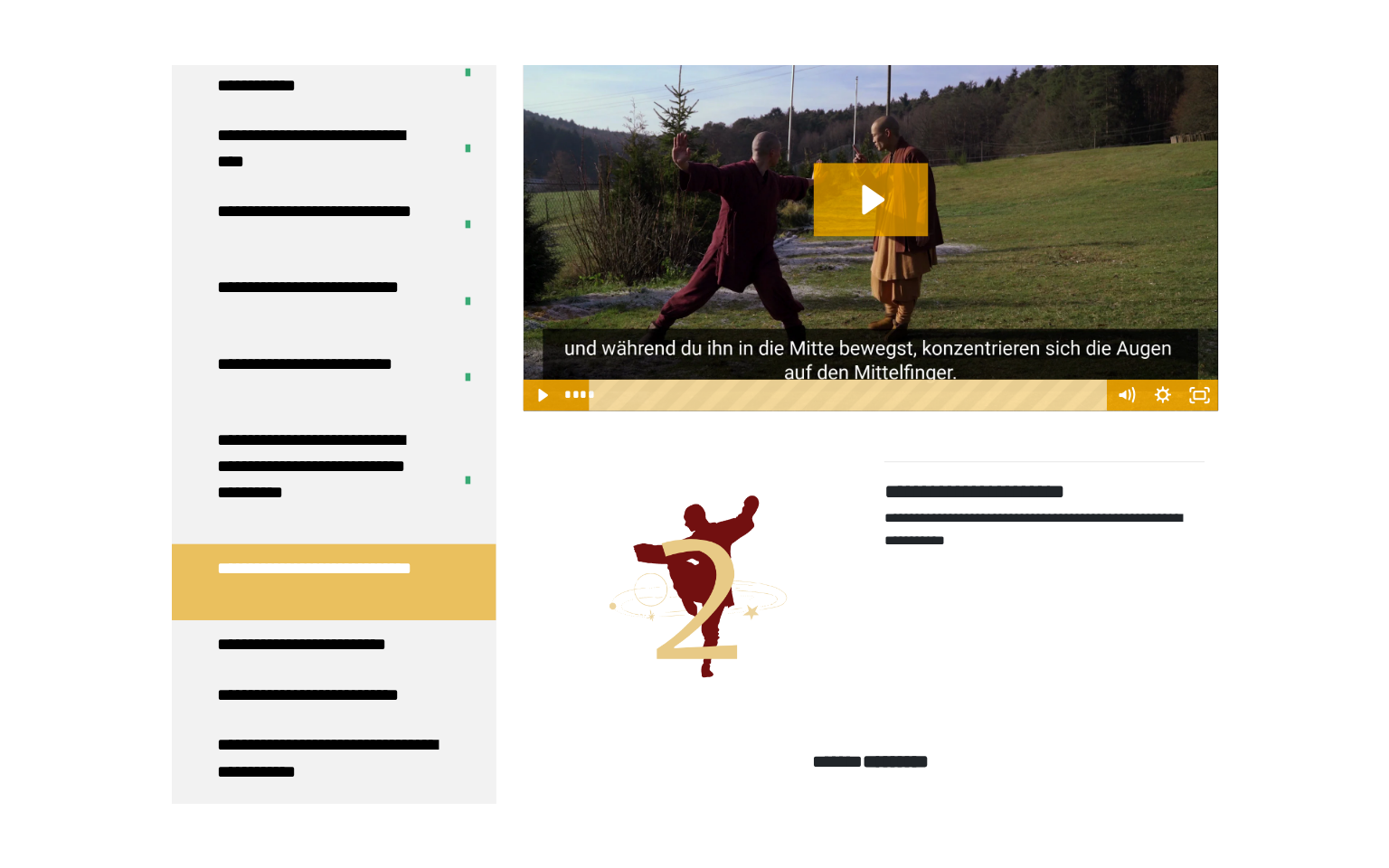 scroll, scrollTop: 624, scrollLeft: 0, axis: vertical 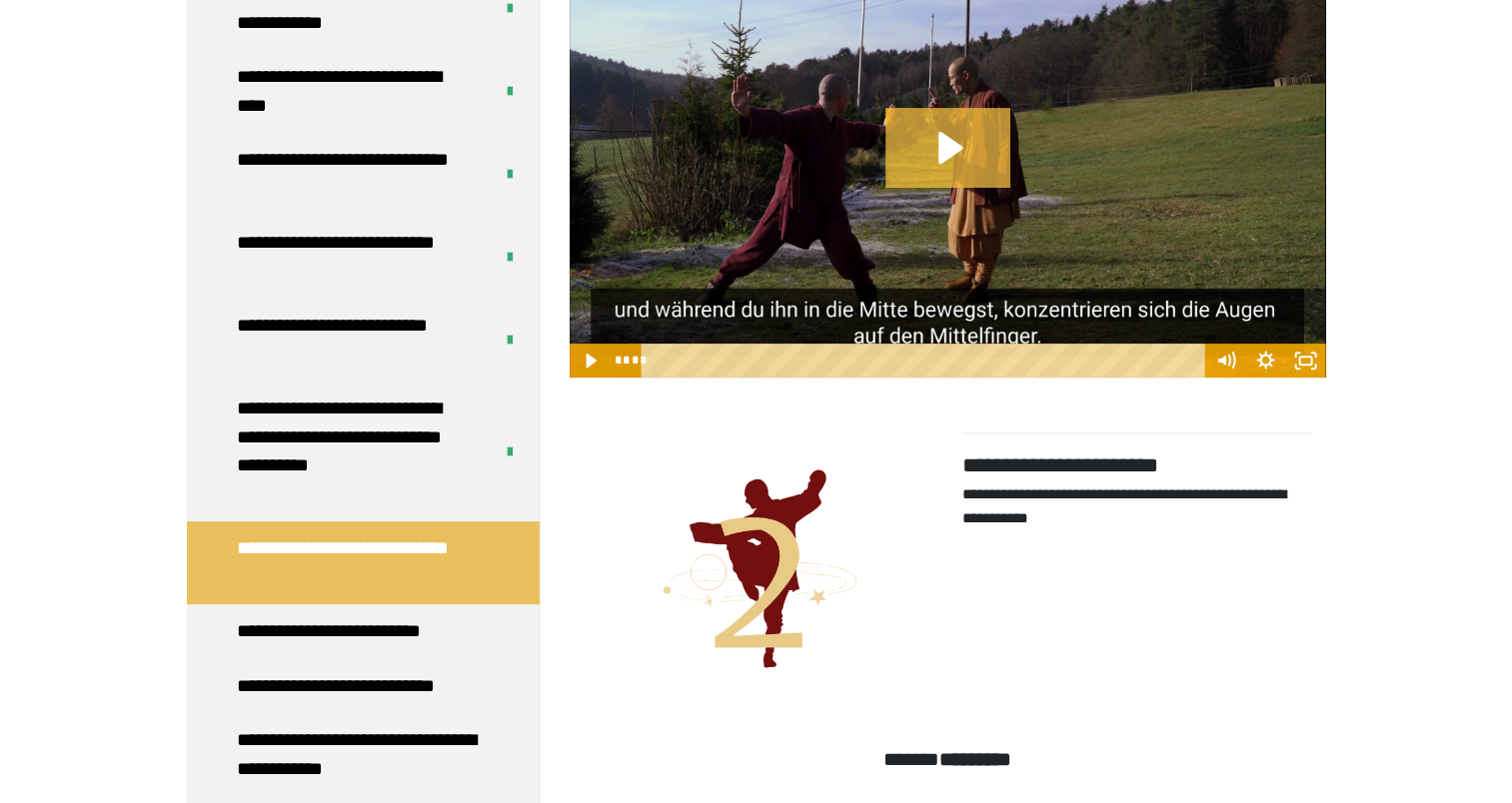 click 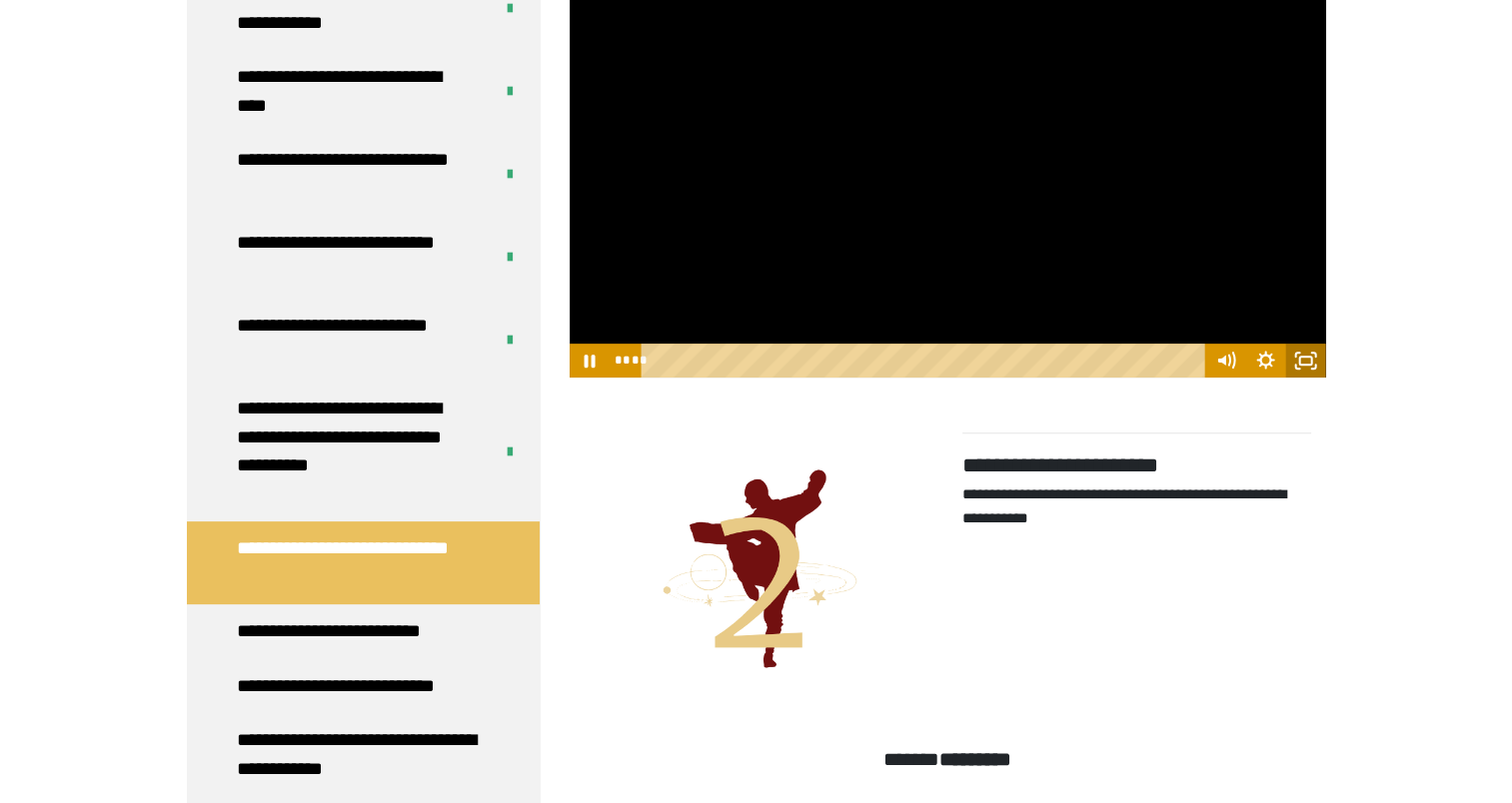 click 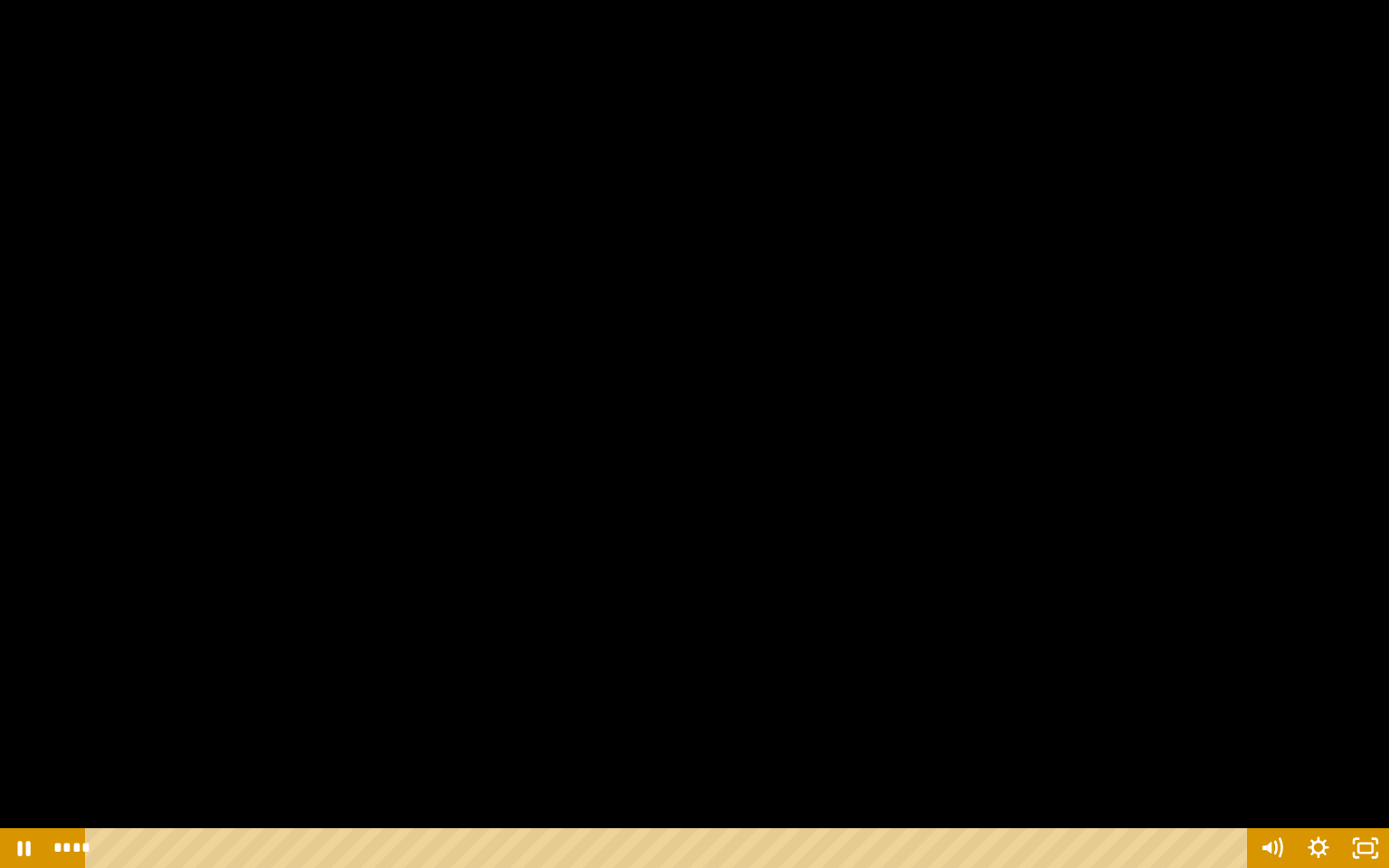 click at bounding box center (694, 434) 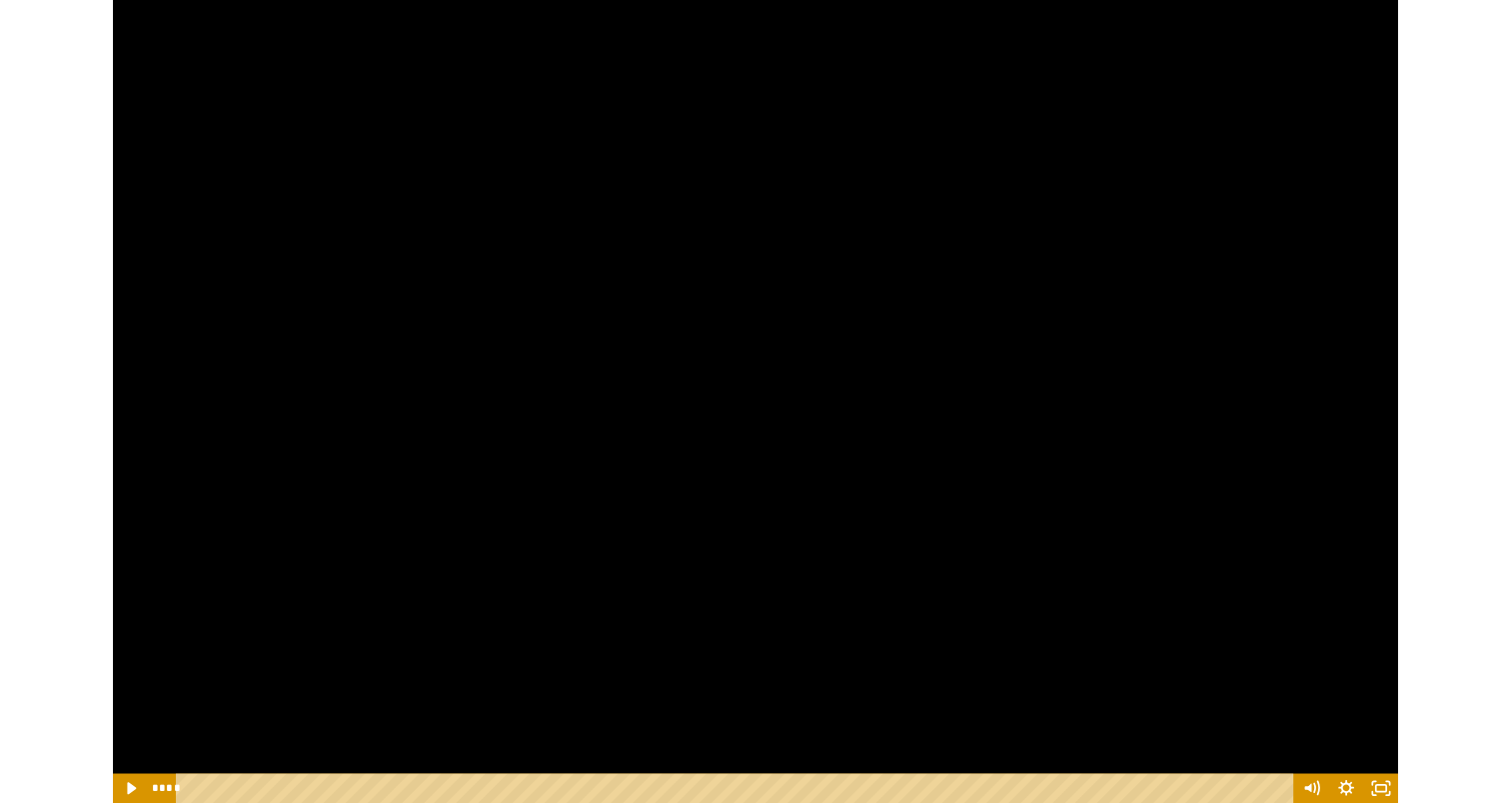 scroll, scrollTop: 285, scrollLeft: 0, axis: vertical 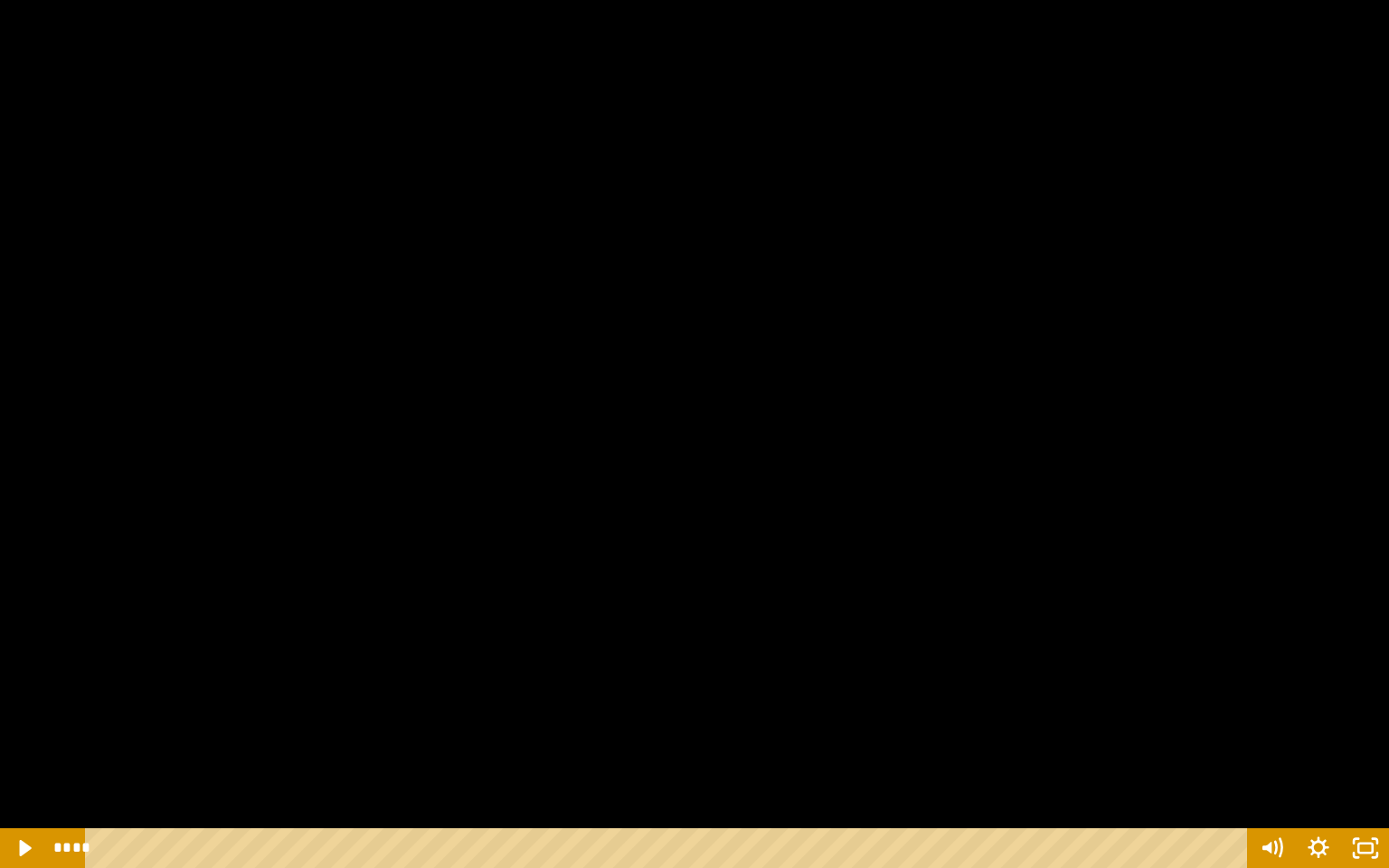 click at bounding box center [694, 434] 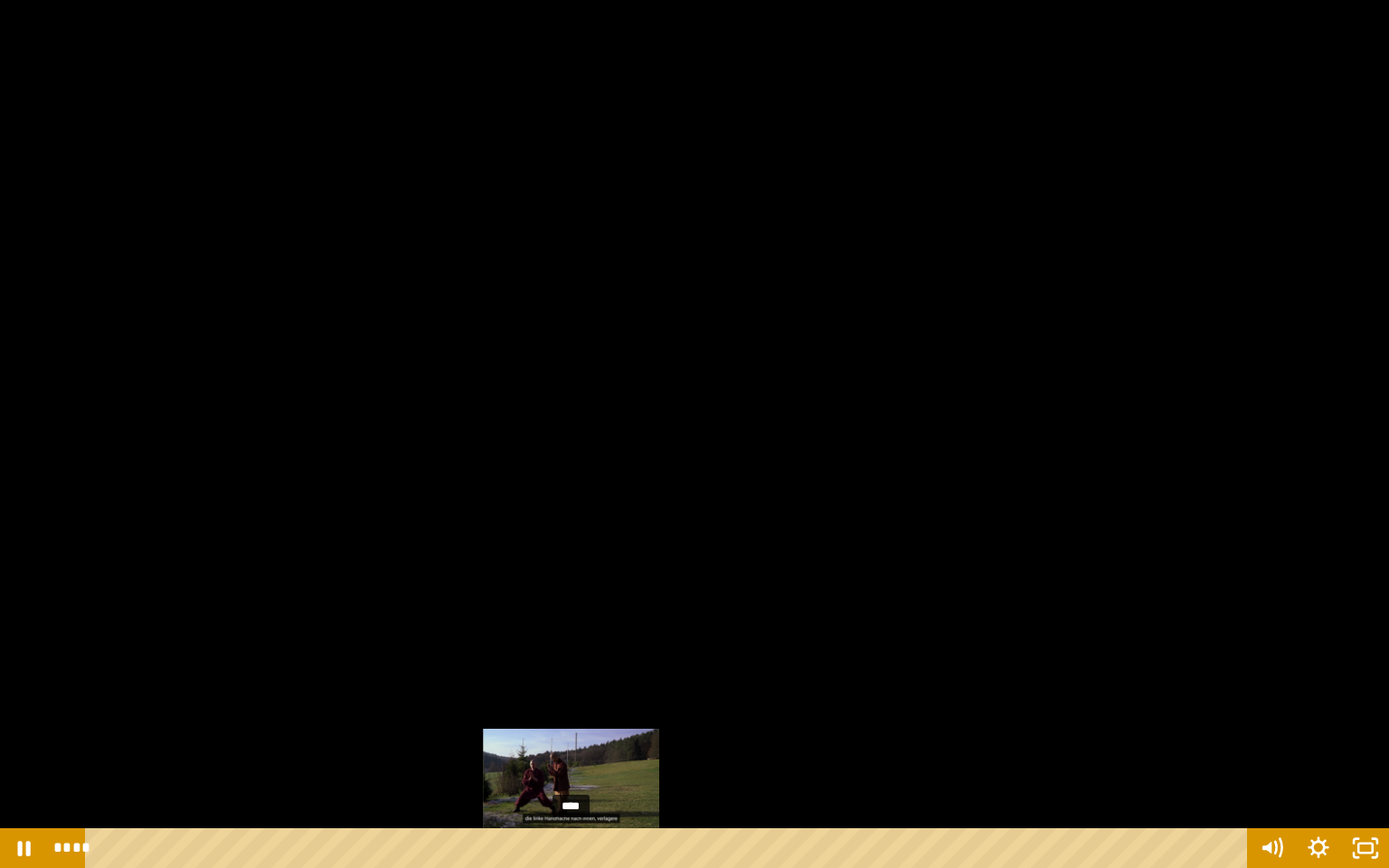 click on "****" at bounding box center (669, 848) 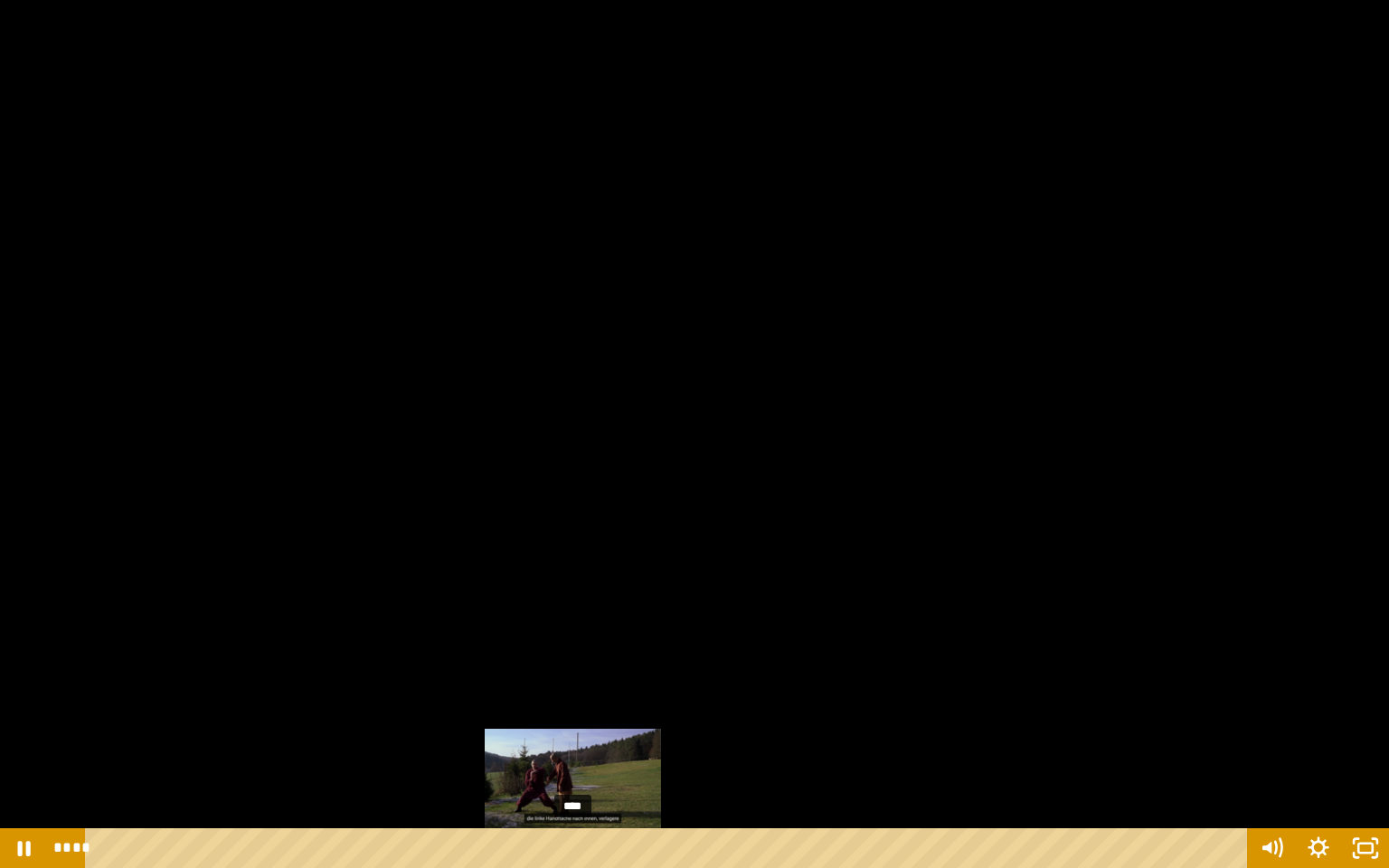 click on "****" at bounding box center [669, 848] 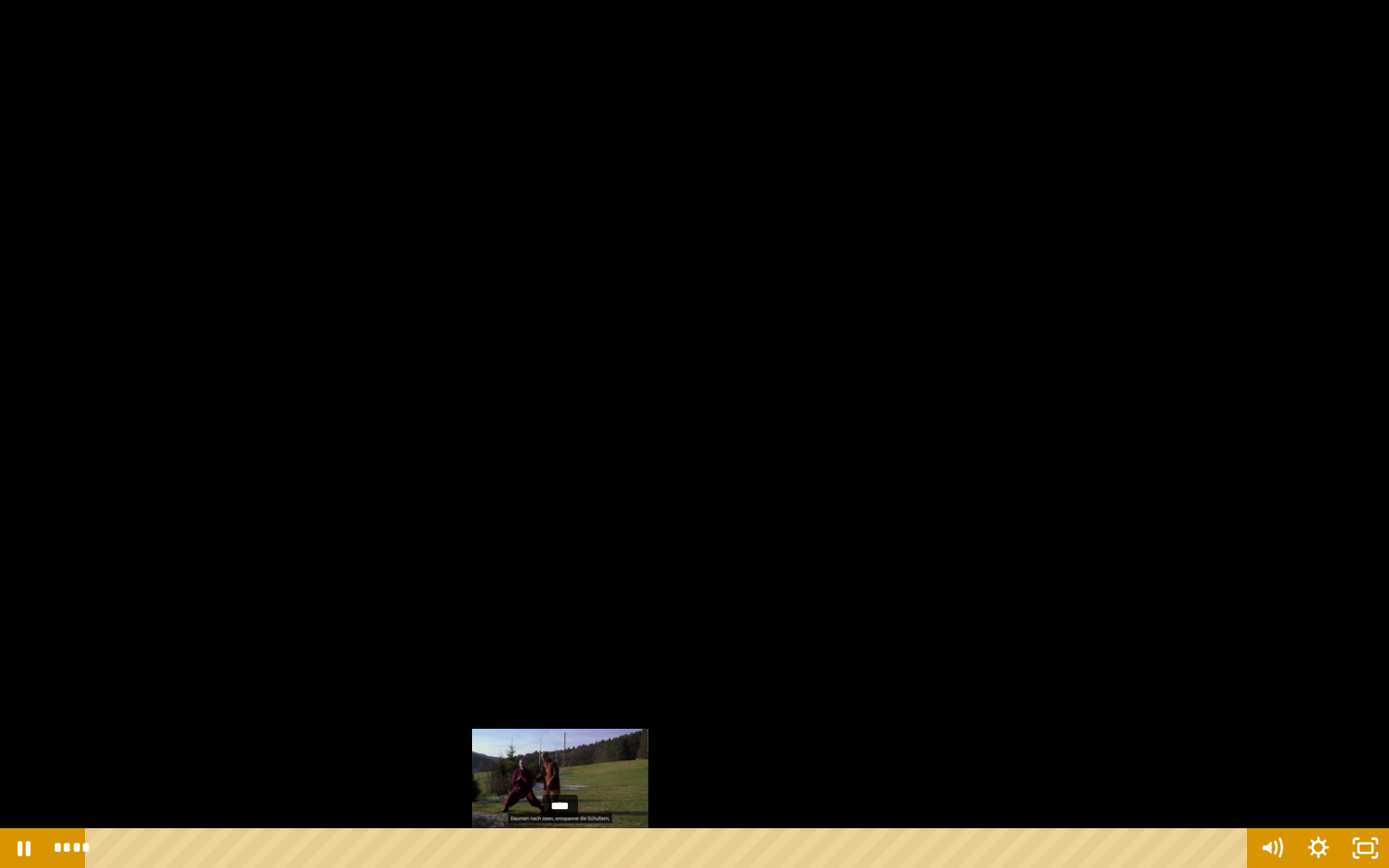 click on "****" at bounding box center [669, 848] 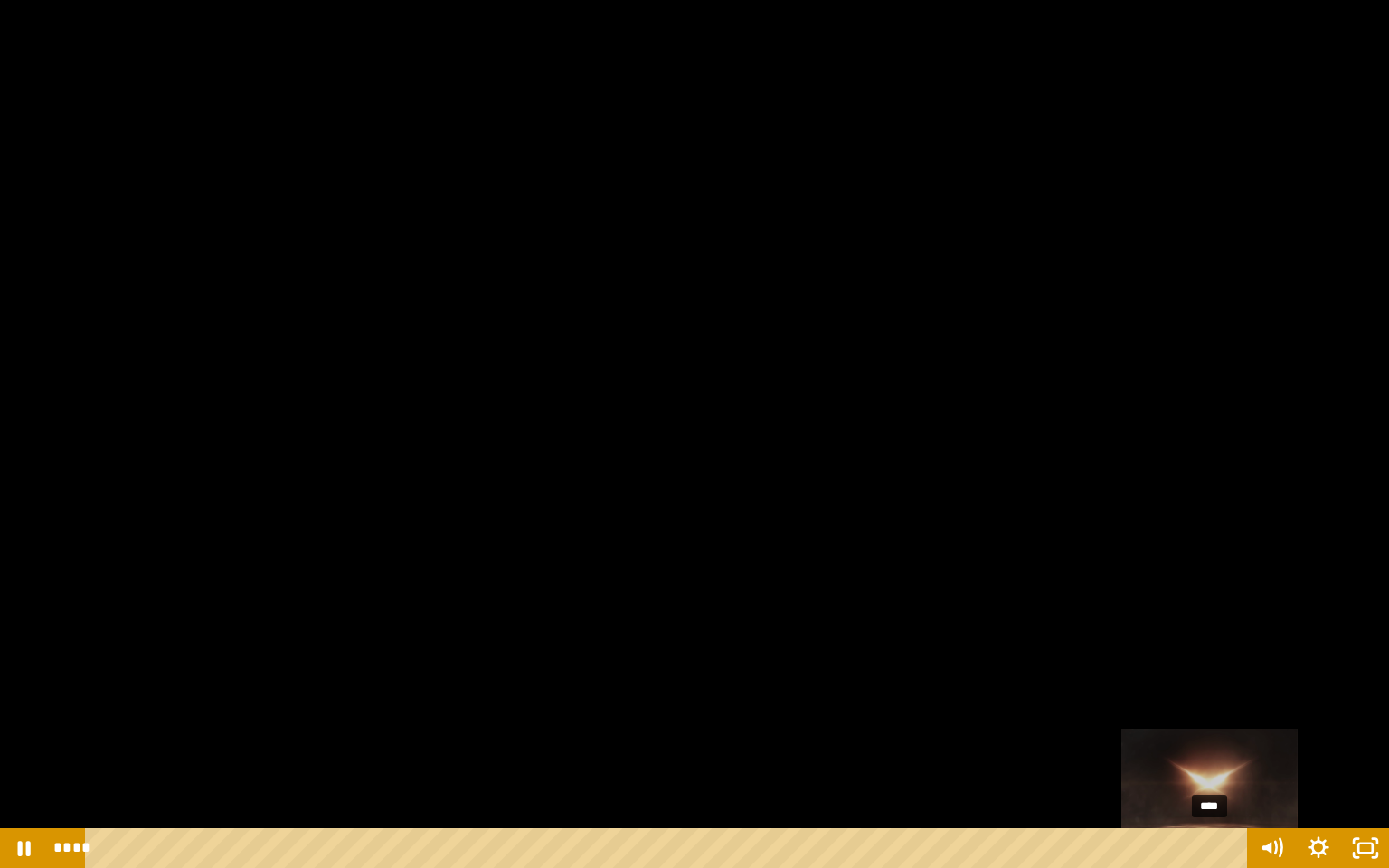 click on "****" at bounding box center (669, 848) 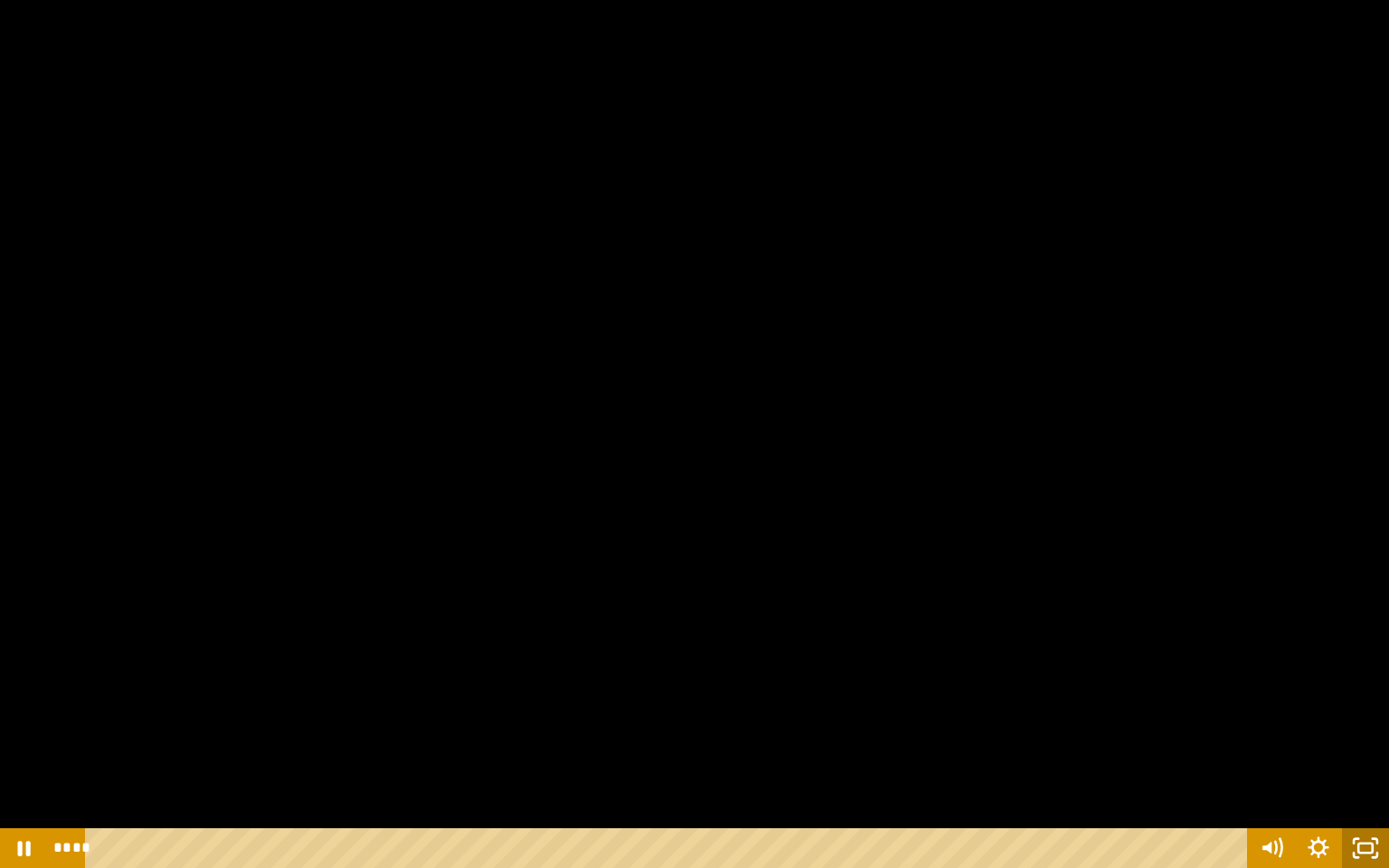 click 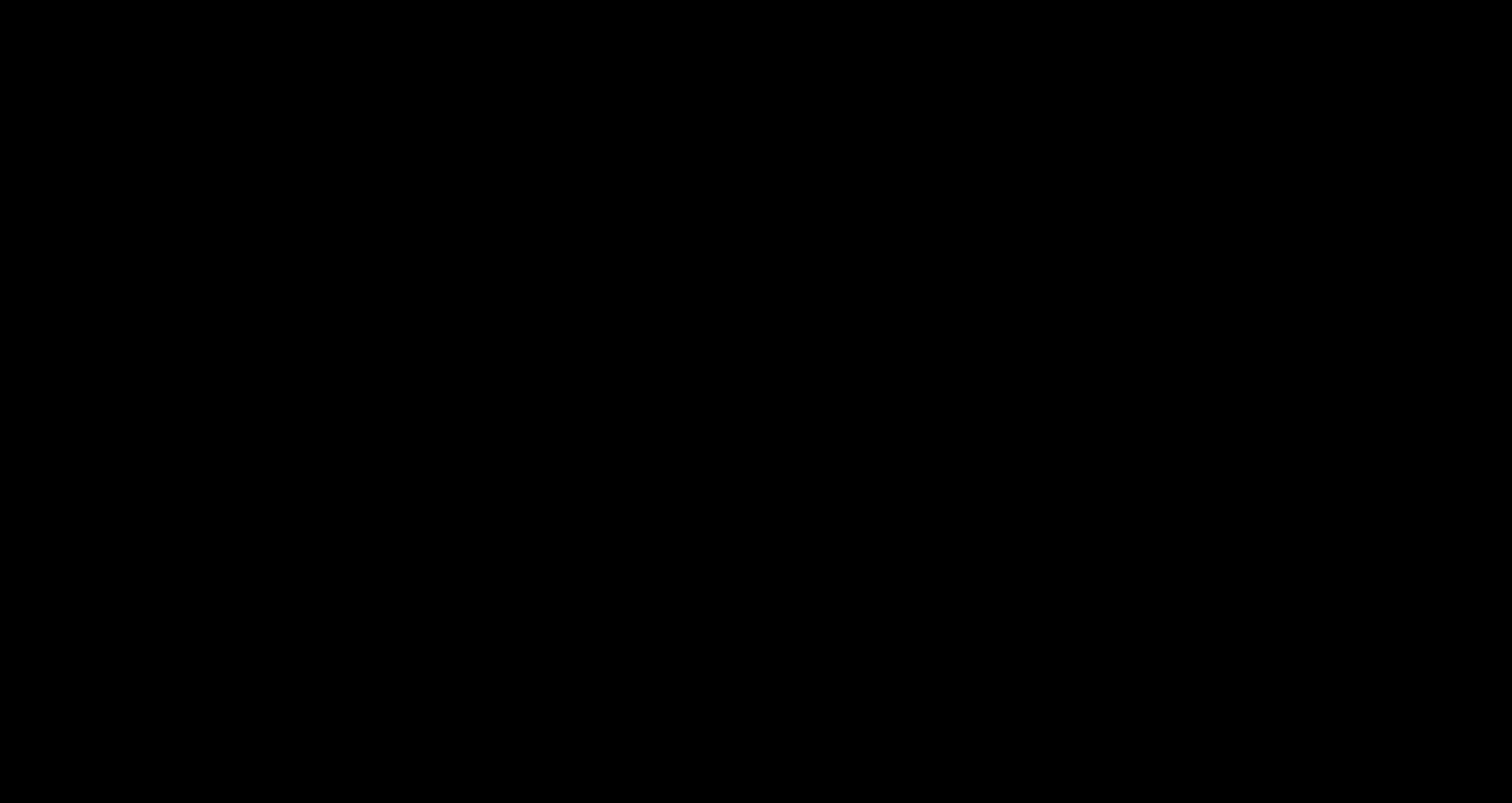 scroll, scrollTop: 484, scrollLeft: 0, axis: vertical 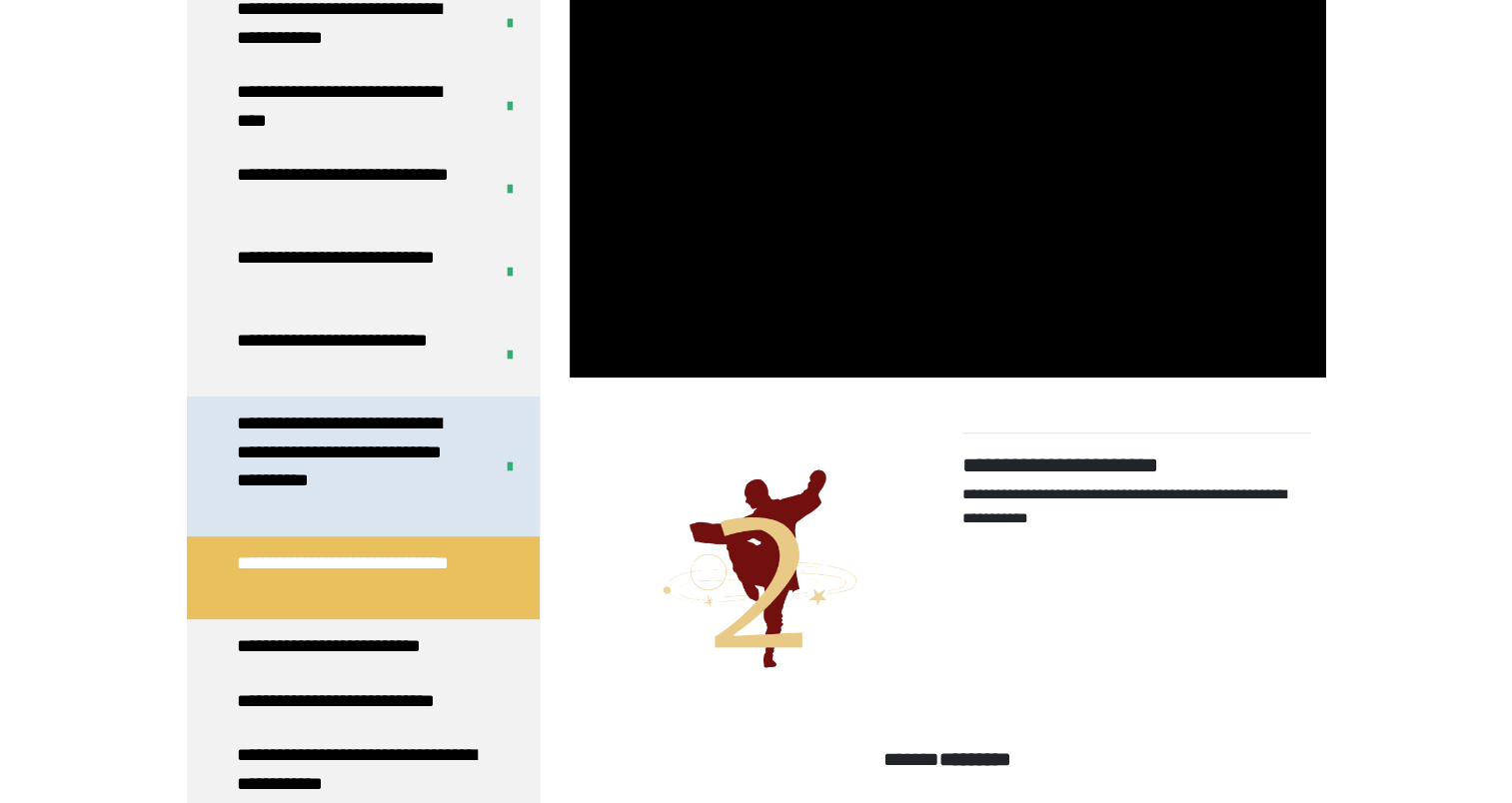 click on "**********" at bounding box center [350, 466] 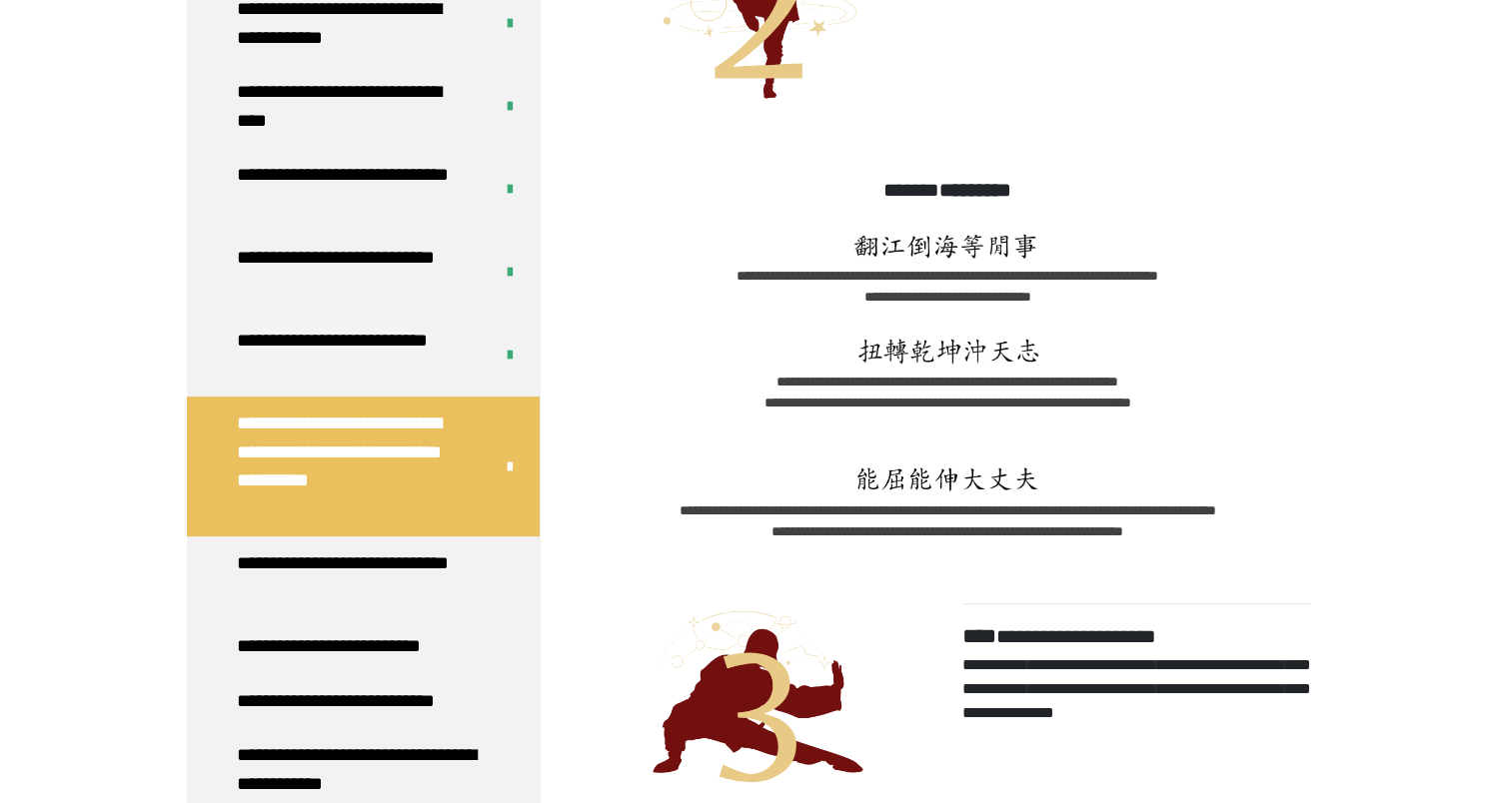 scroll, scrollTop: 1697, scrollLeft: 0, axis: vertical 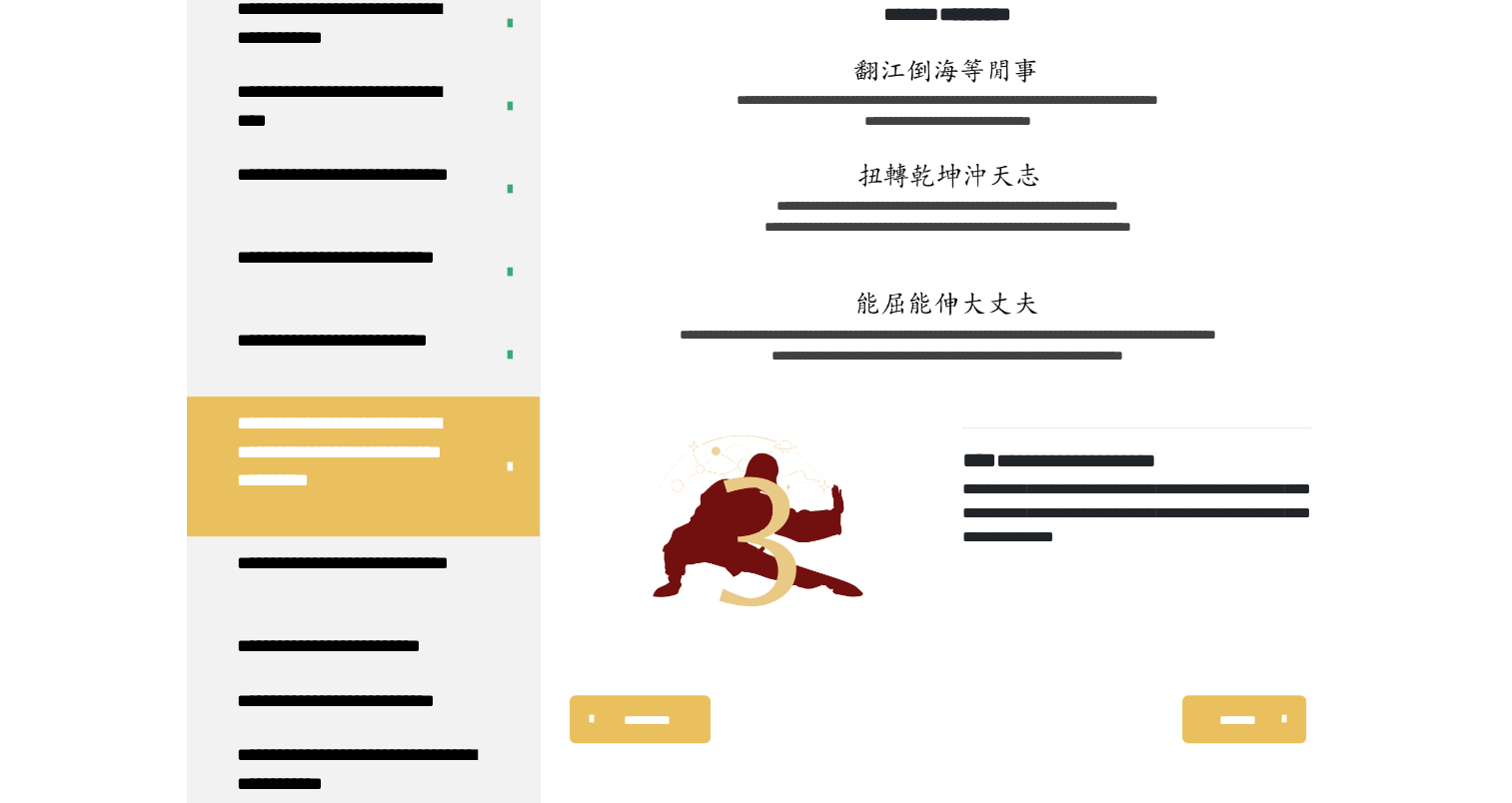 click on "********* ******** *******" at bounding box center (947, 719) 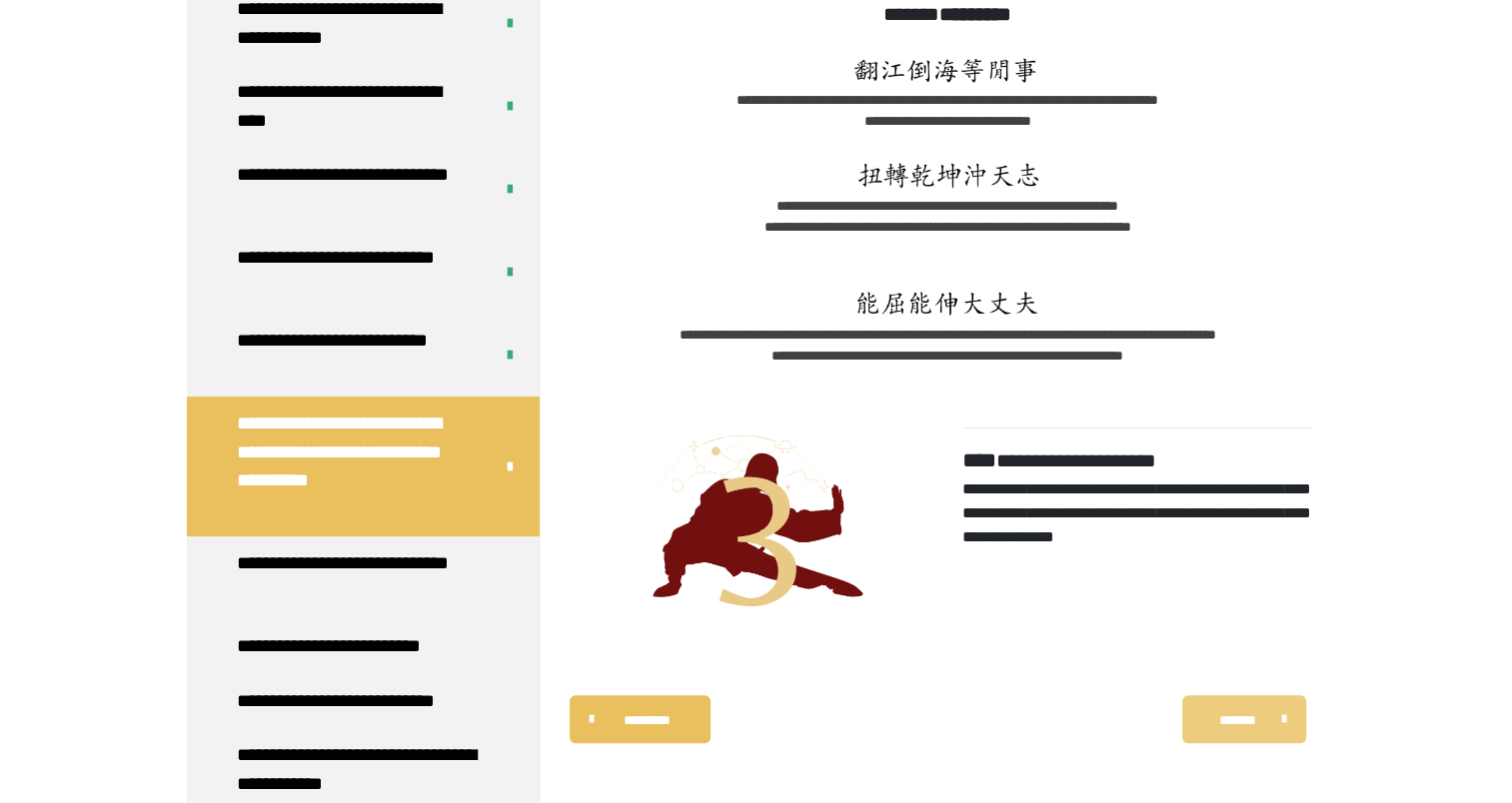 click on "*******" at bounding box center (1236, 720) 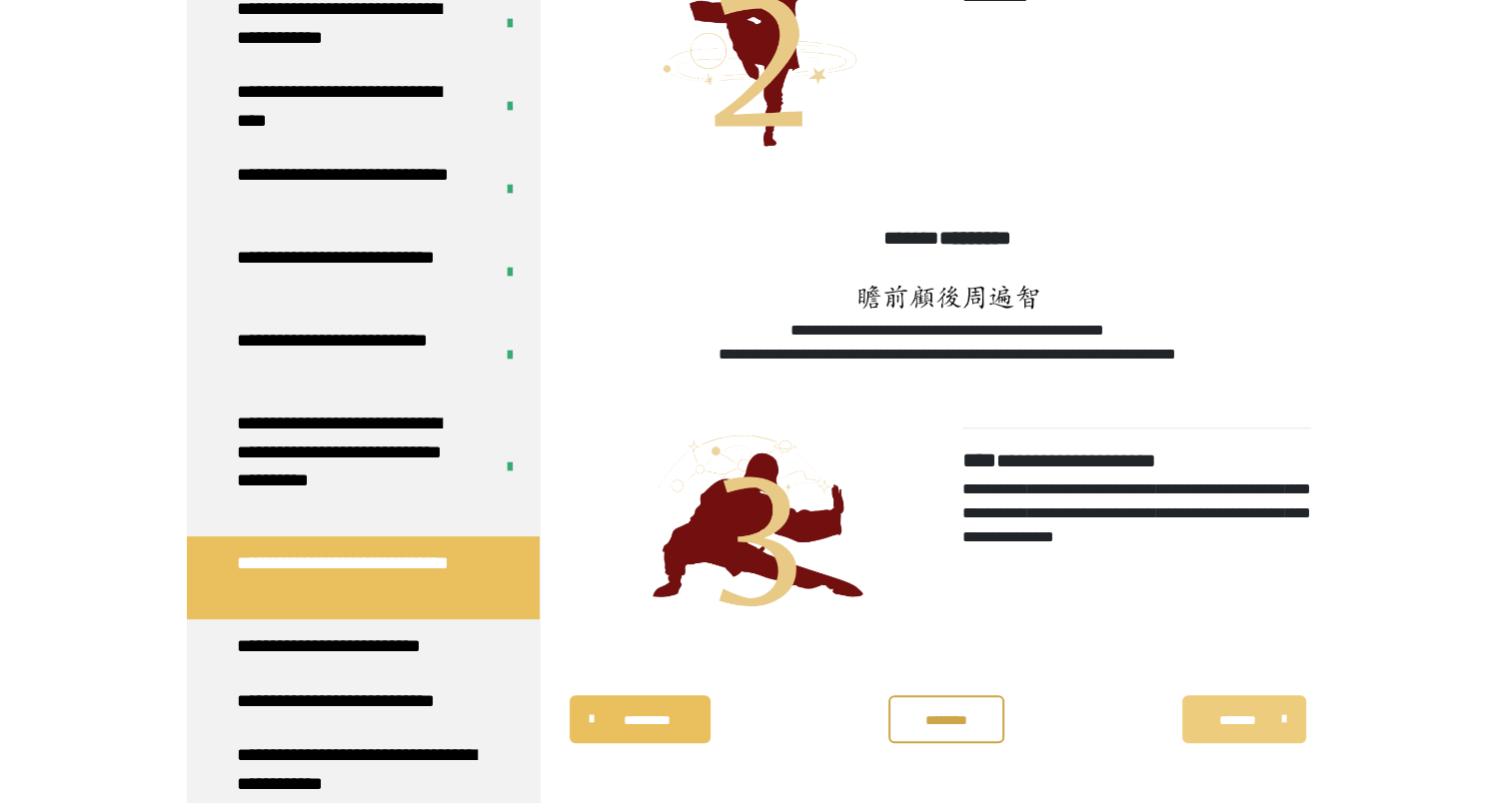 scroll, scrollTop: 1021, scrollLeft: 0, axis: vertical 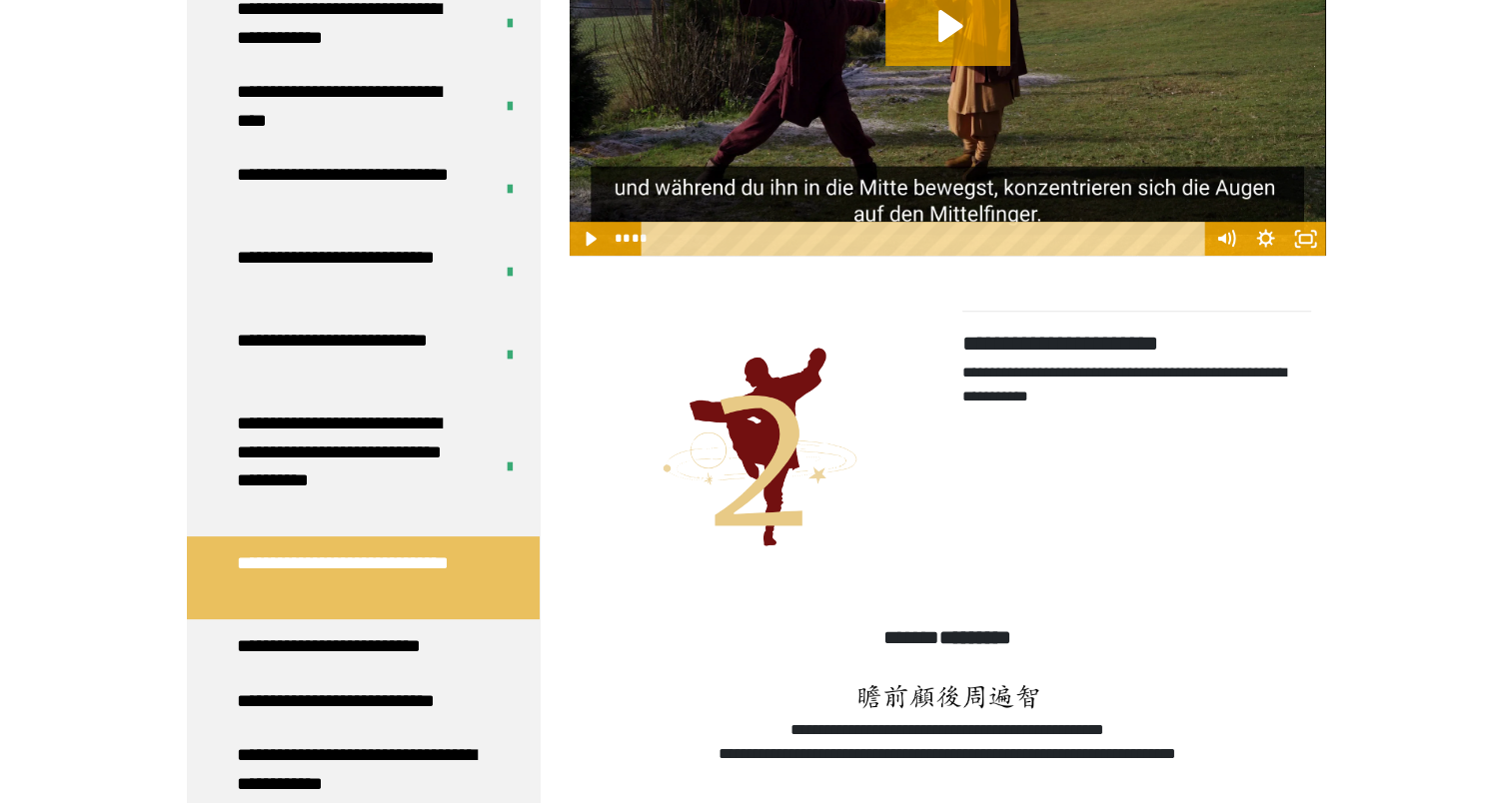 click on "**********" at bounding box center [358, 577] 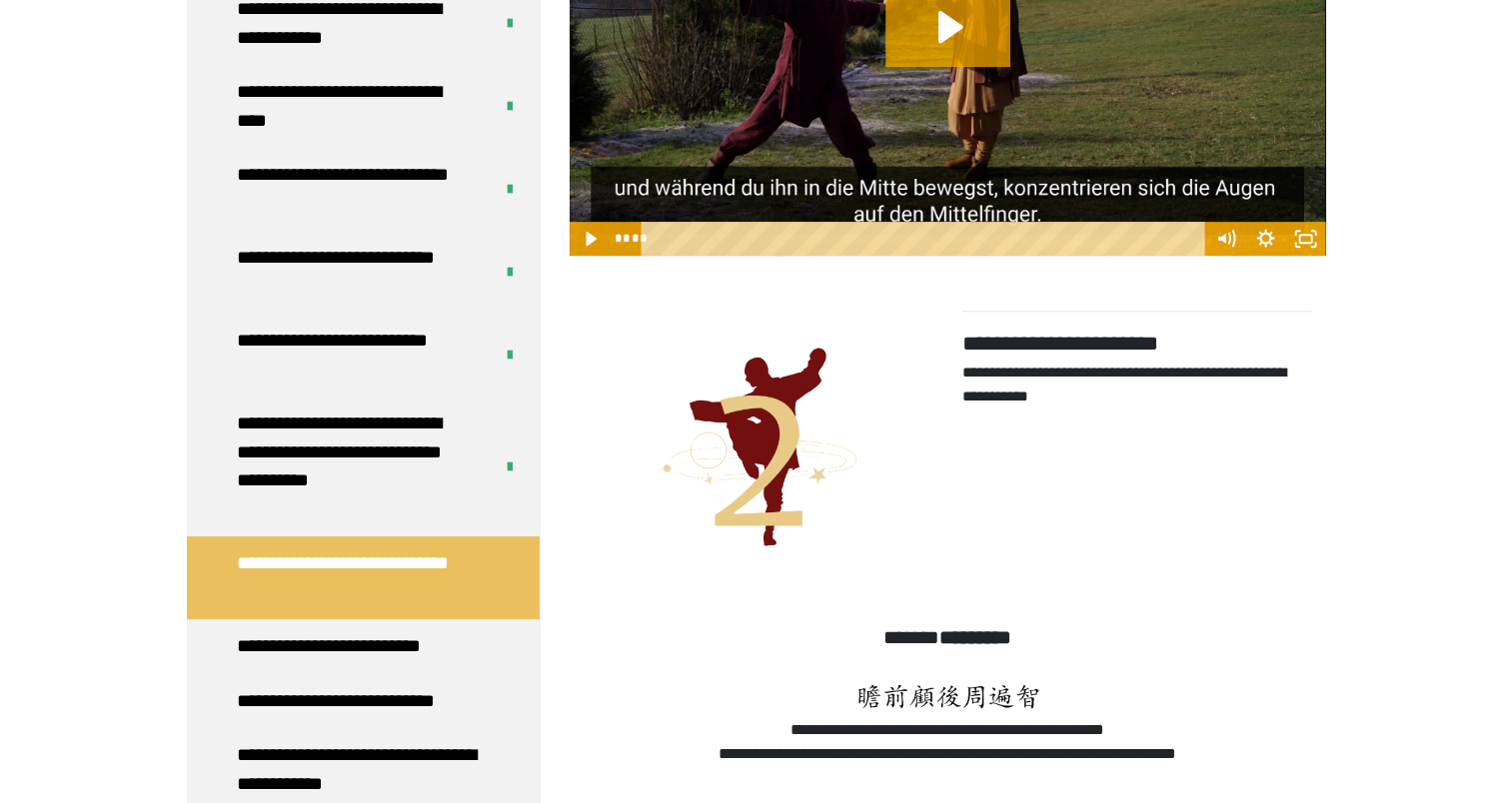 scroll, scrollTop: 270, scrollLeft: 0, axis: vertical 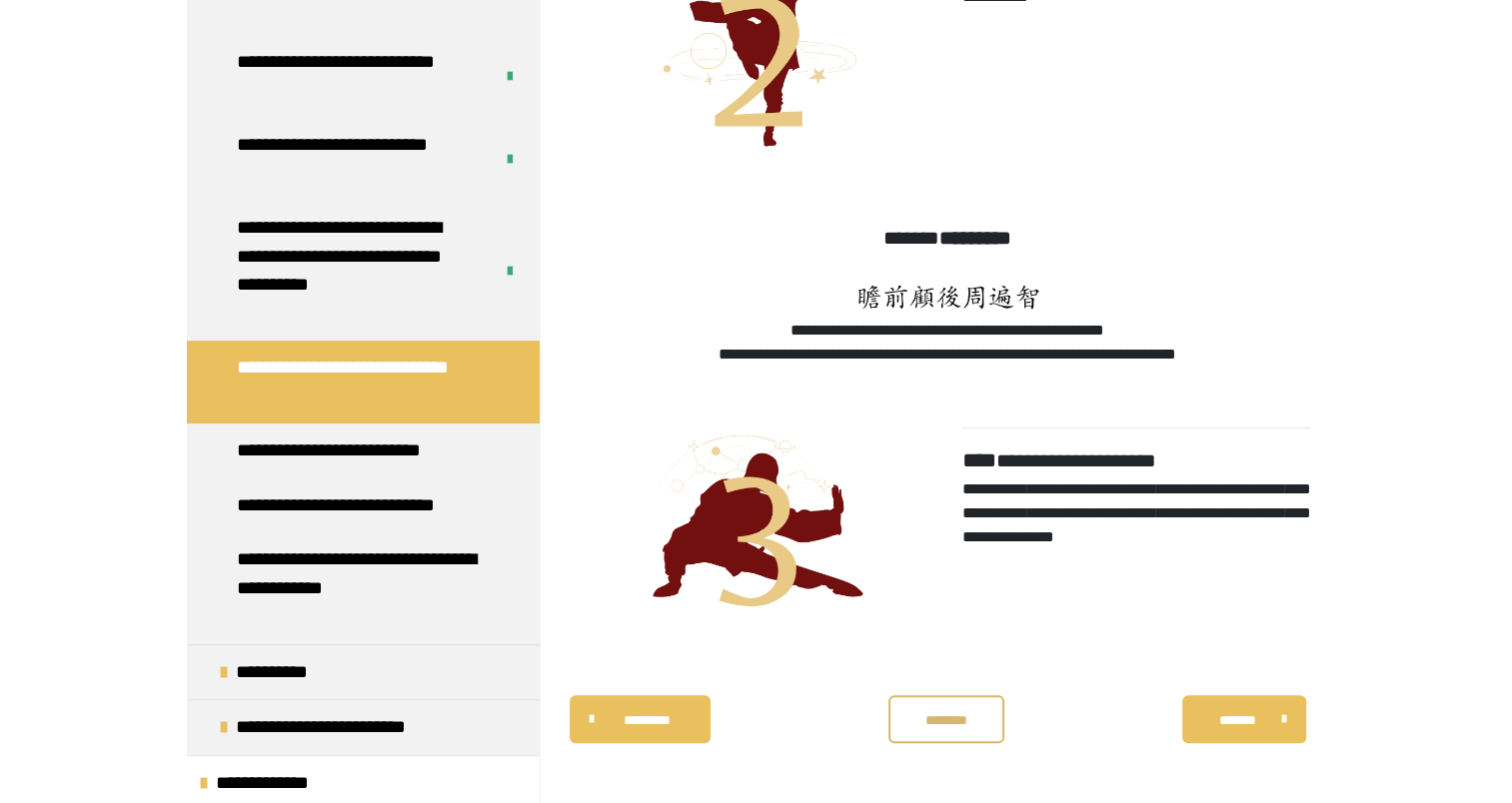 click on "********" at bounding box center (946, 720) 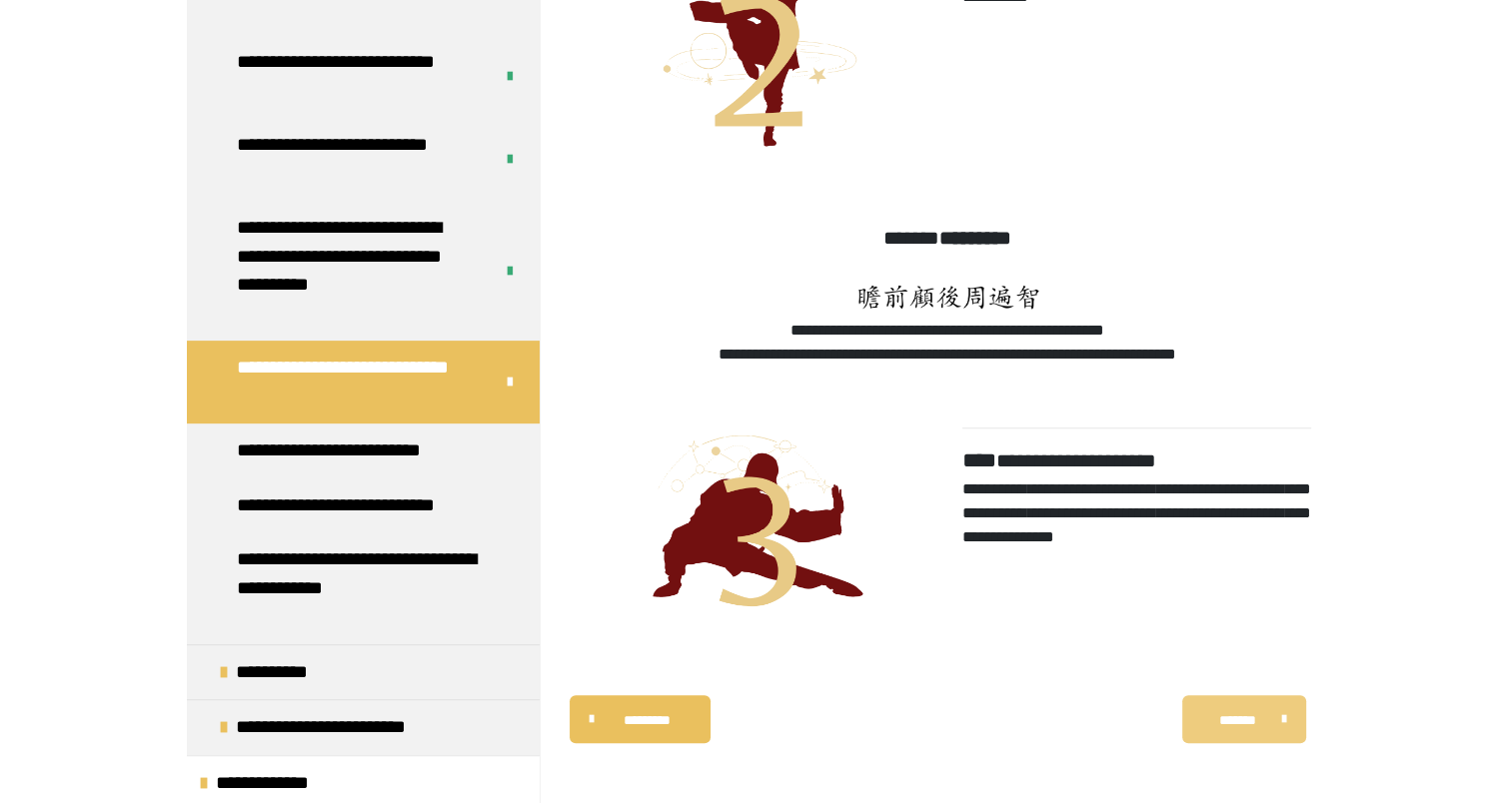 click on "*******" at bounding box center (1243, 719) 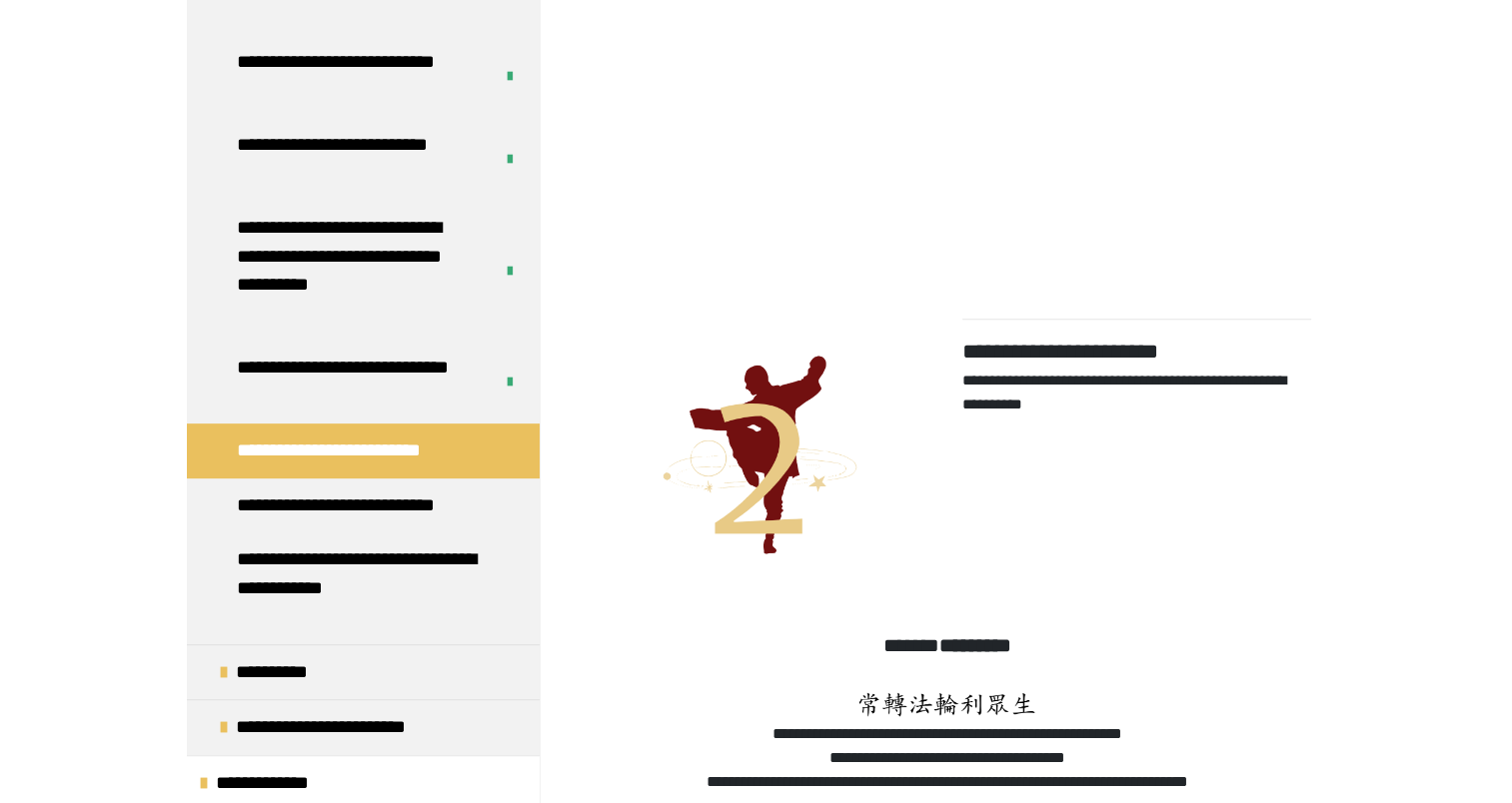 scroll, scrollTop: 1012, scrollLeft: 0, axis: vertical 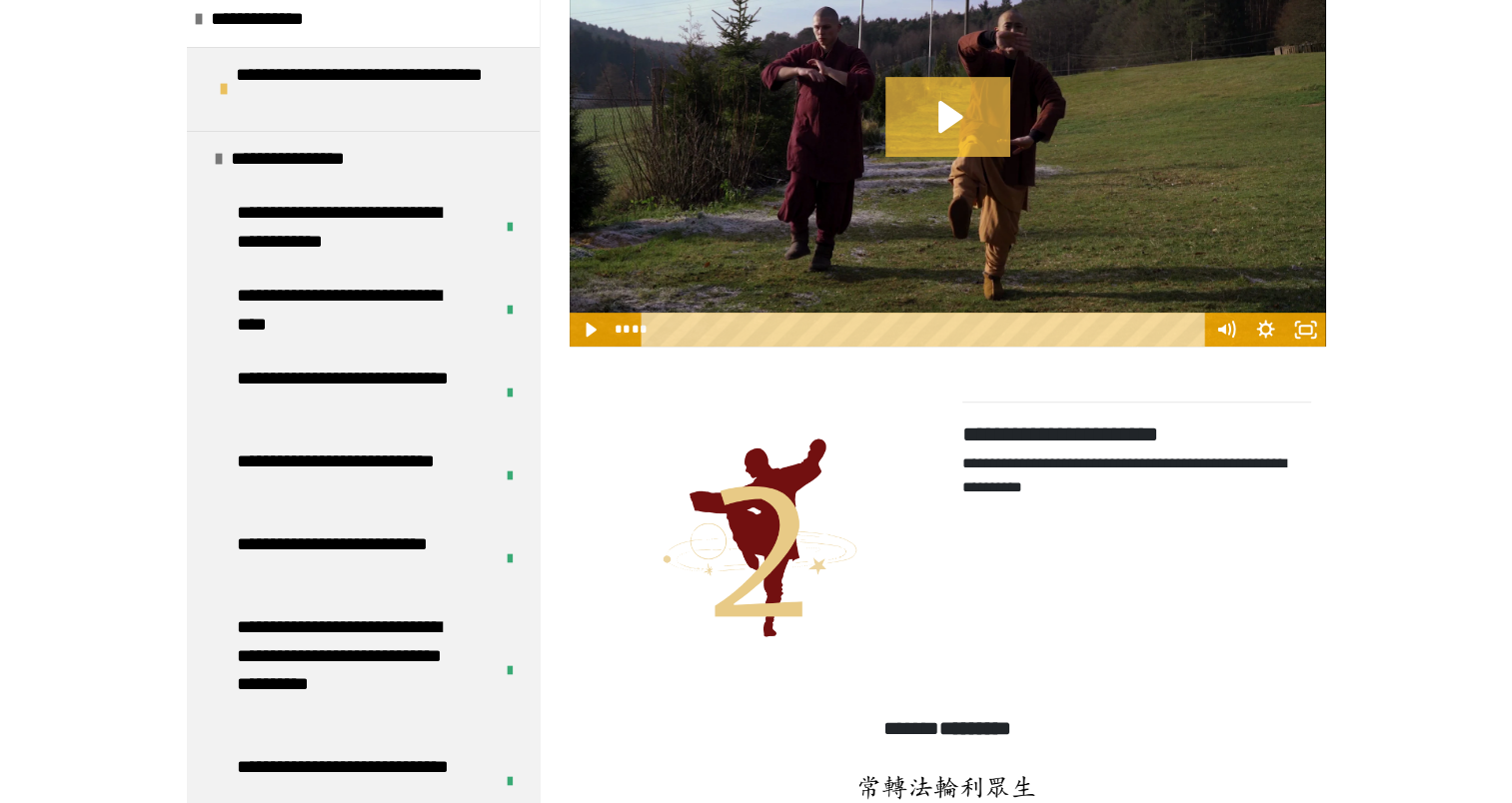 click 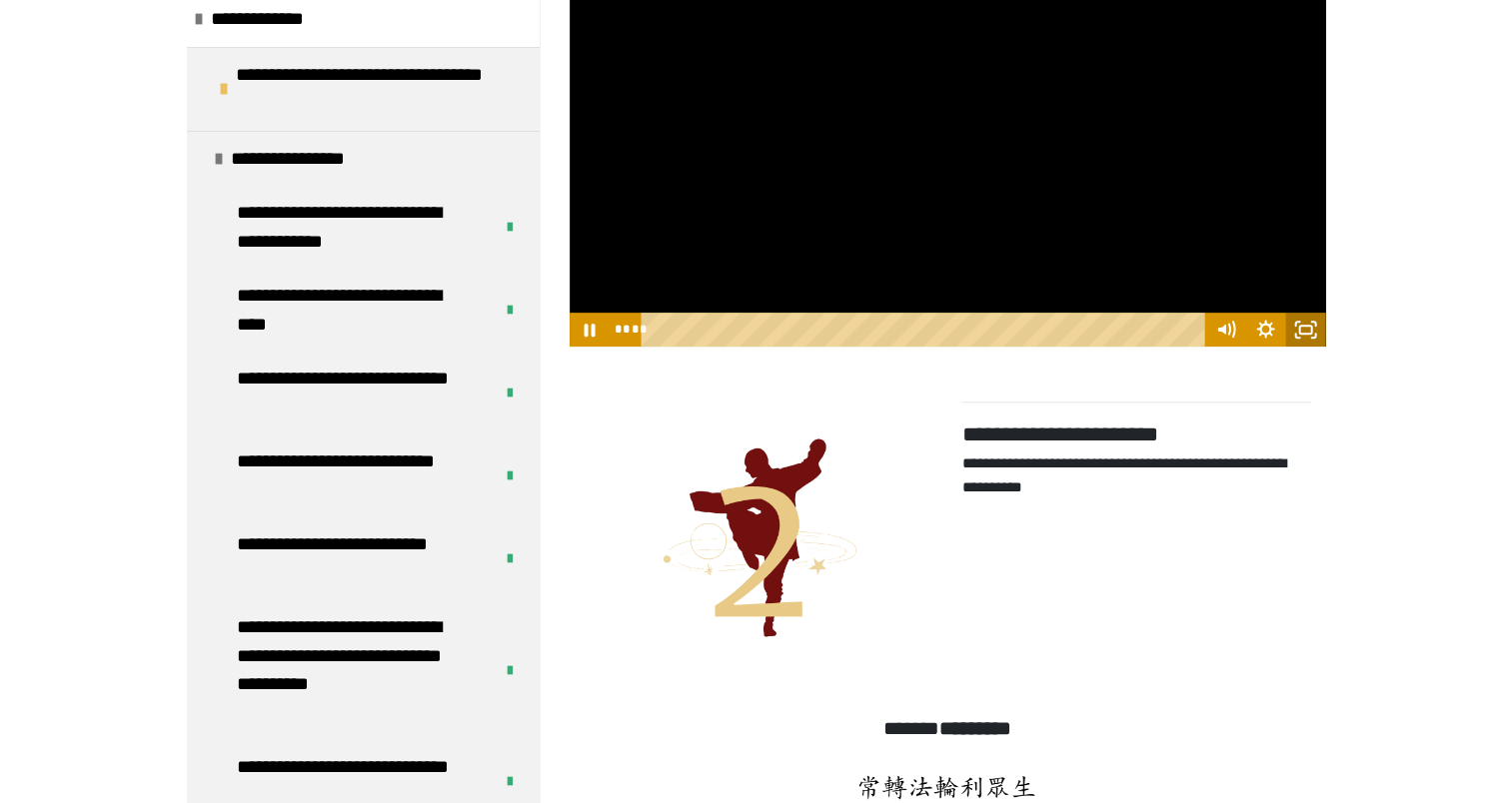 click 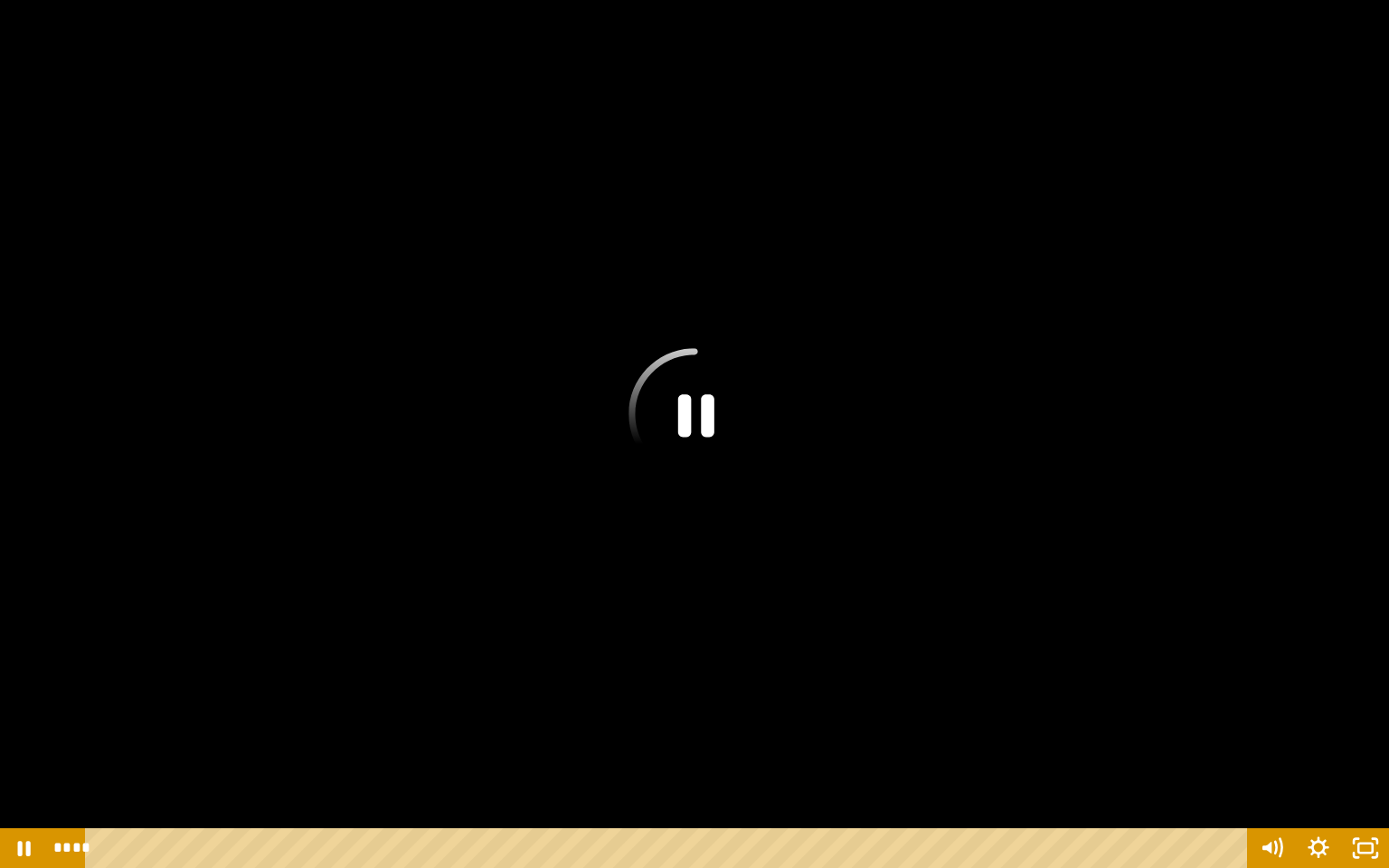 click 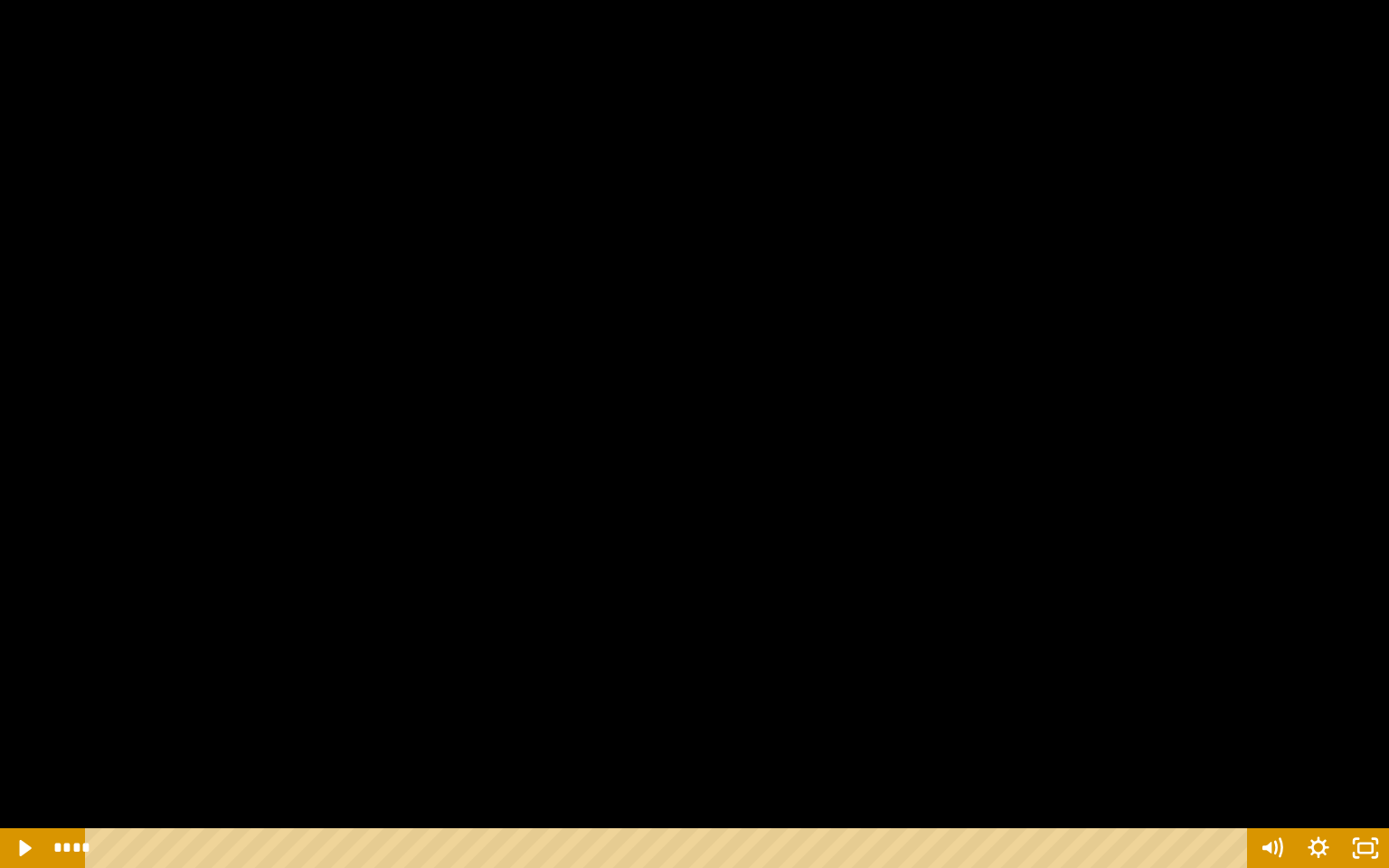 click at bounding box center (694, 434) 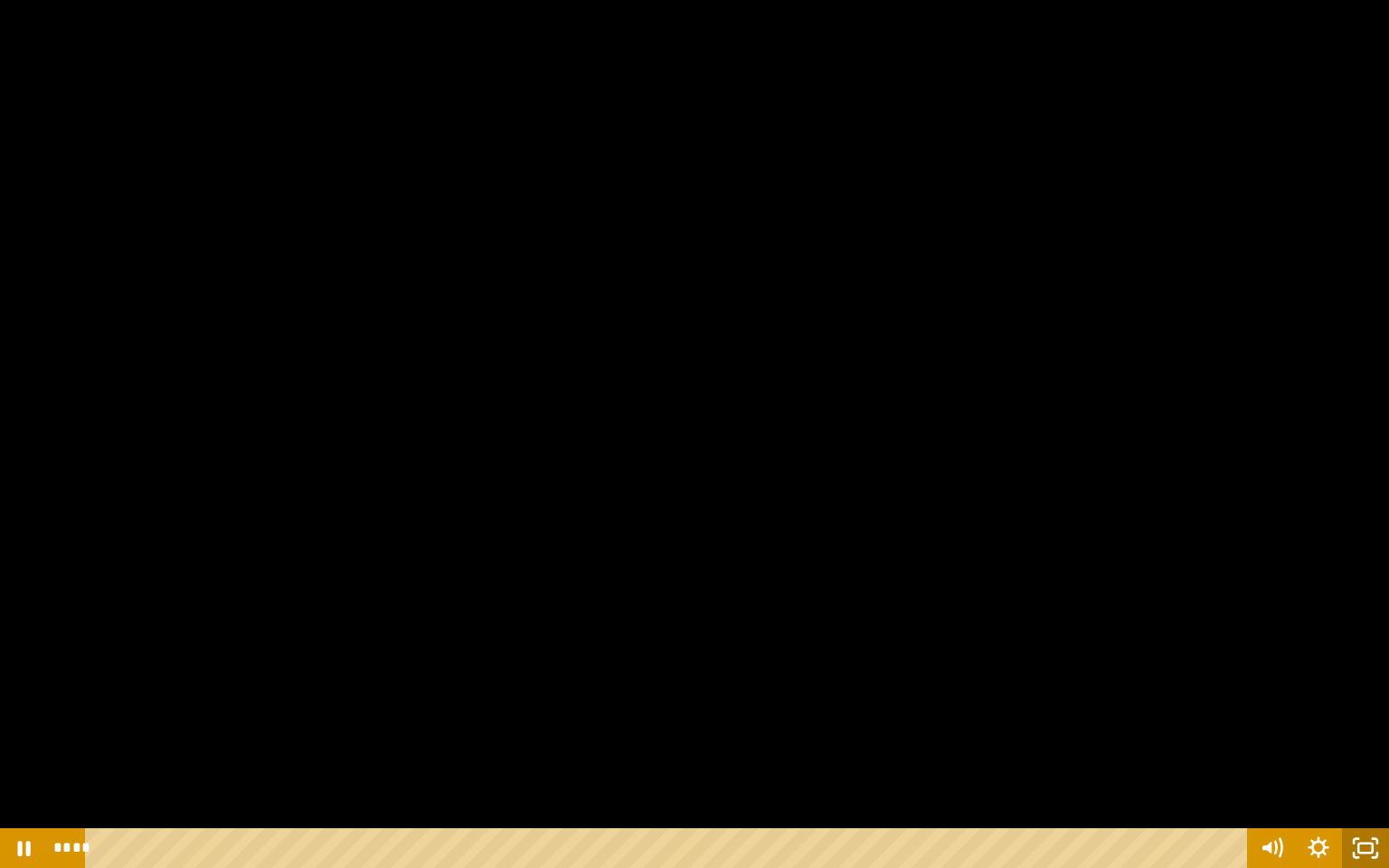 click 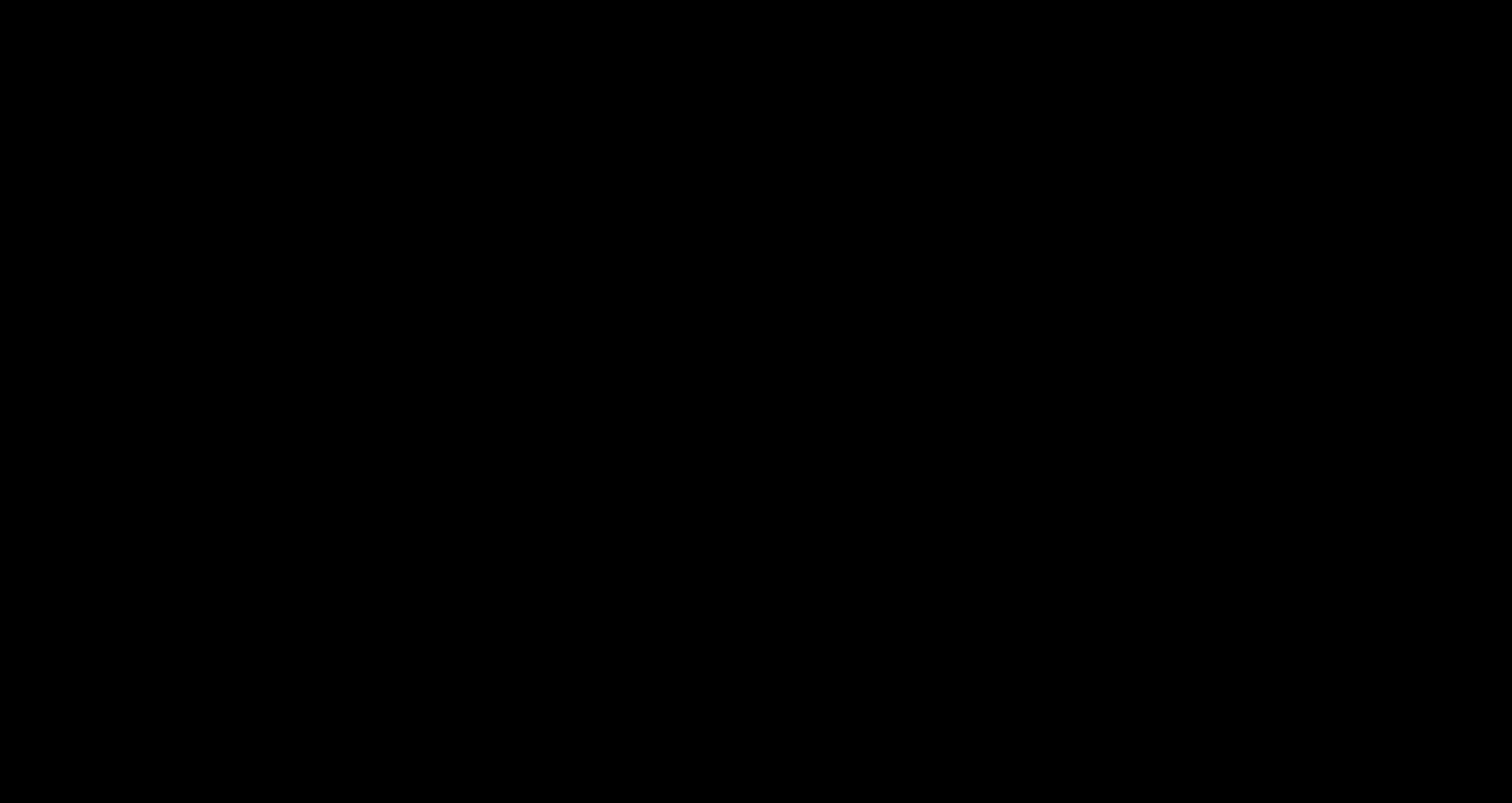 scroll, scrollTop: 580, scrollLeft: 0, axis: vertical 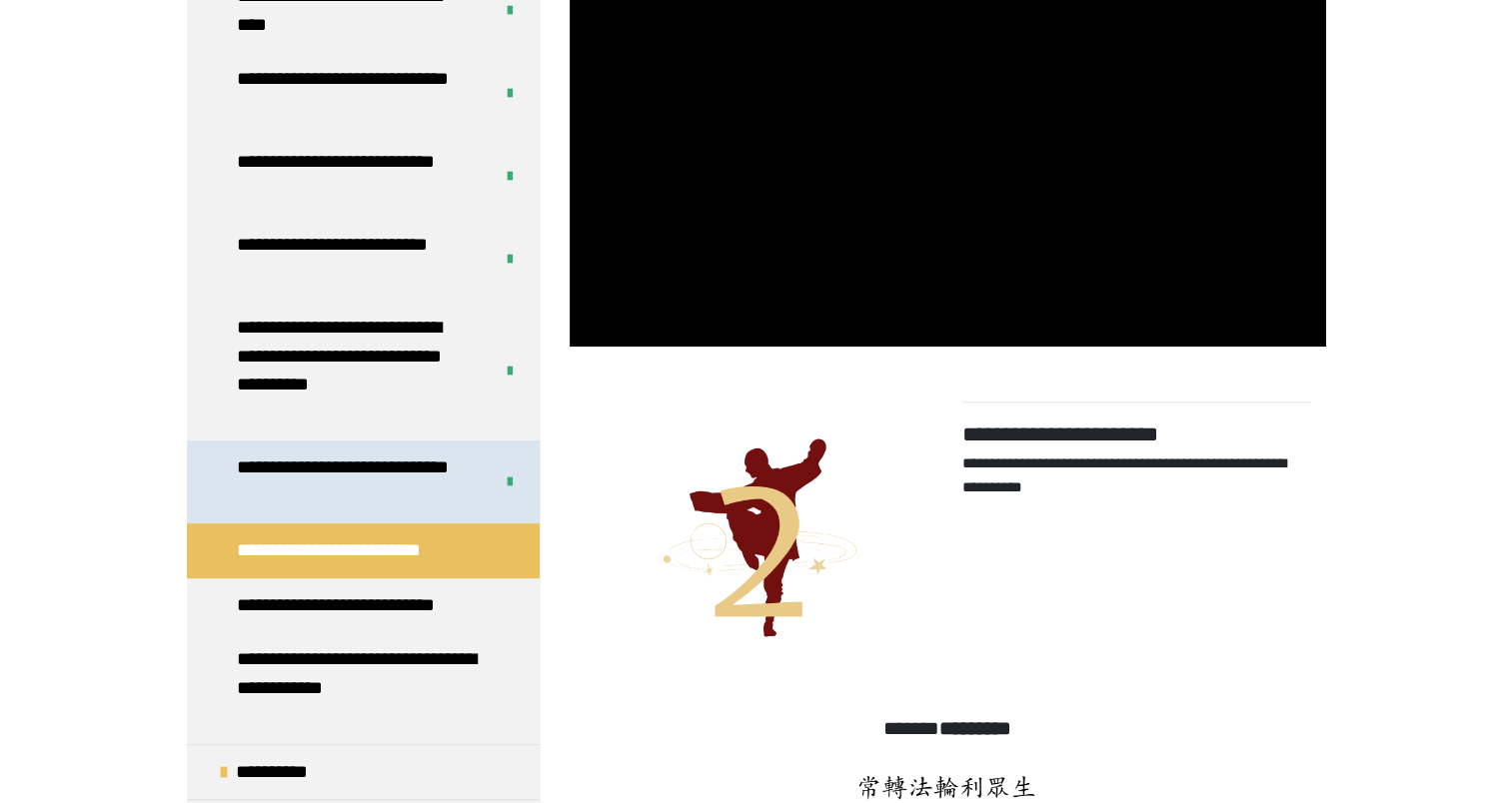click on "**********" at bounding box center (350, 481) 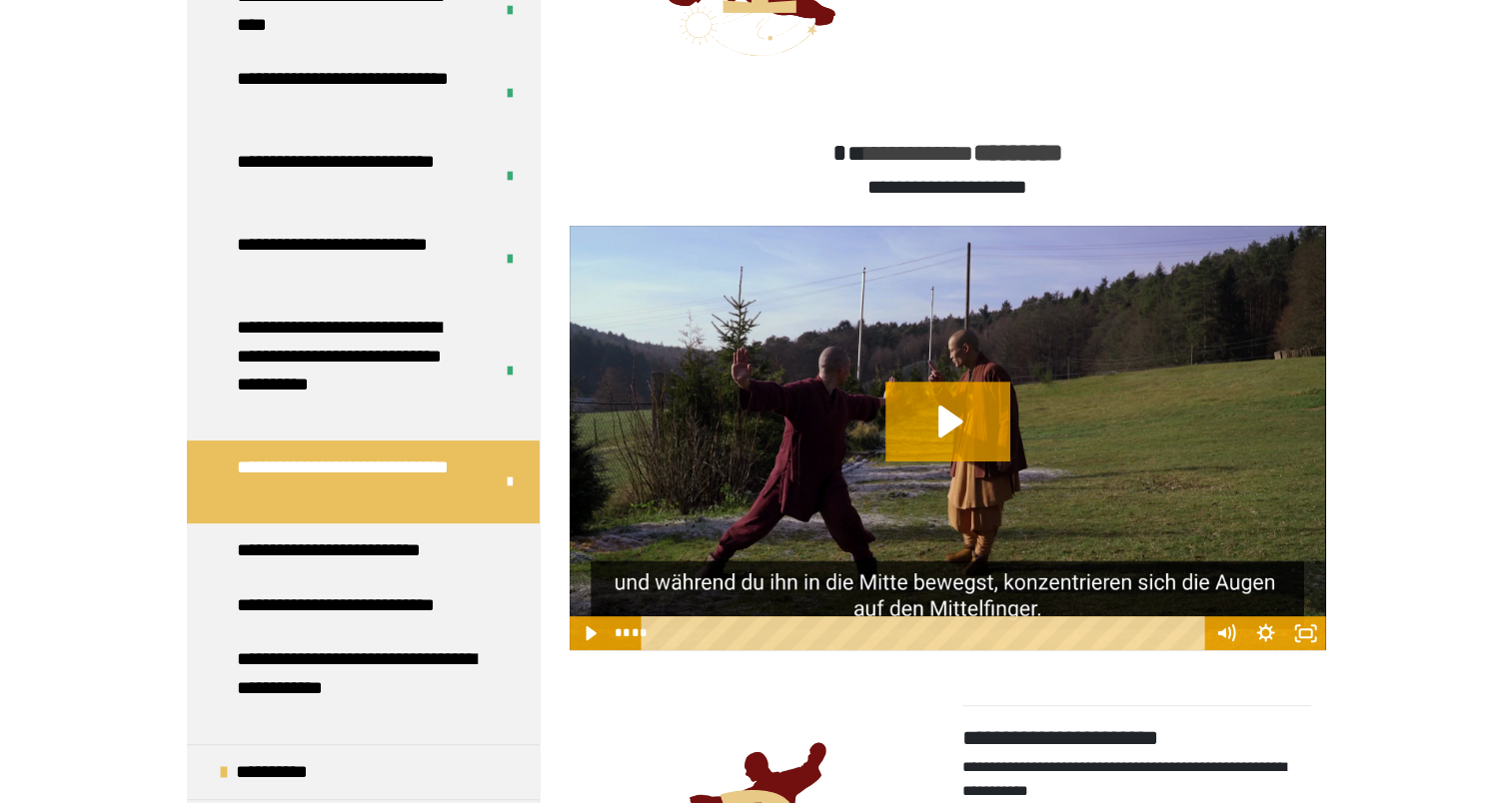 scroll, scrollTop: 669, scrollLeft: 0, axis: vertical 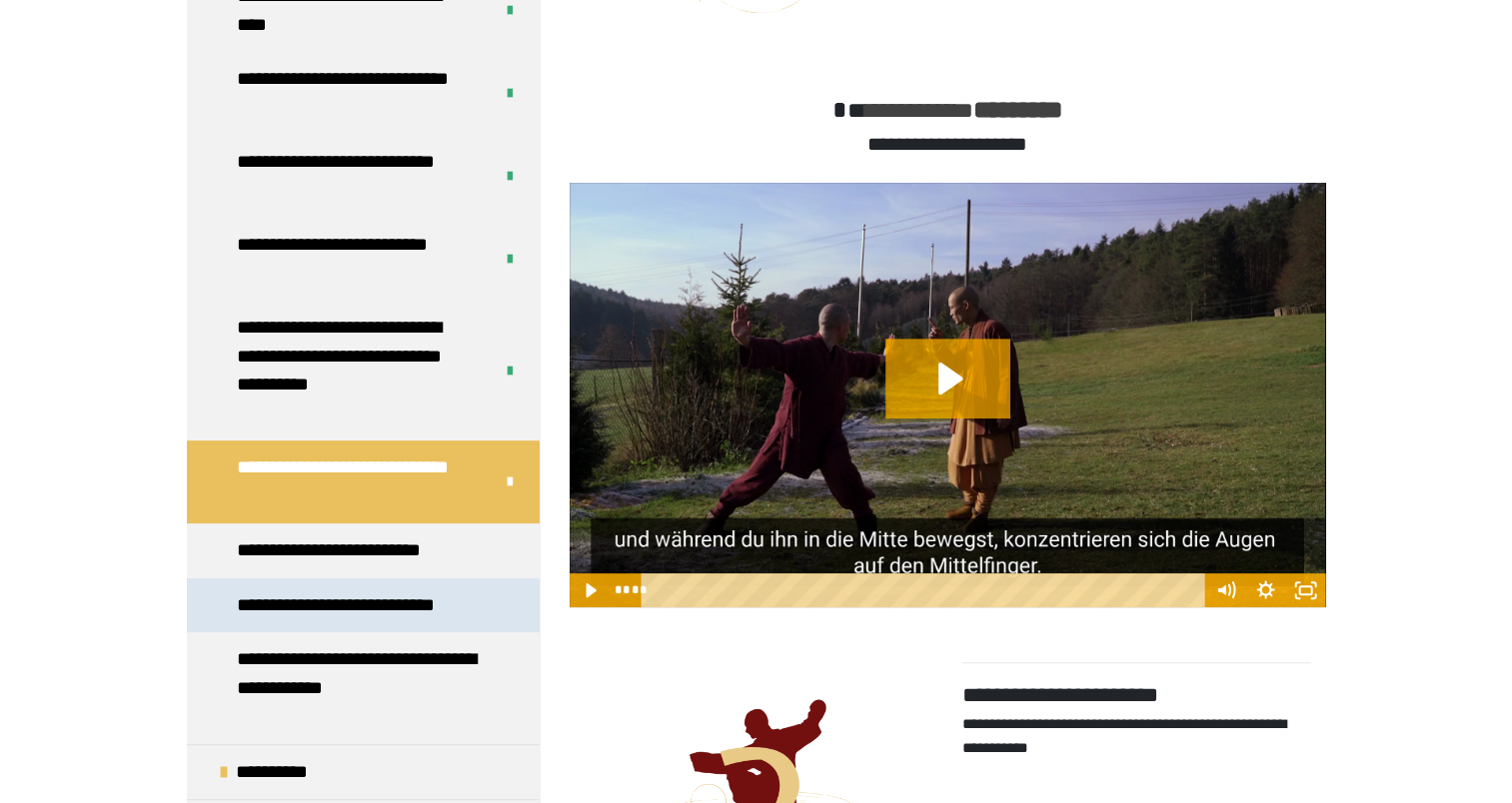 click on "**********" at bounding box center (354, 605) 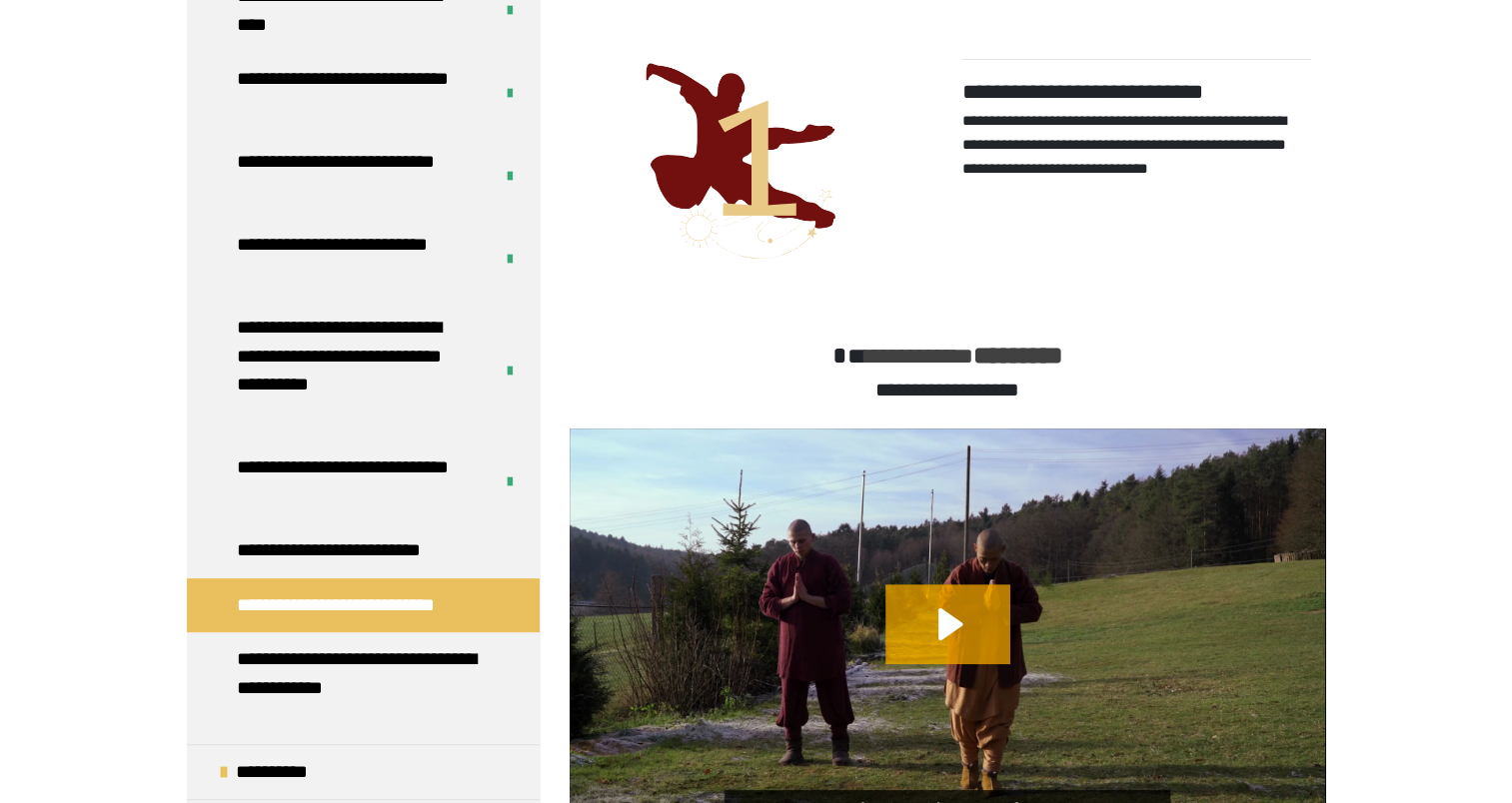 scroll, scrollTop: 569, scrollLeft: 0, axis: vertical 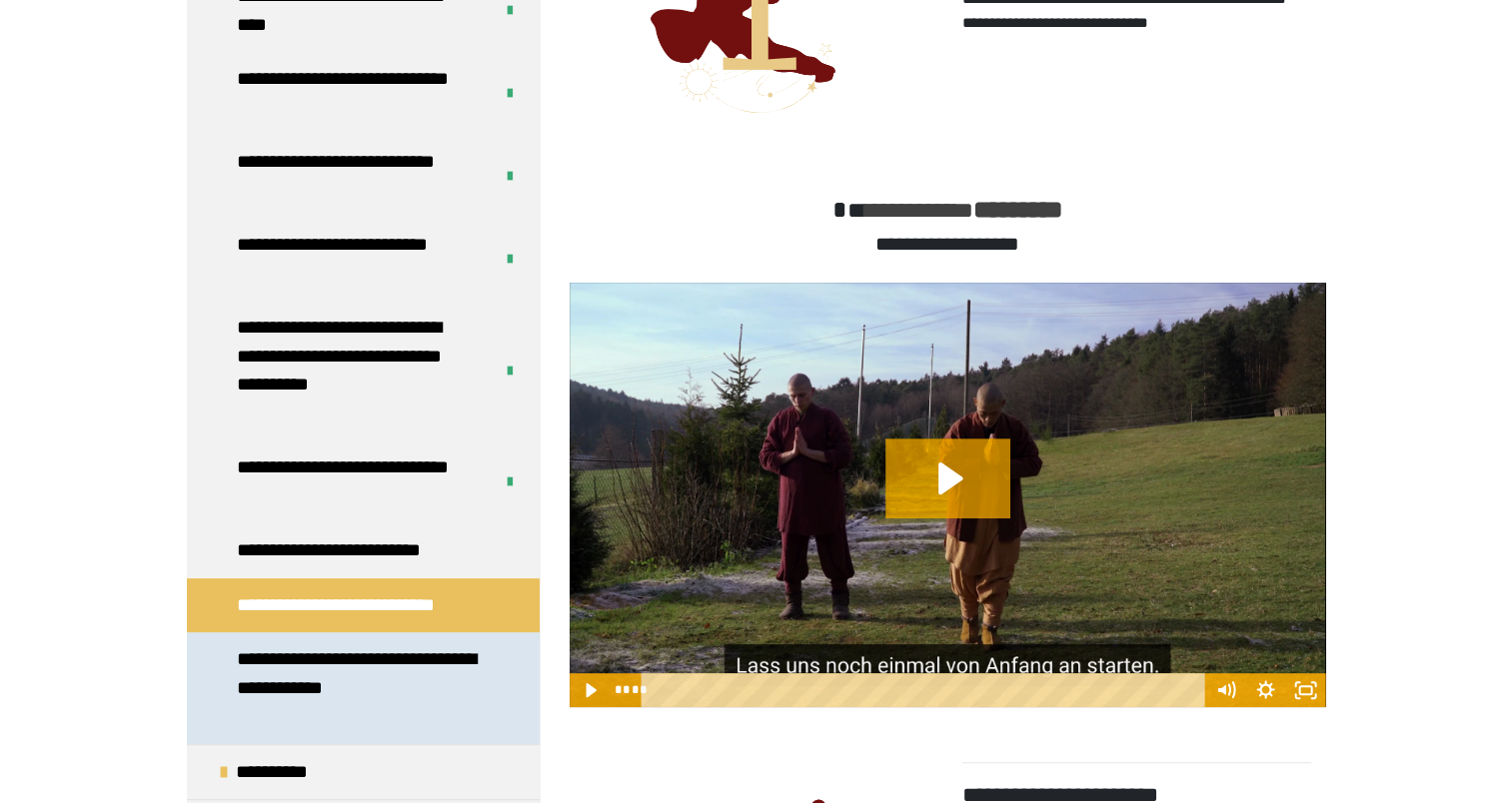 click on "**********" at bounding box center [358, 688] 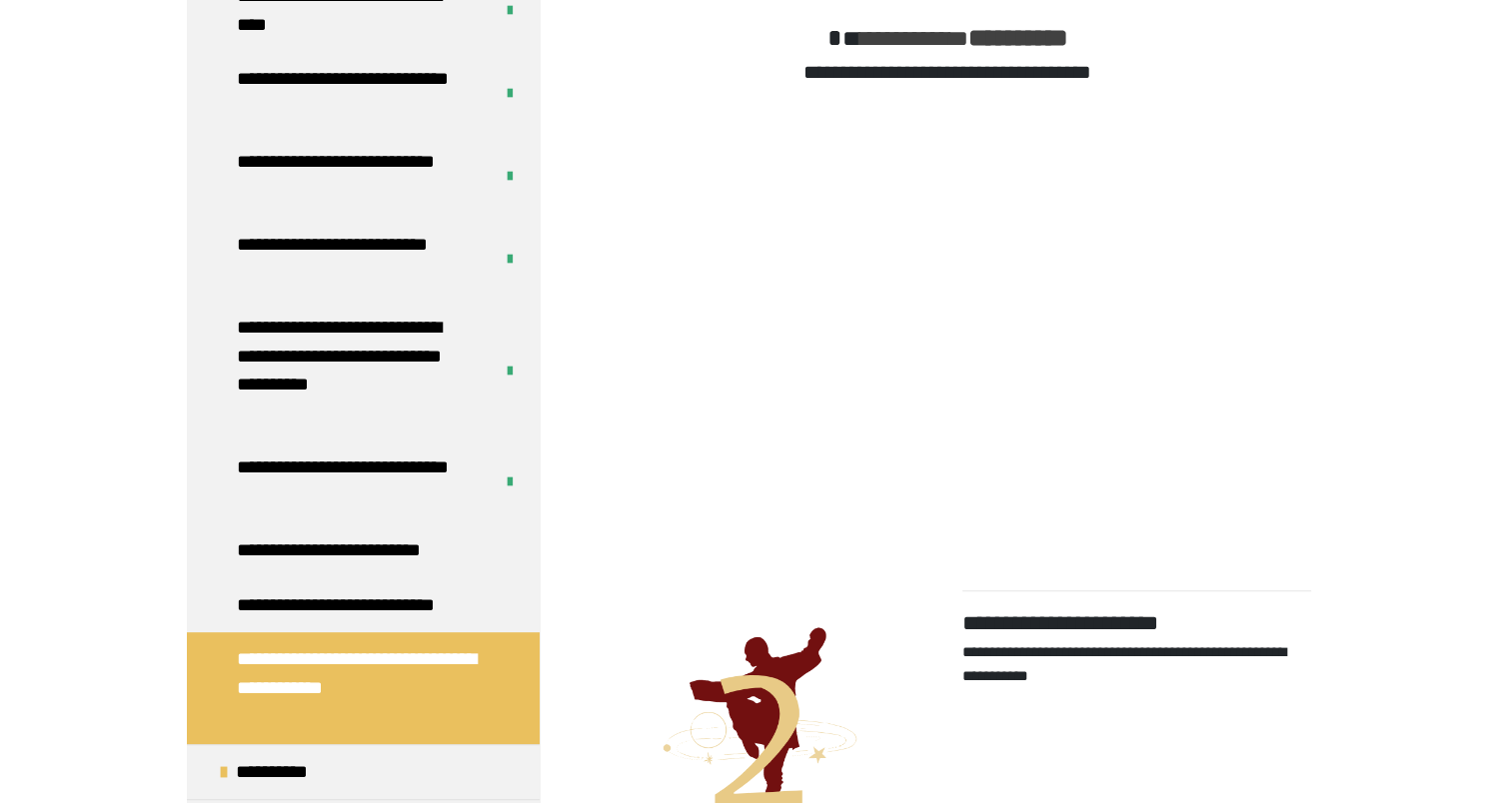 scroll, scrollTop: 869, scrollLeft: 0, axis: vertical 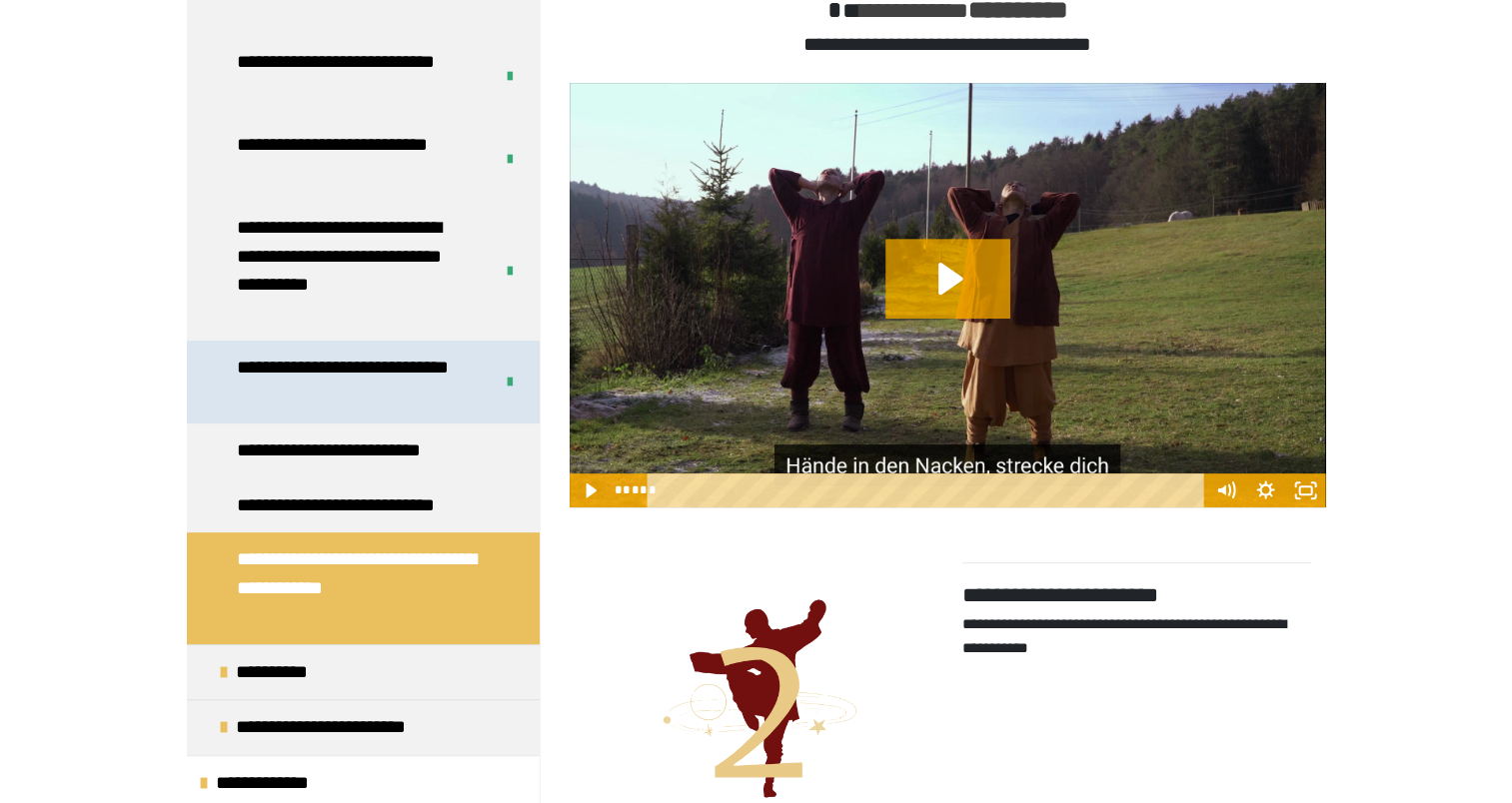 click on "**********" at bounding box center (350, 382) 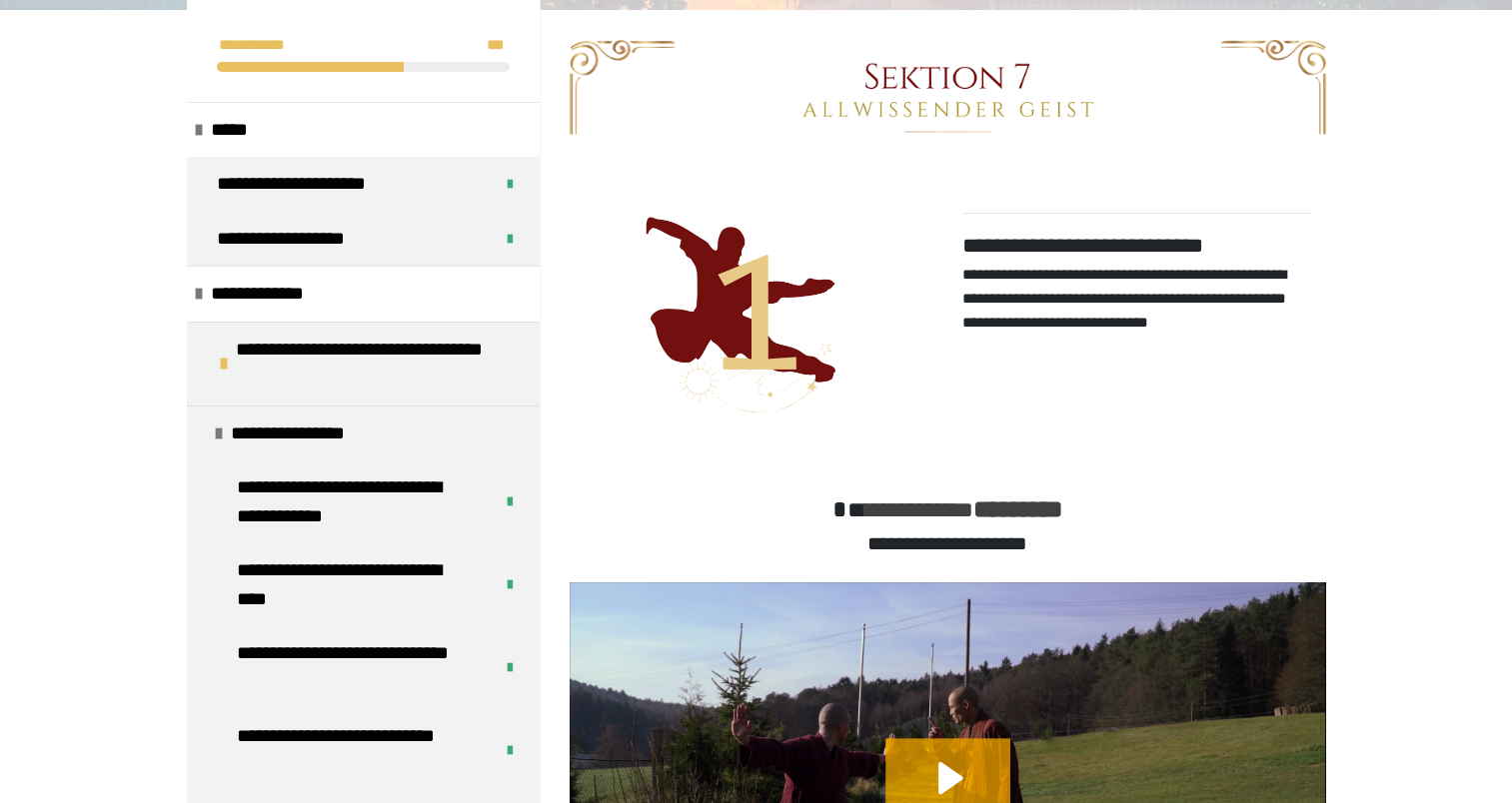 scroll, scrollTop: 0, scrollLeft: 0, axis: both 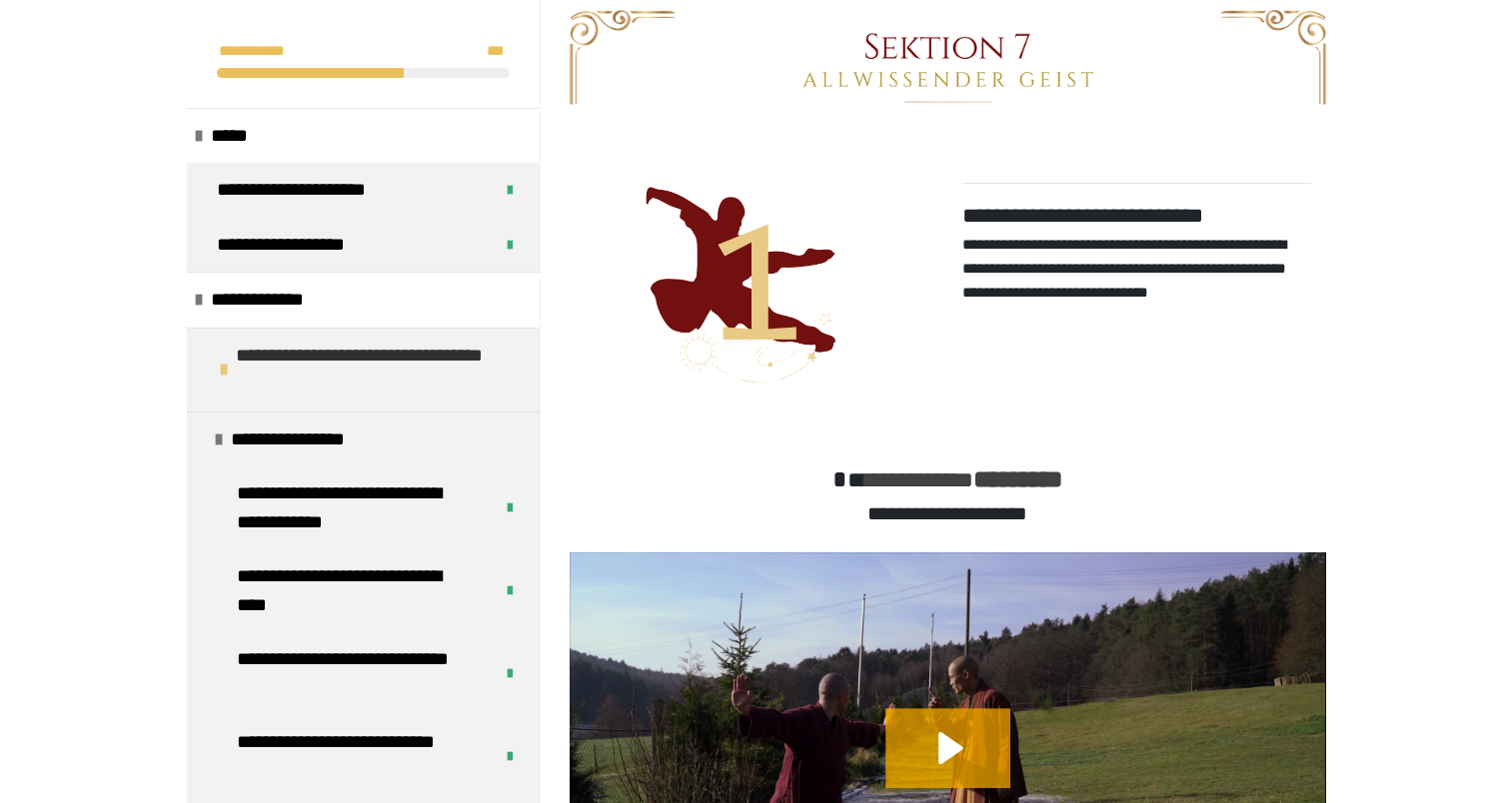 click on "**********" at bounding box center [375, 370] 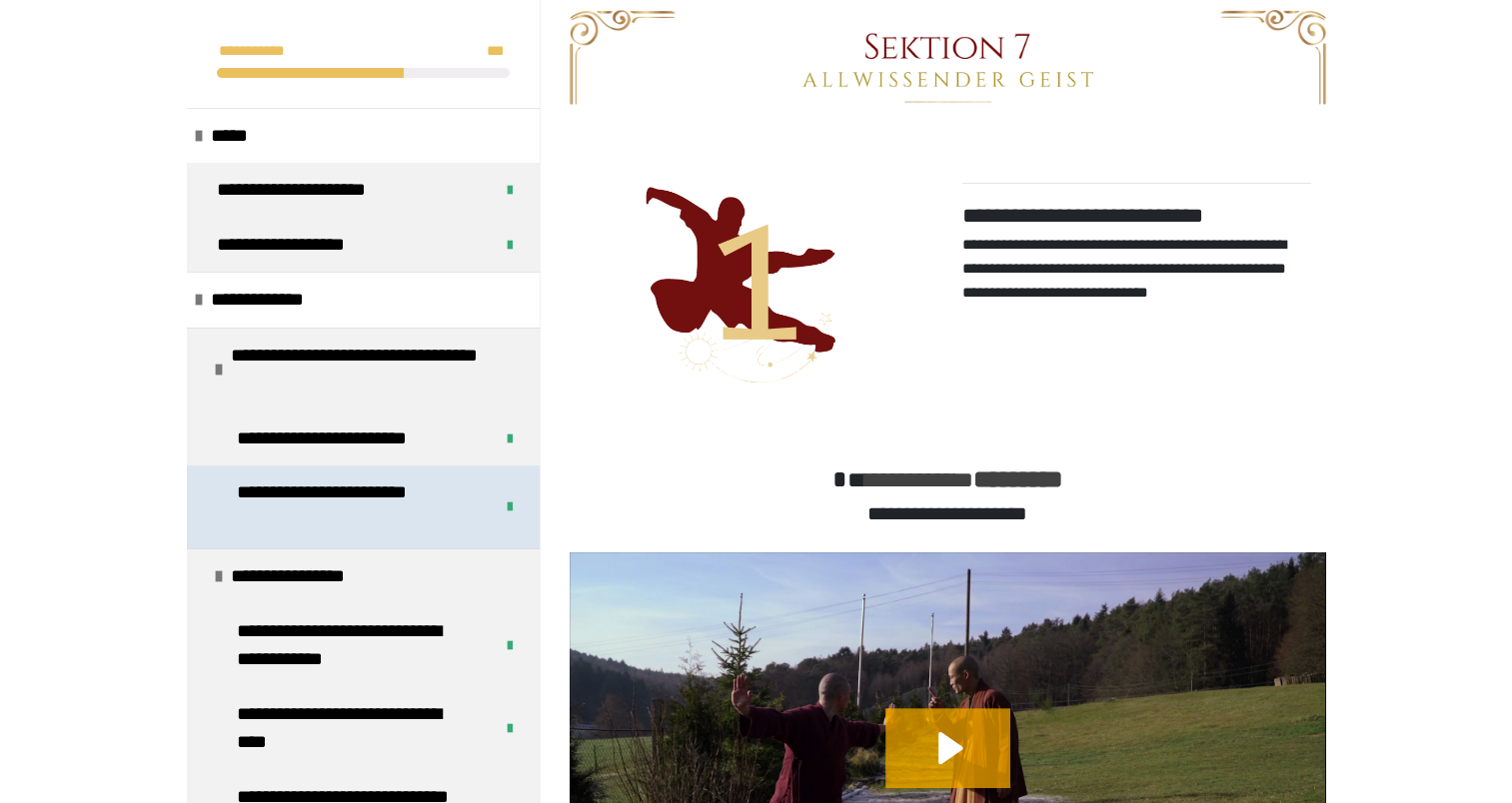click on "**********" at bounding box center (350, 506) 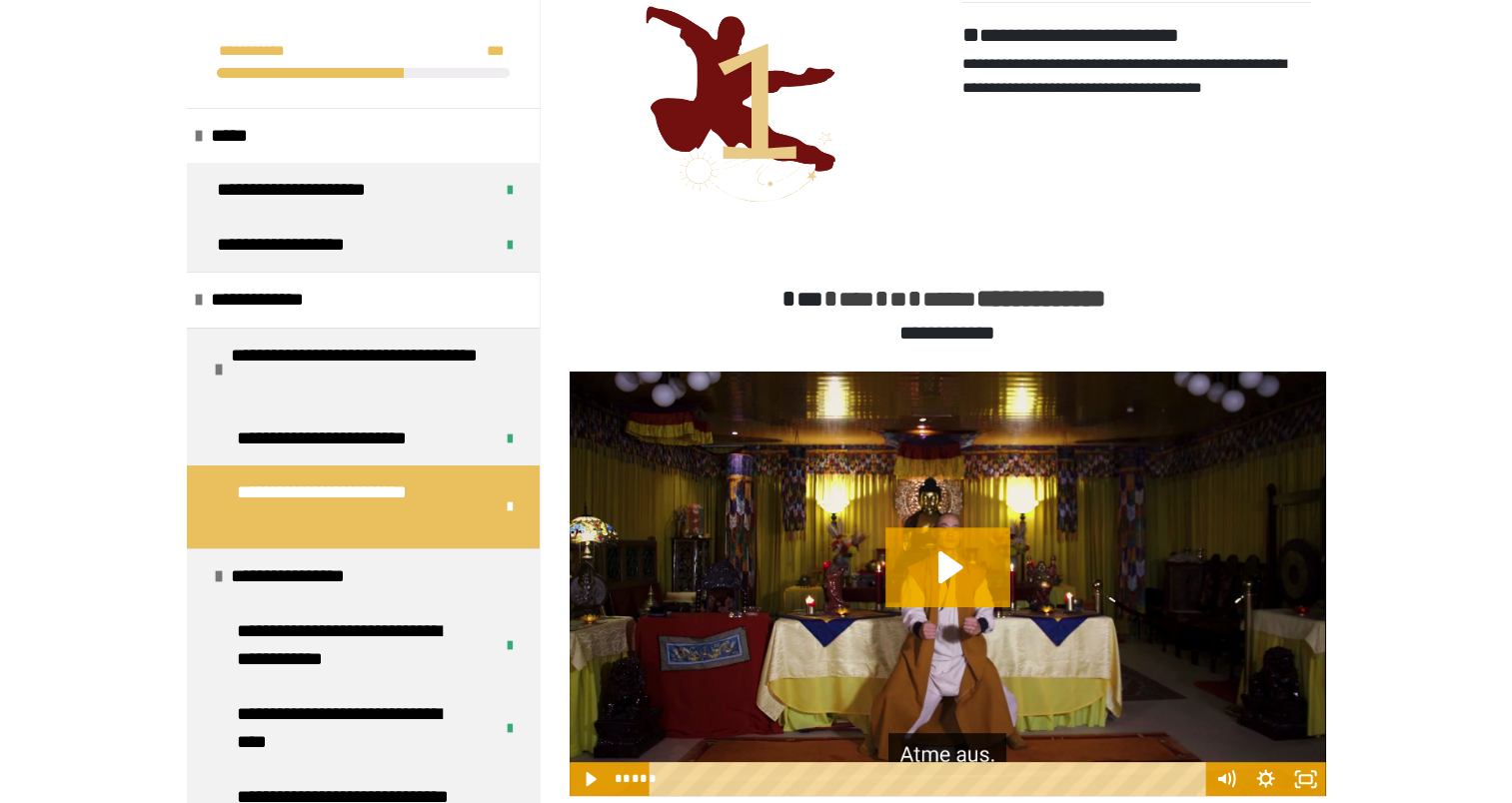 scroll, scrollTop: 669, scrollLeft: 0, axis: vertical 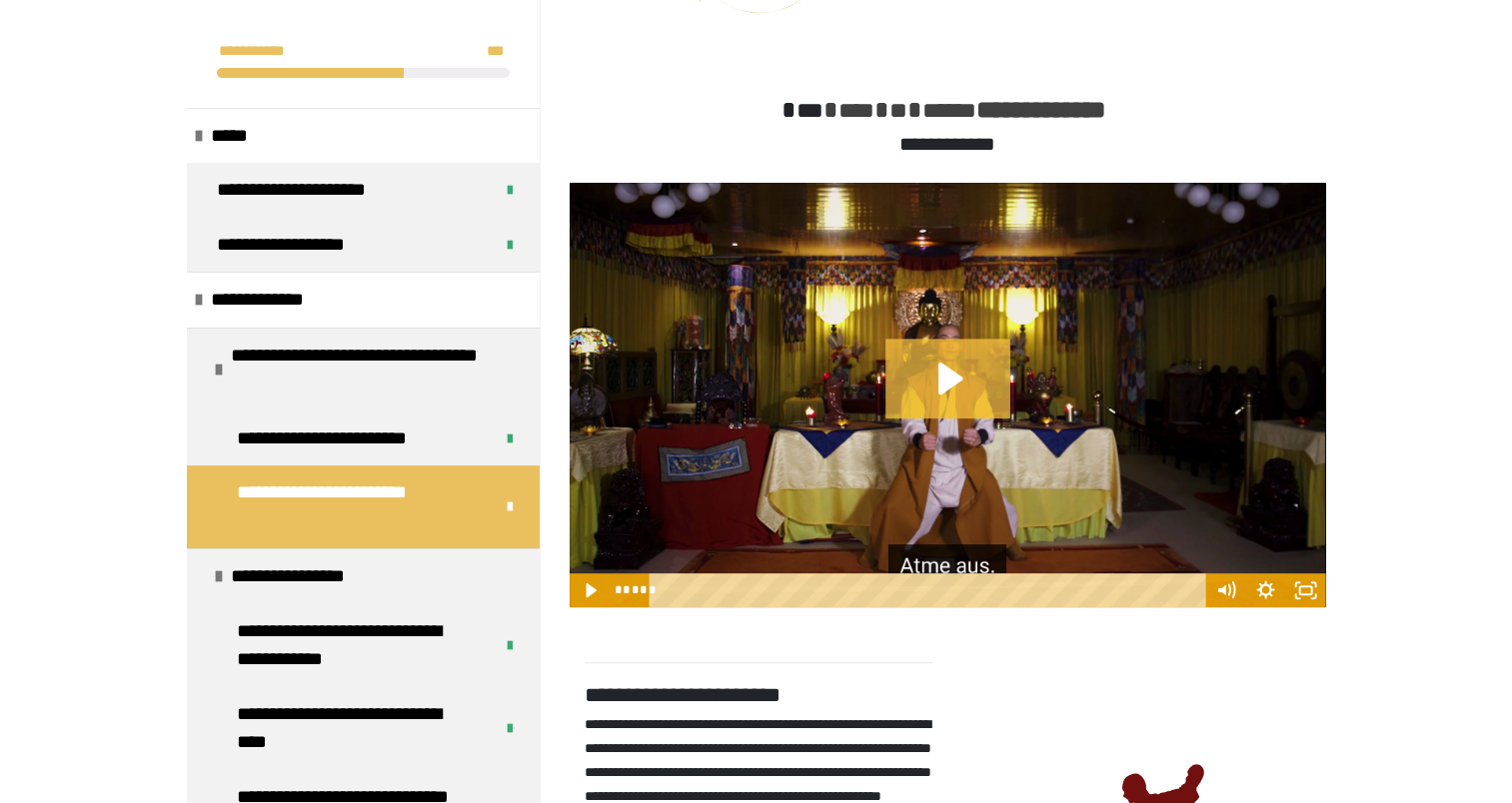 click 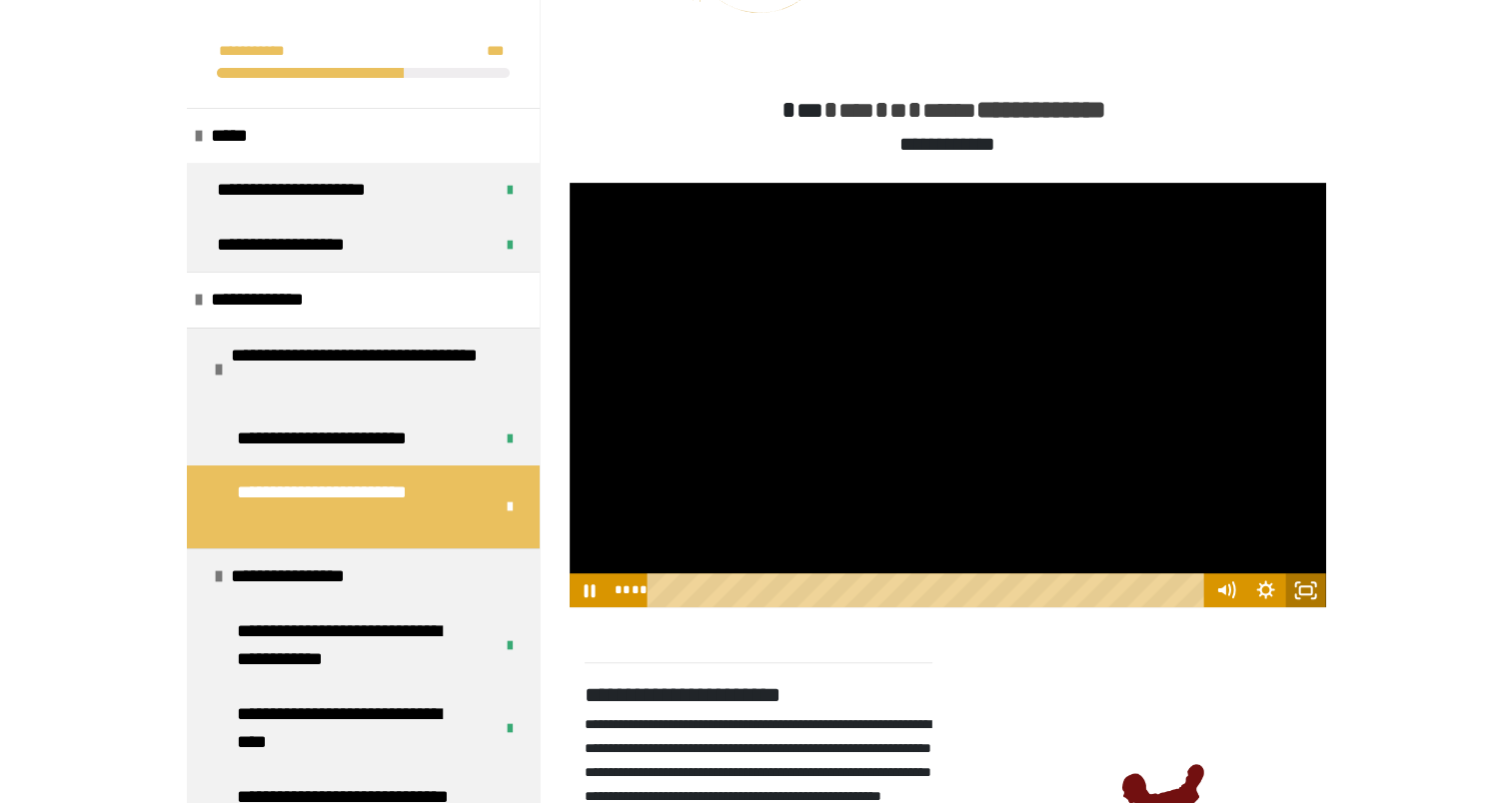 drag, startPoint x: 1305, startPoint y: 595, endPoint x: 1309, endPoint y: 699, distance: 104.0769 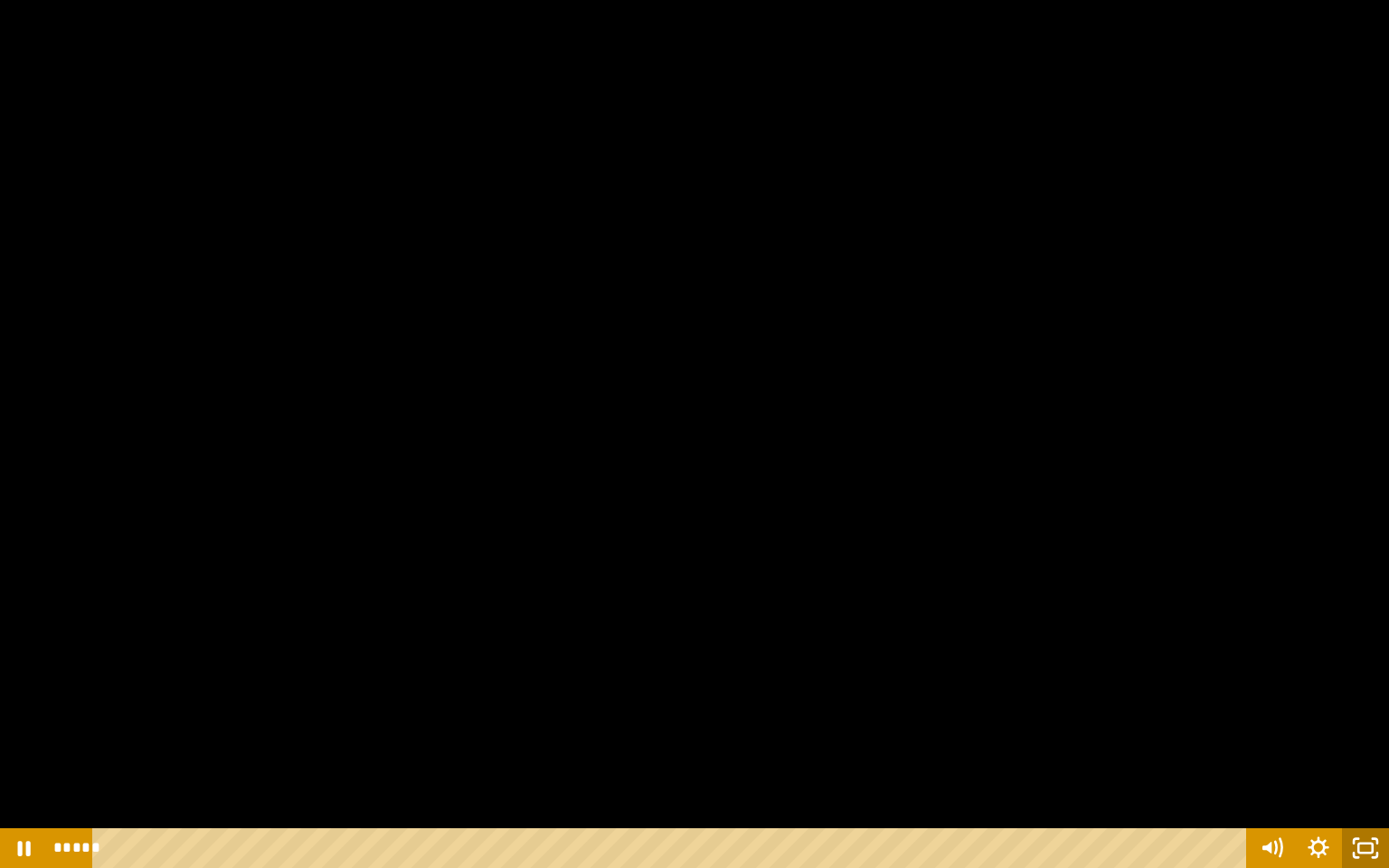 click 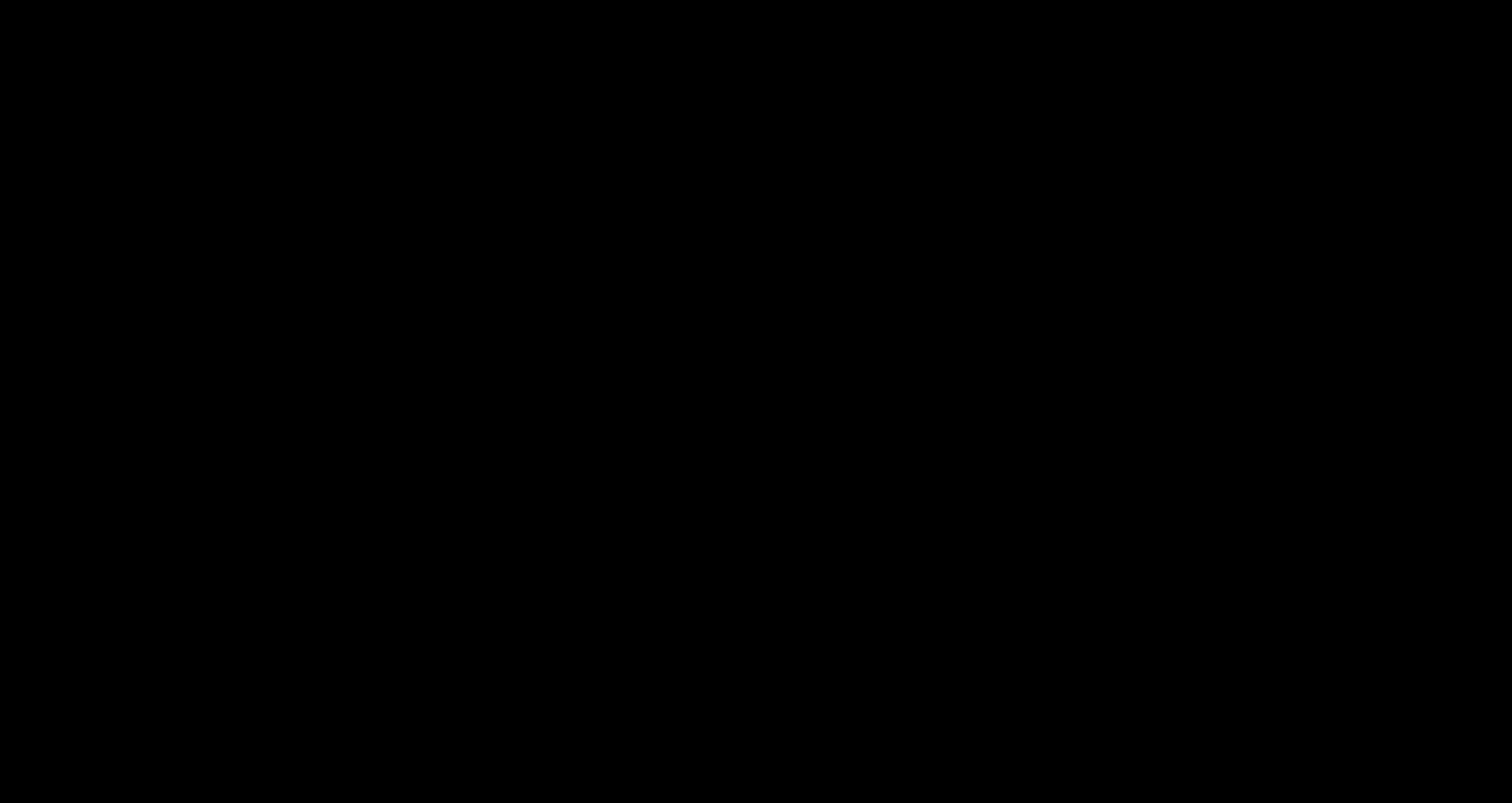 scroll, scrollTop: 818, scrollLeft: 0, axis: vertical 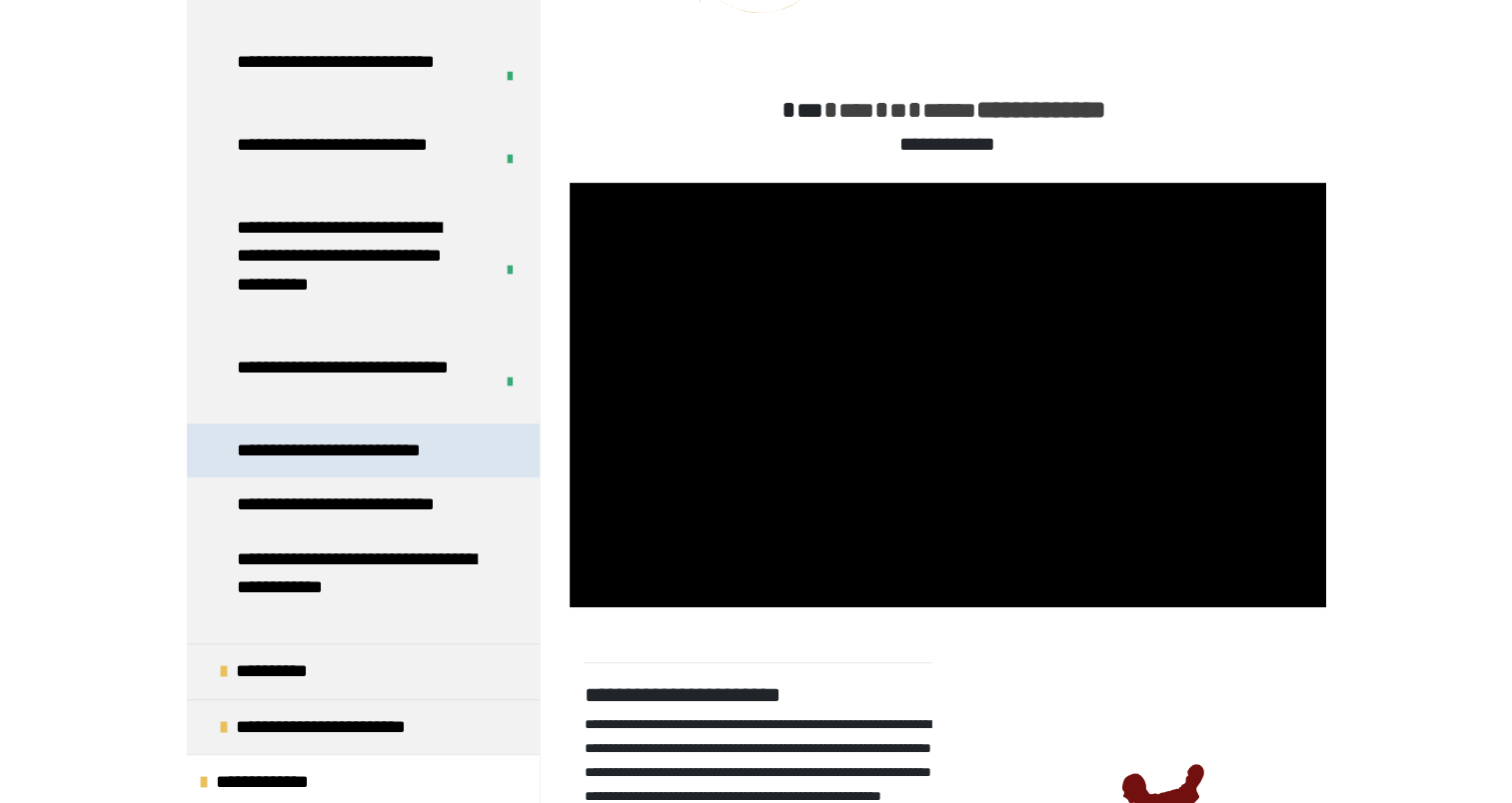 click on "**********" at bounding box center (355, 450) 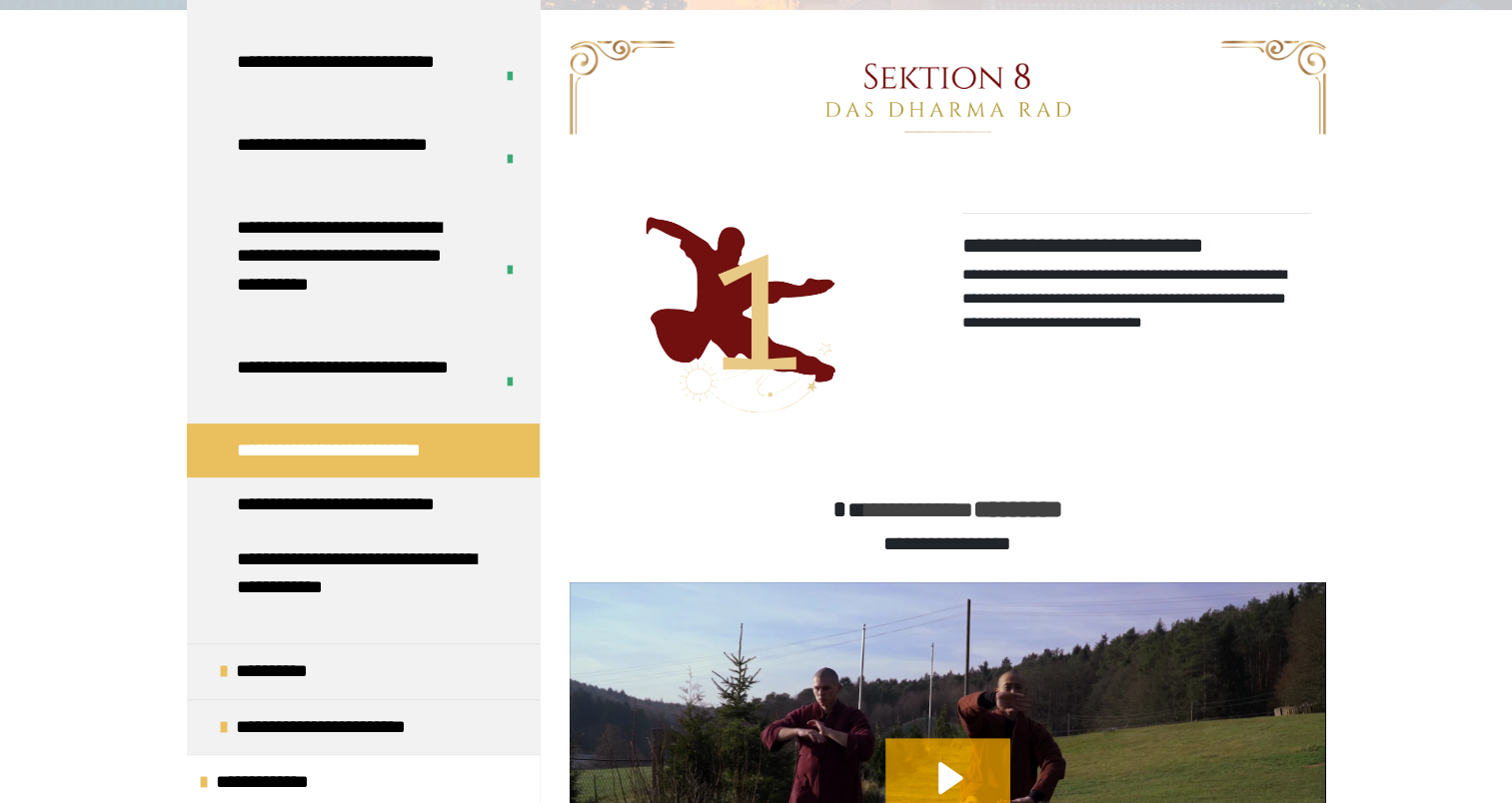 scroll, scrollTop: 469, scrollLeft: 0, axis: vertical 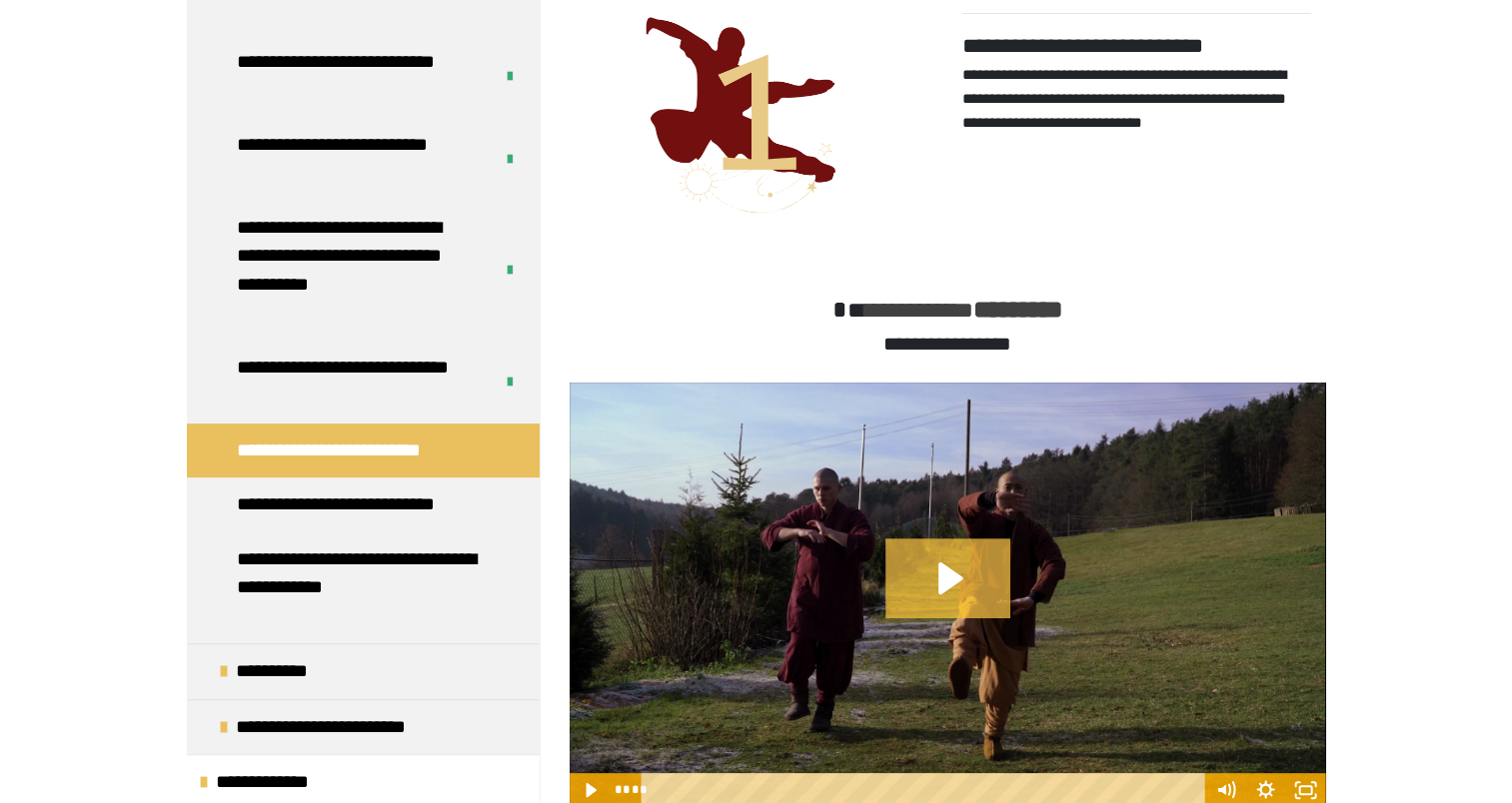 click 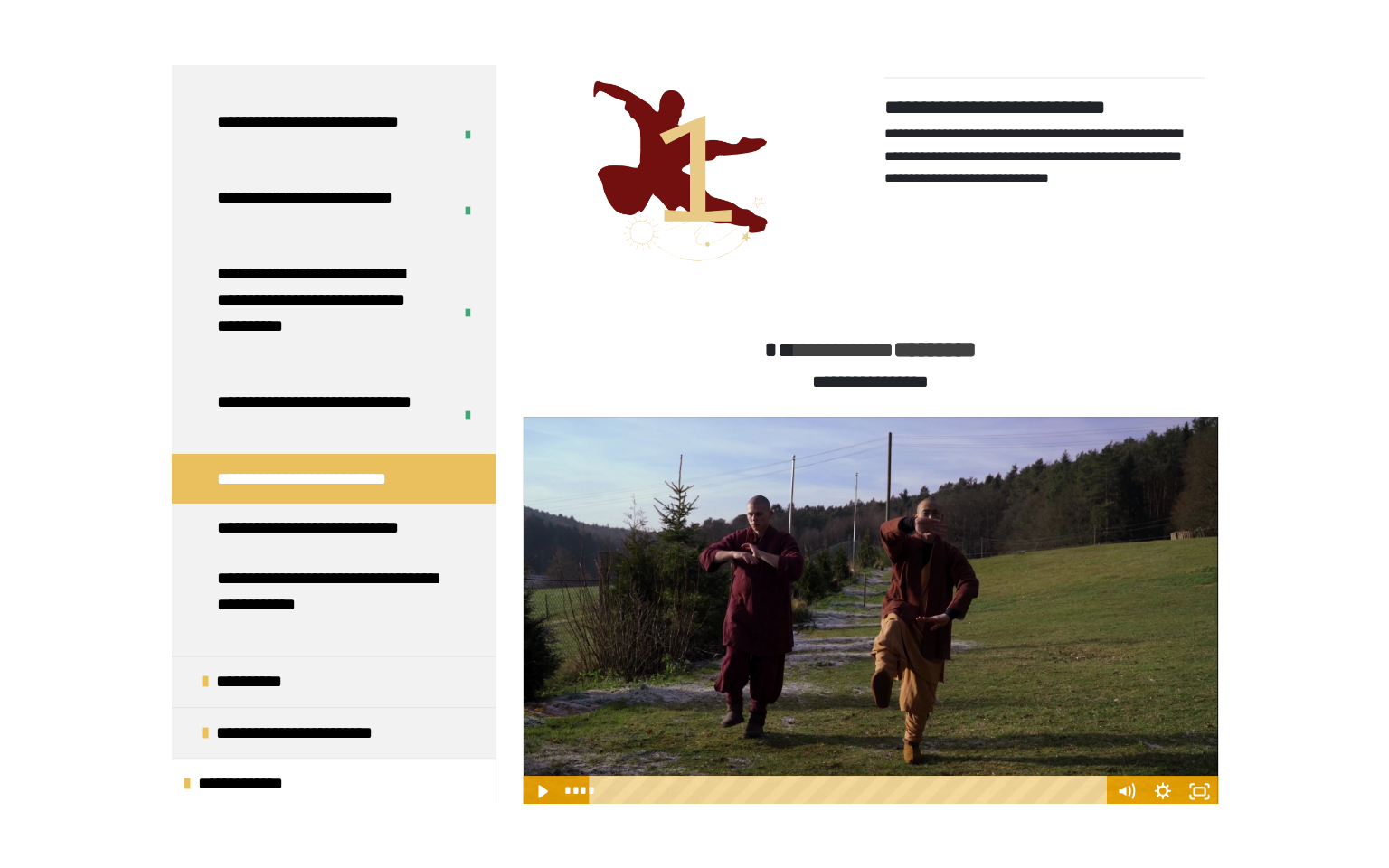 scroll, scrollTop: 696, scrollLeft: 0, axis: vertical 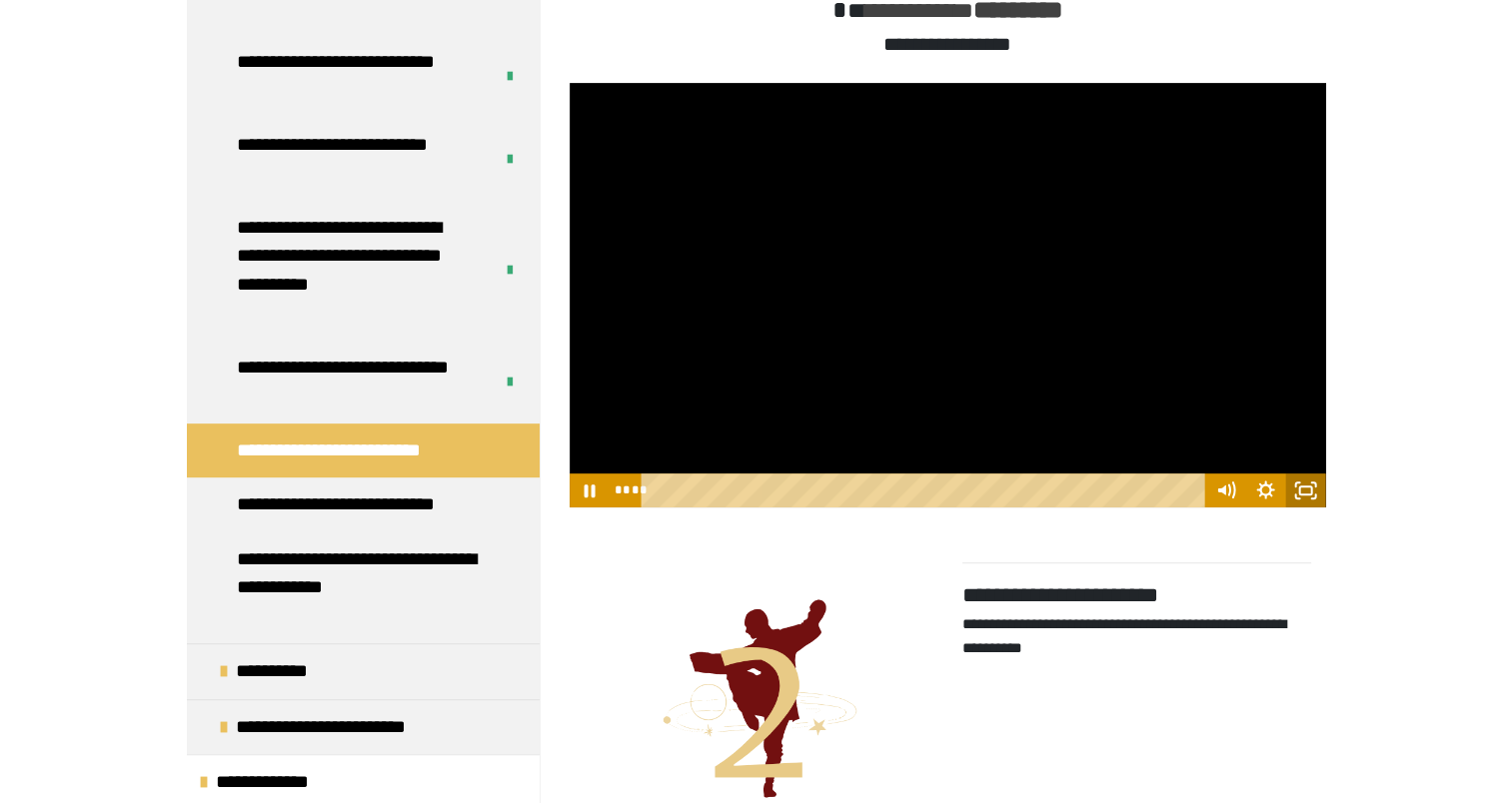 drag, startPoint x: 1305, startPoint y: 489, endPoint x: 1310, endPoint y: 593, distance: 104.120123 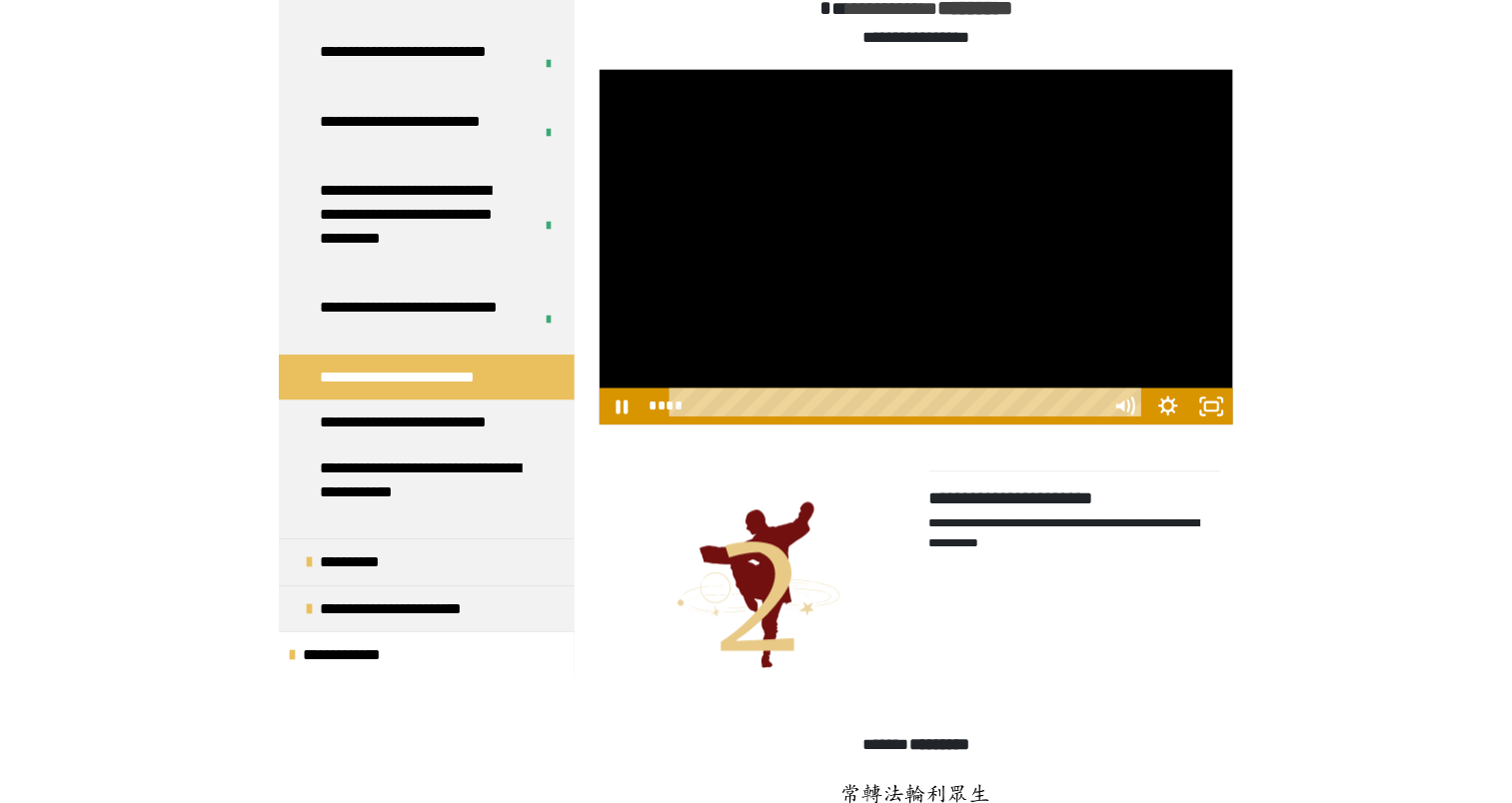 scroll, scrollTop: 662, scrollLeft: 0, axis: vertical 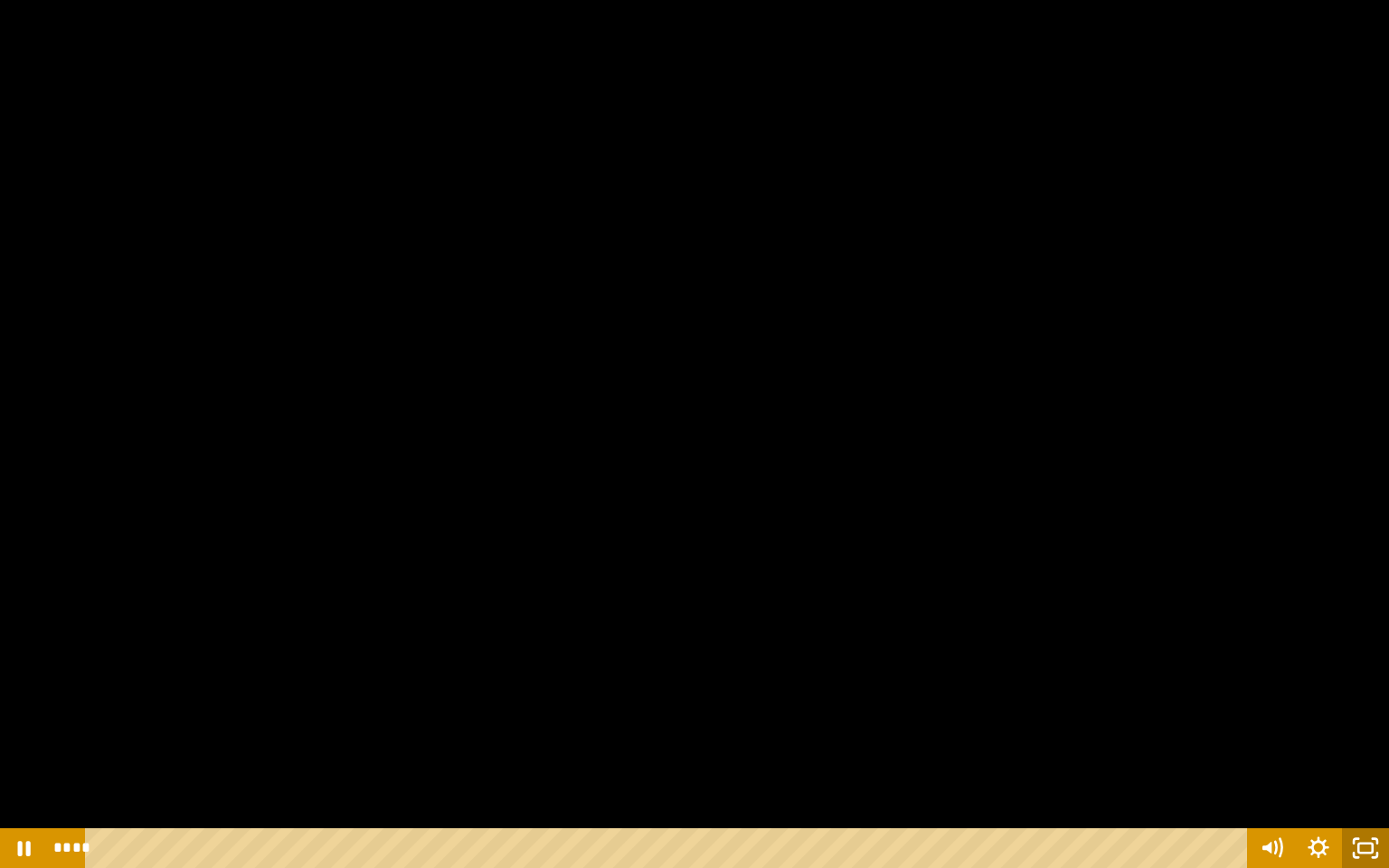click 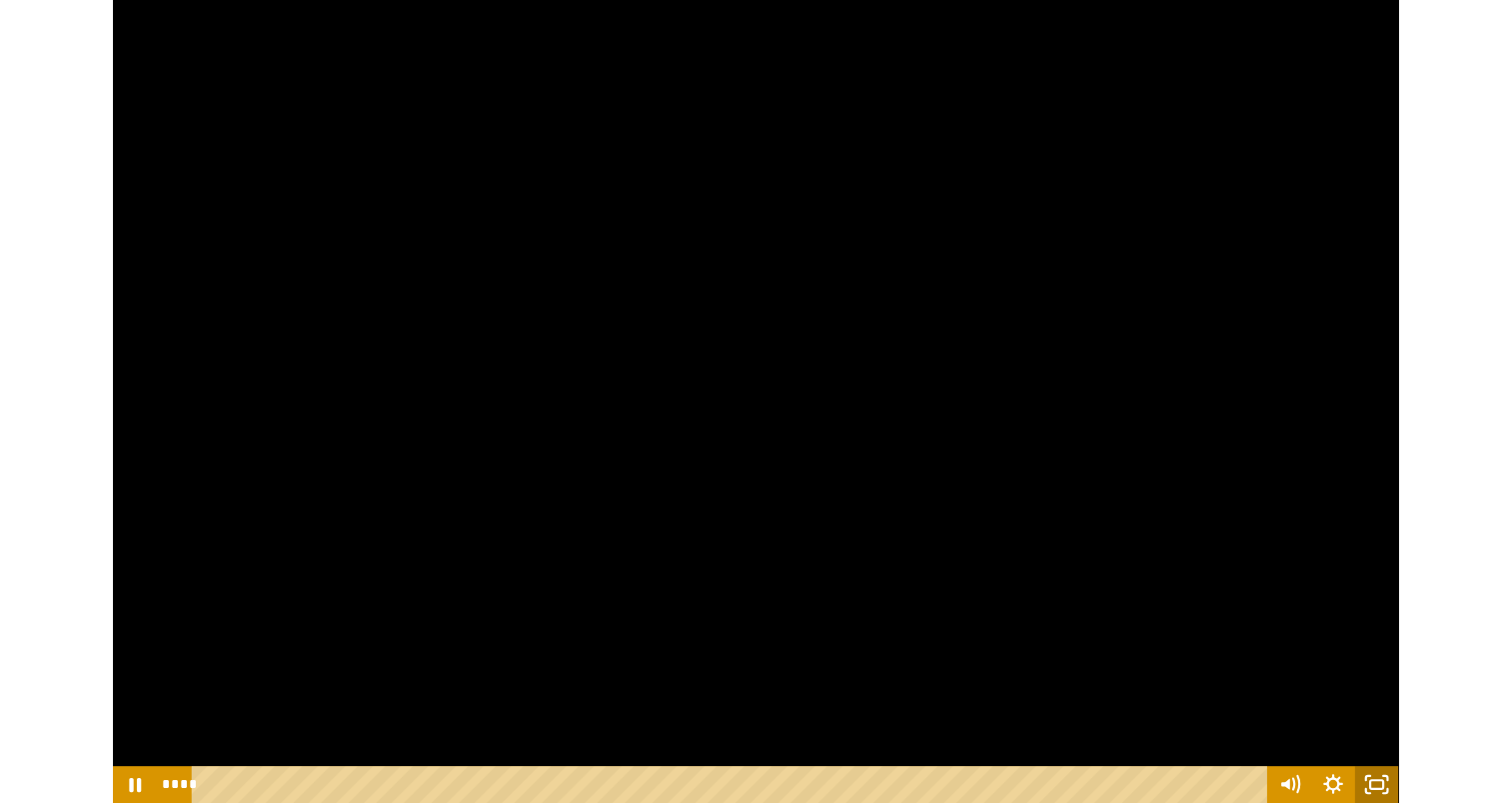 scroll, scrollTop: 818, scrollLeft: 0, axis: vertical 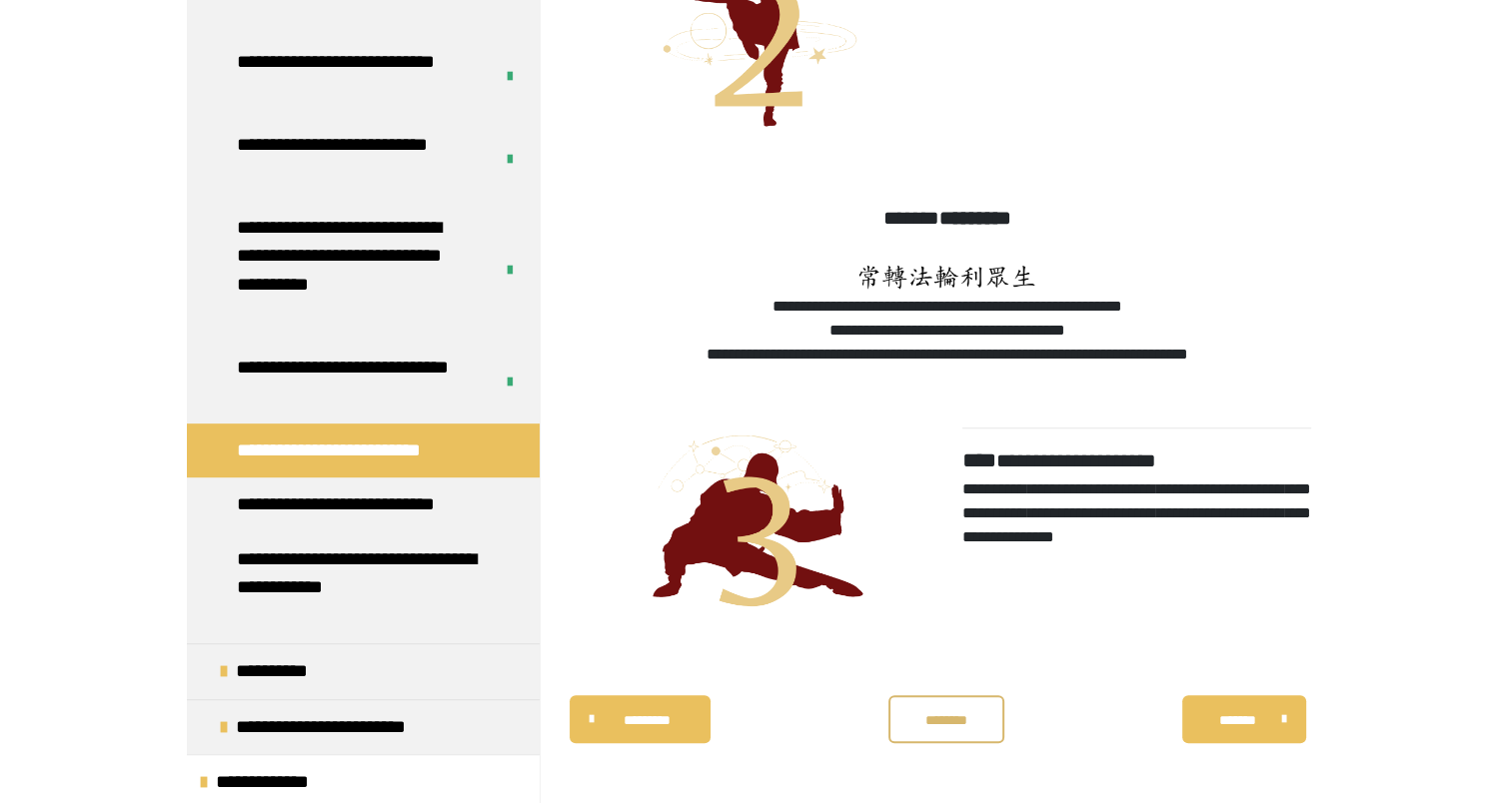 click on "********" at bounding box center [946, 720] 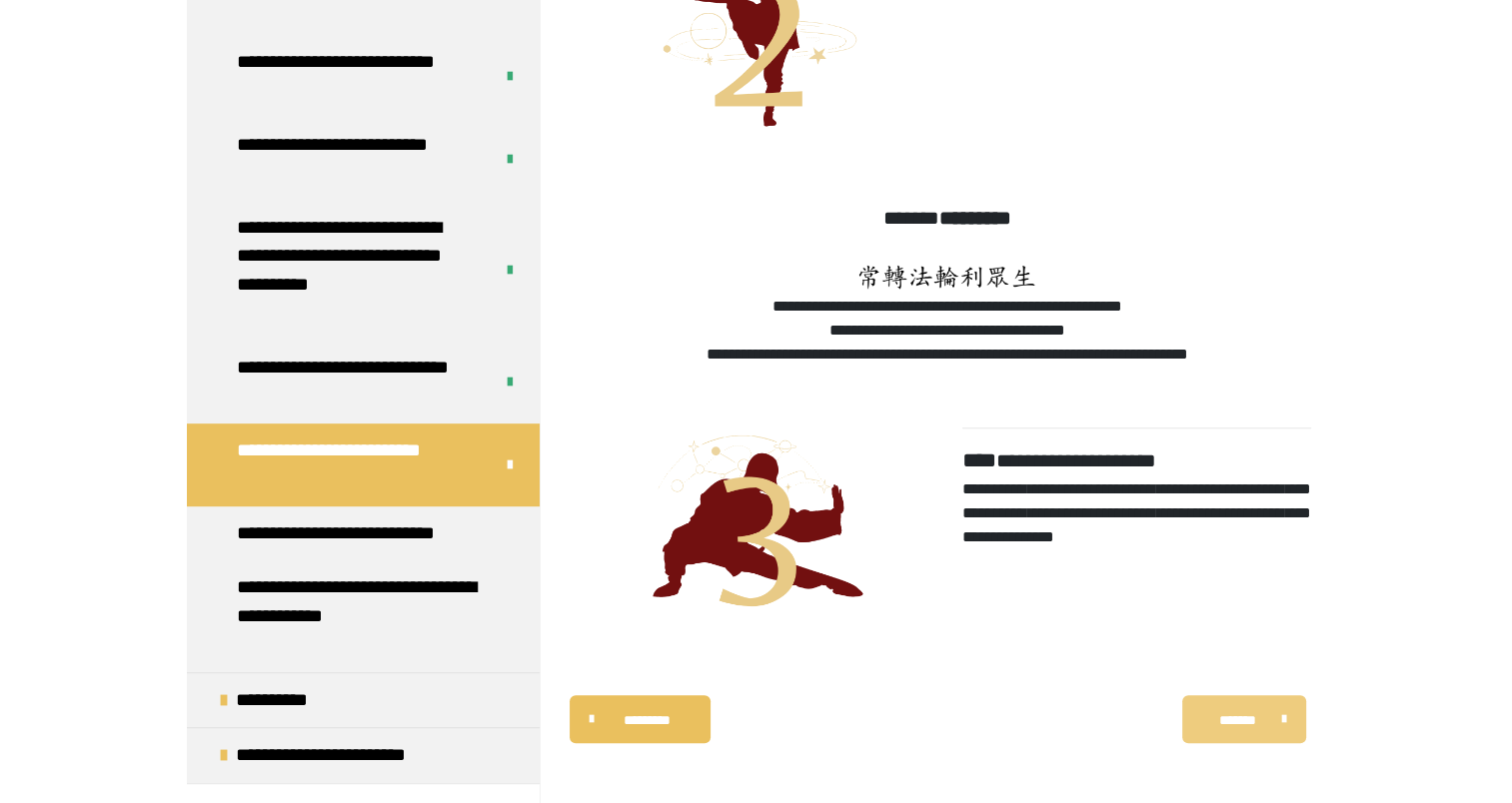 click on "*******" at bounding box center (1236, 720) 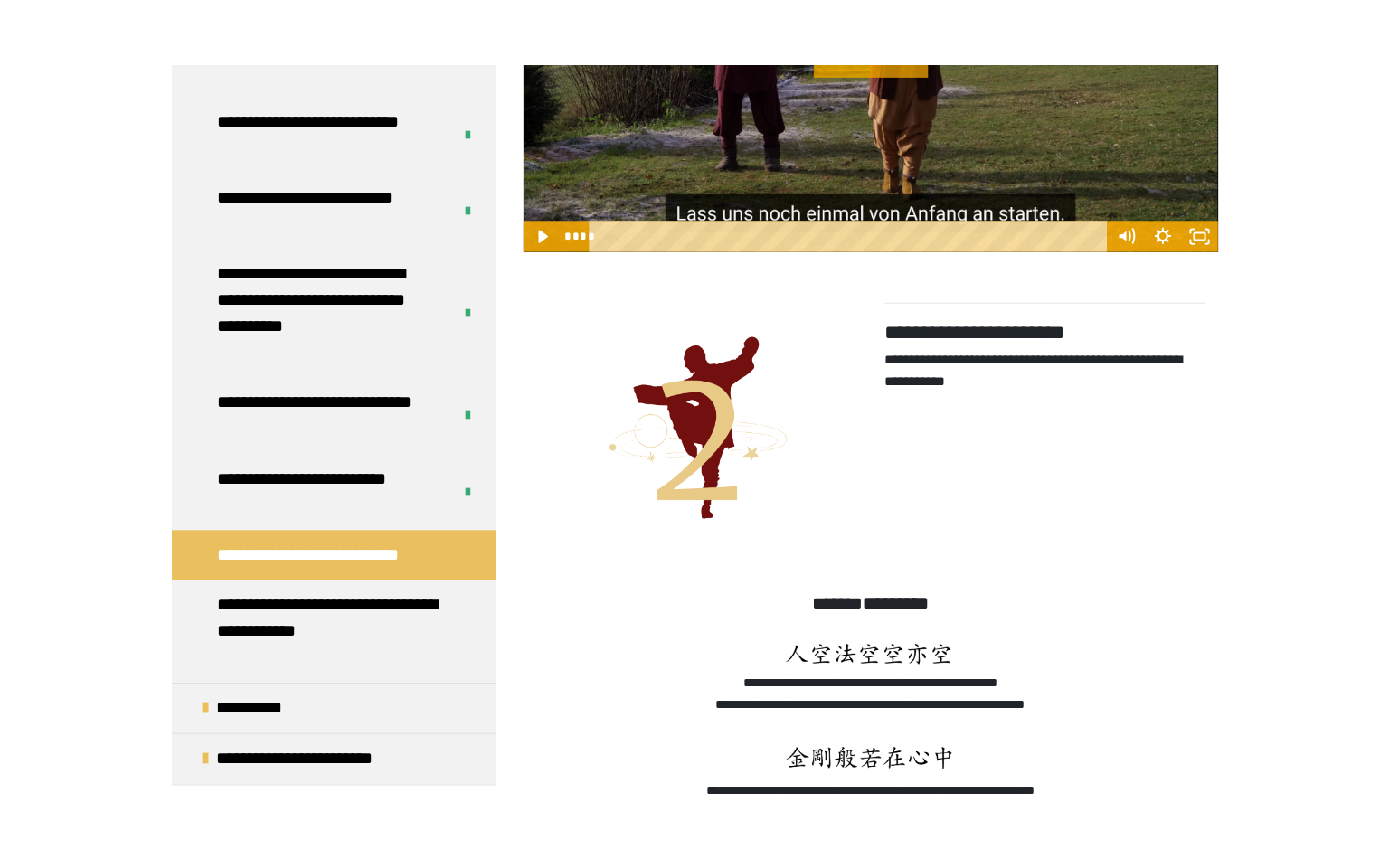 scroll, scrollTop: 863, scrollLeft: 0, axis: vertical 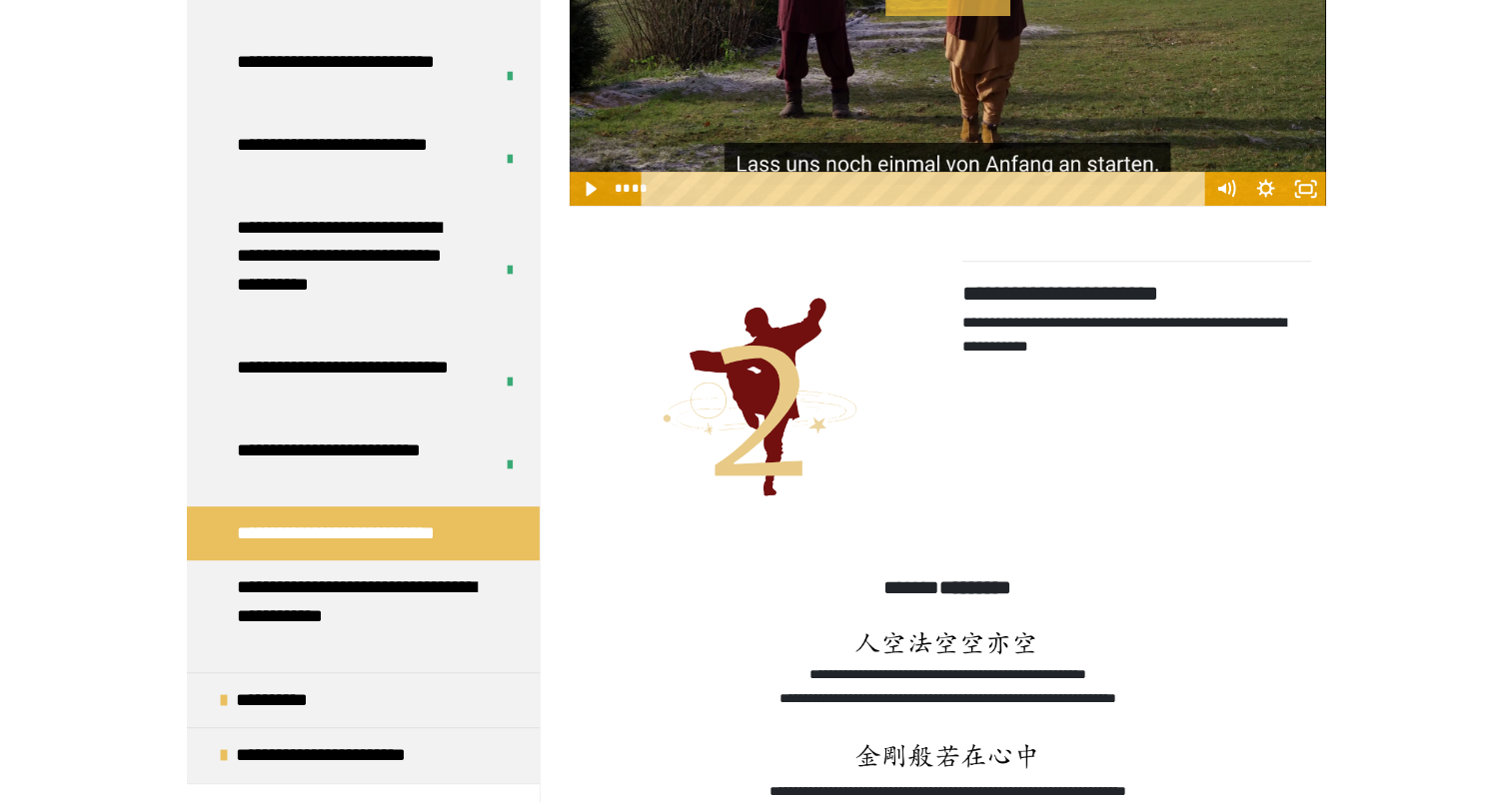 click 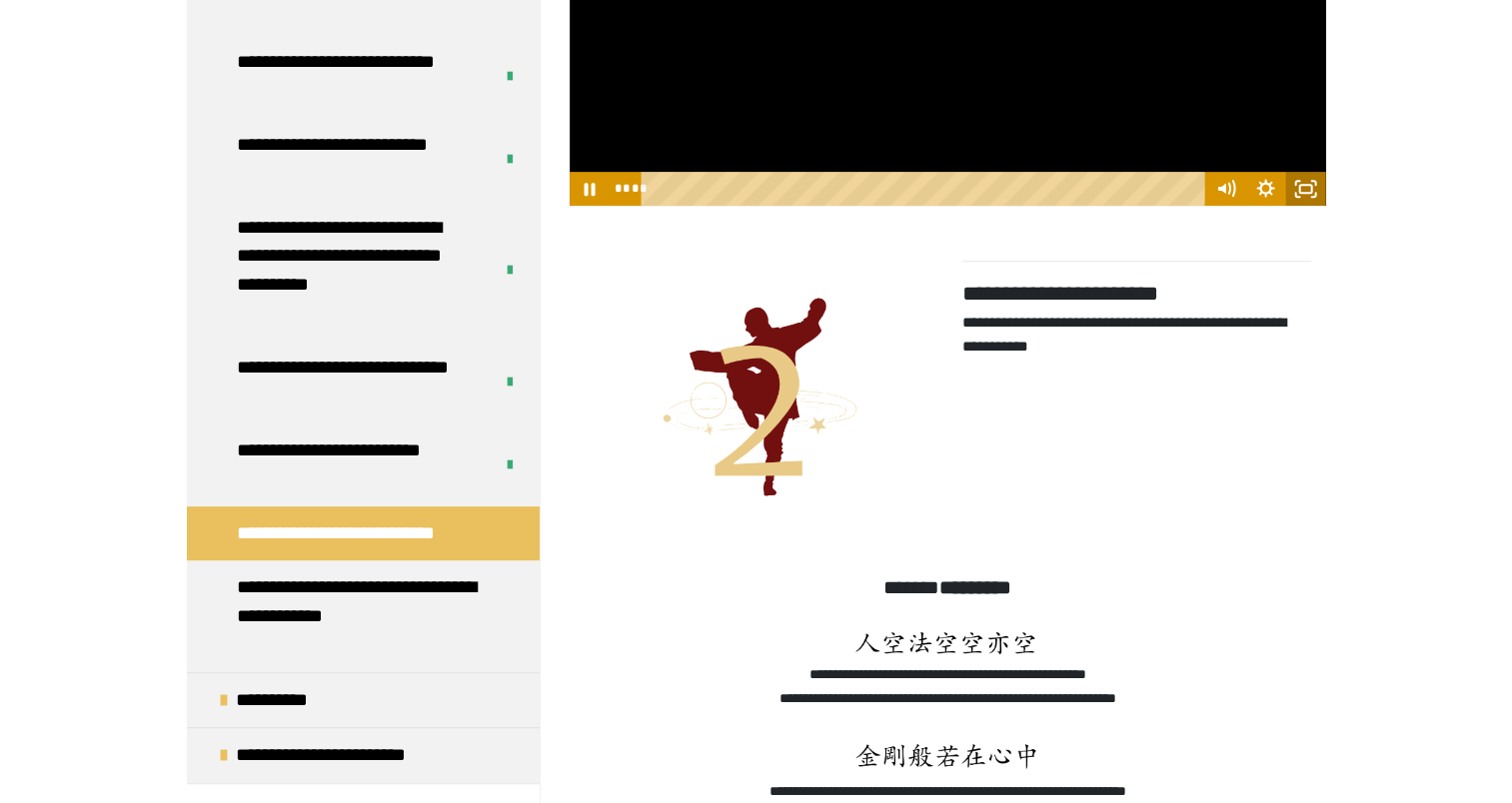 click 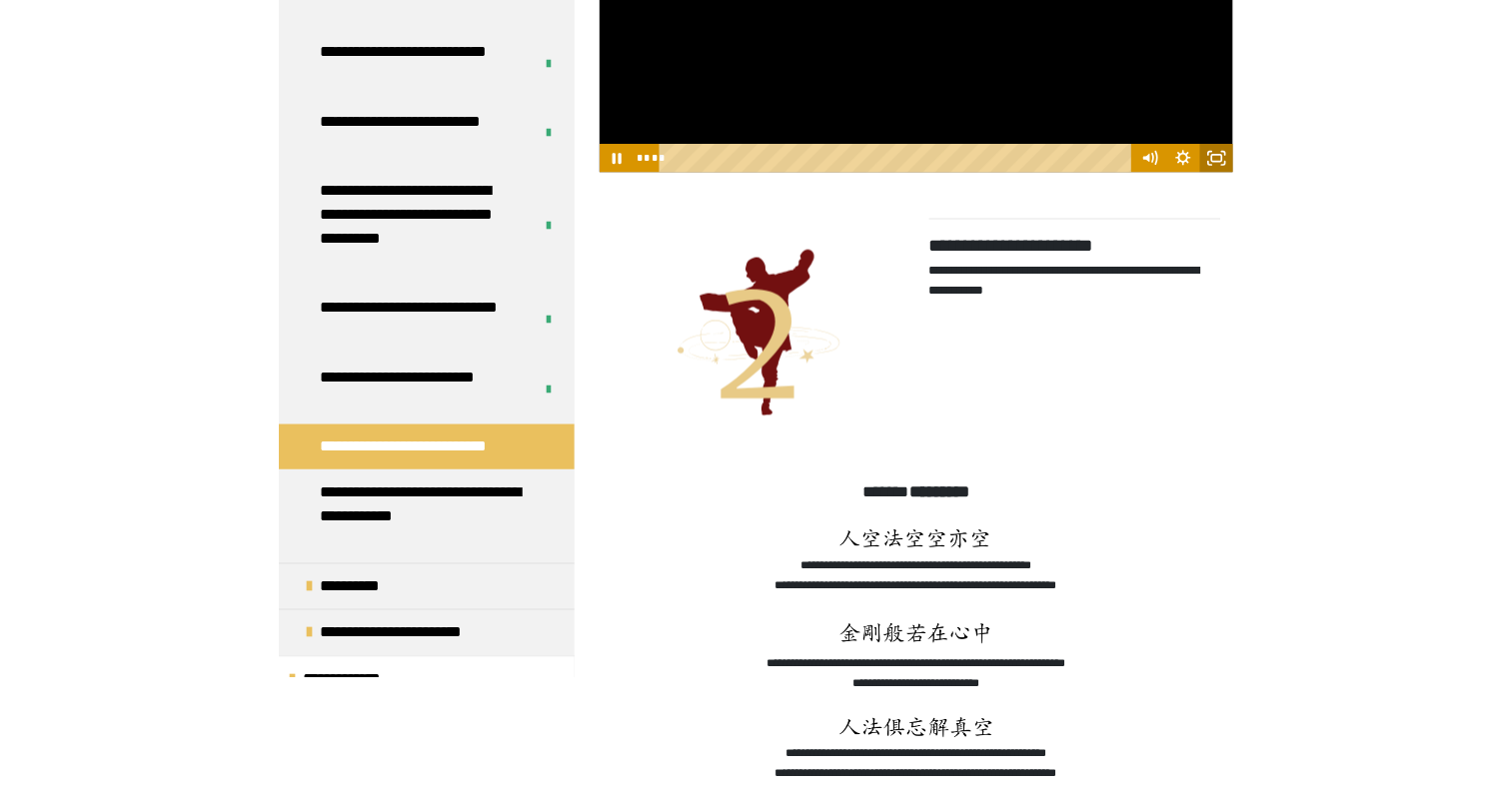 scroll, scrollTop: 691, scrollLeft: 0, axis: vertical 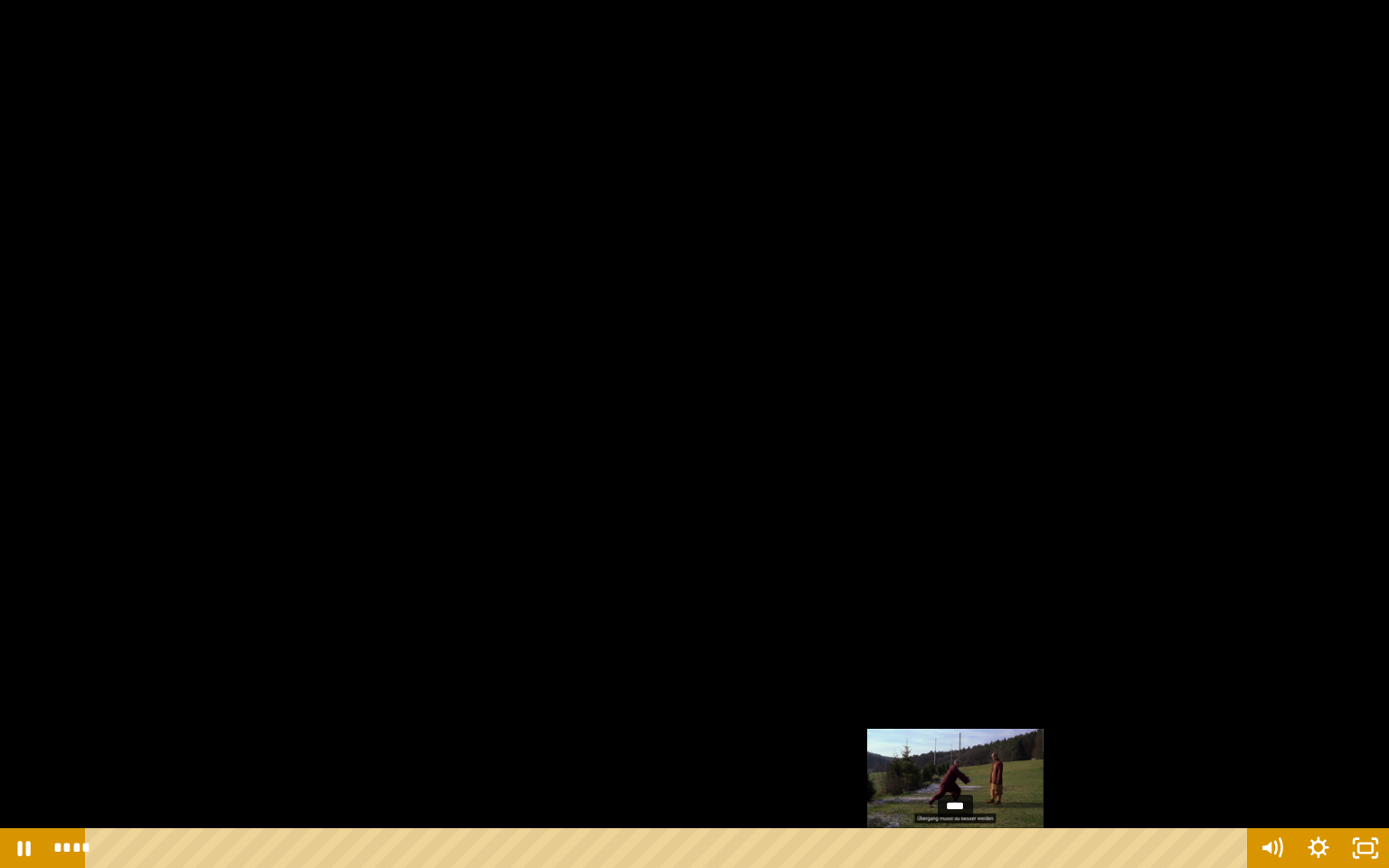click on "****" at bounding box center (669, 848) 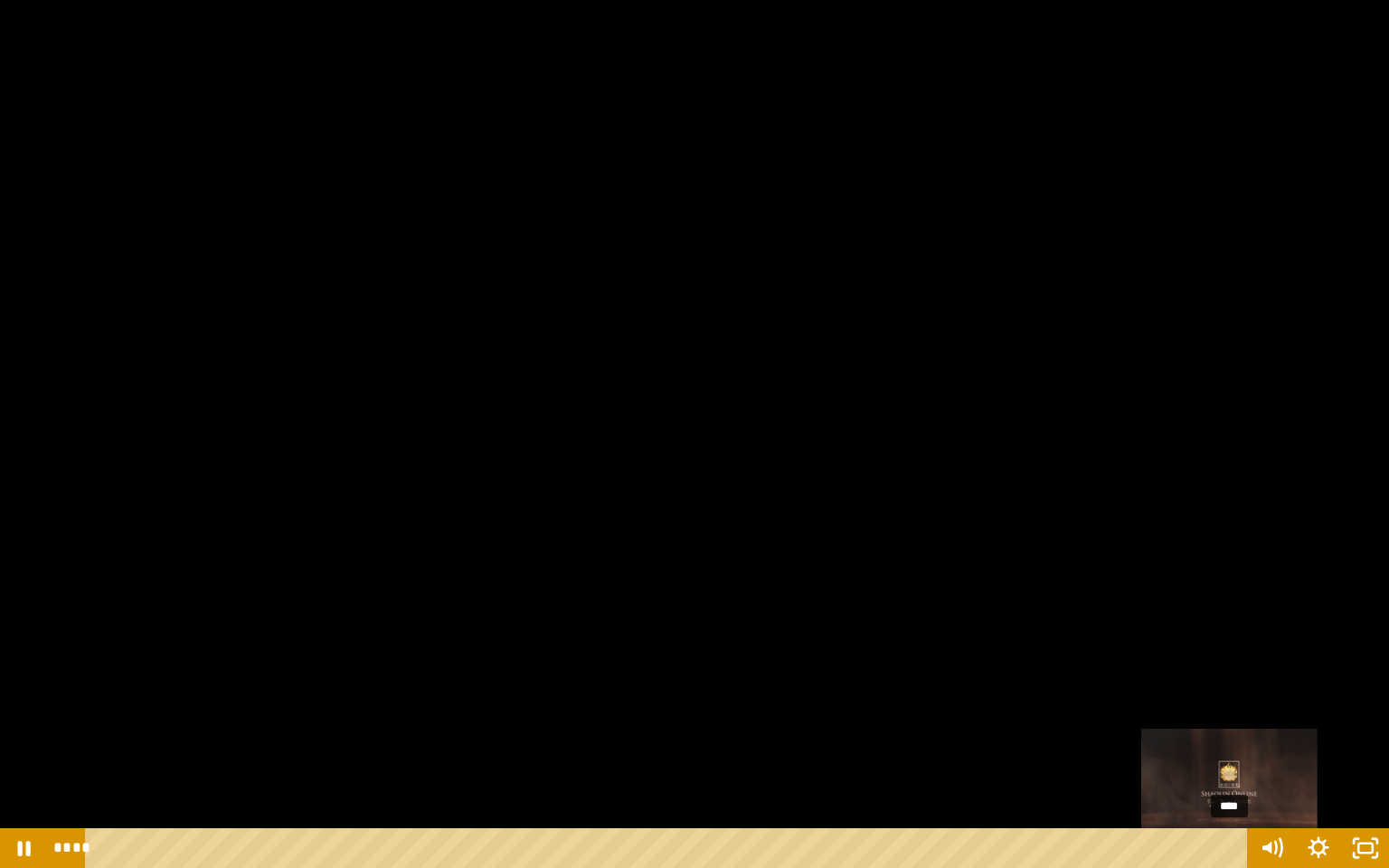click on "****" at bounding box center [669, 848] 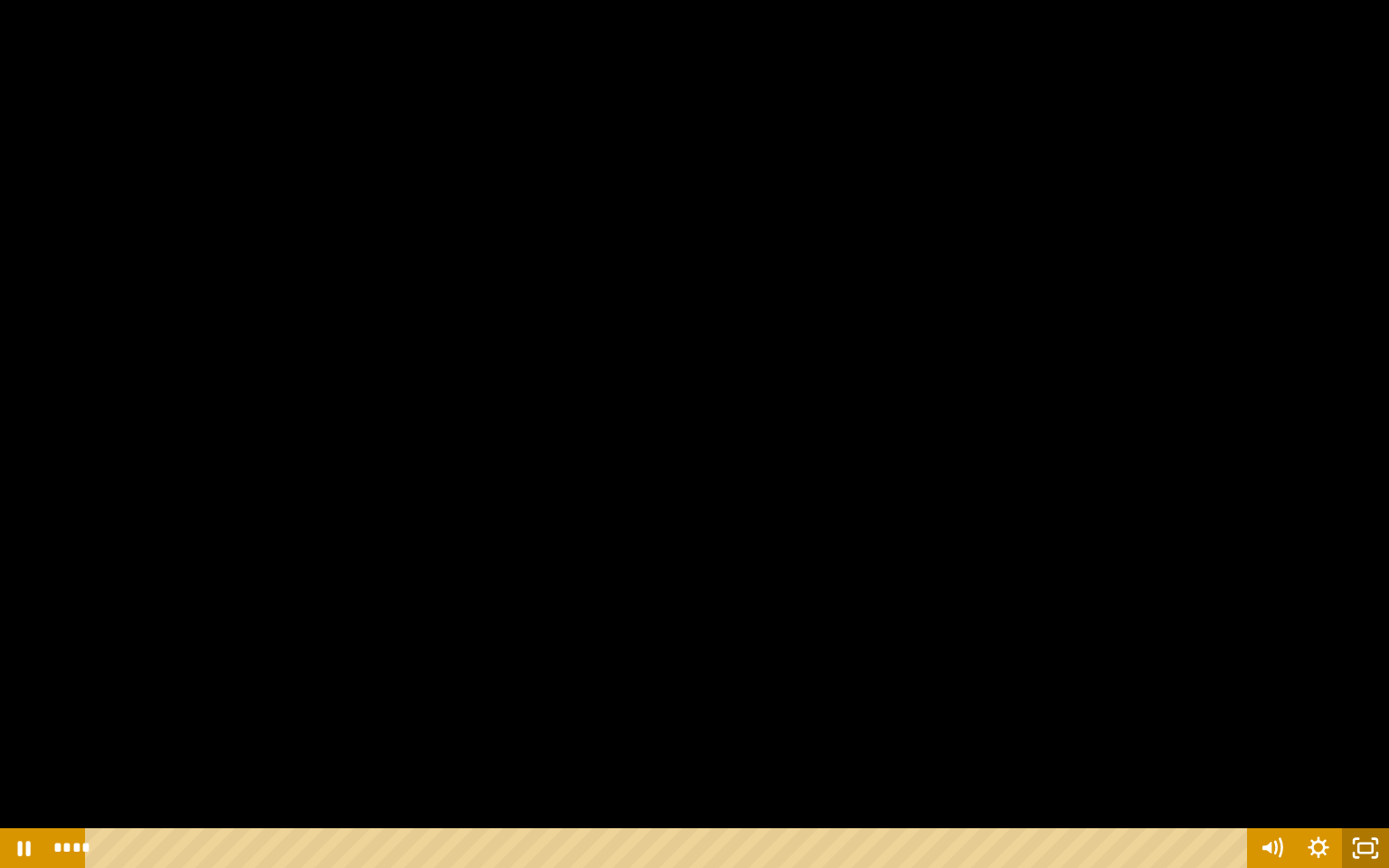 click 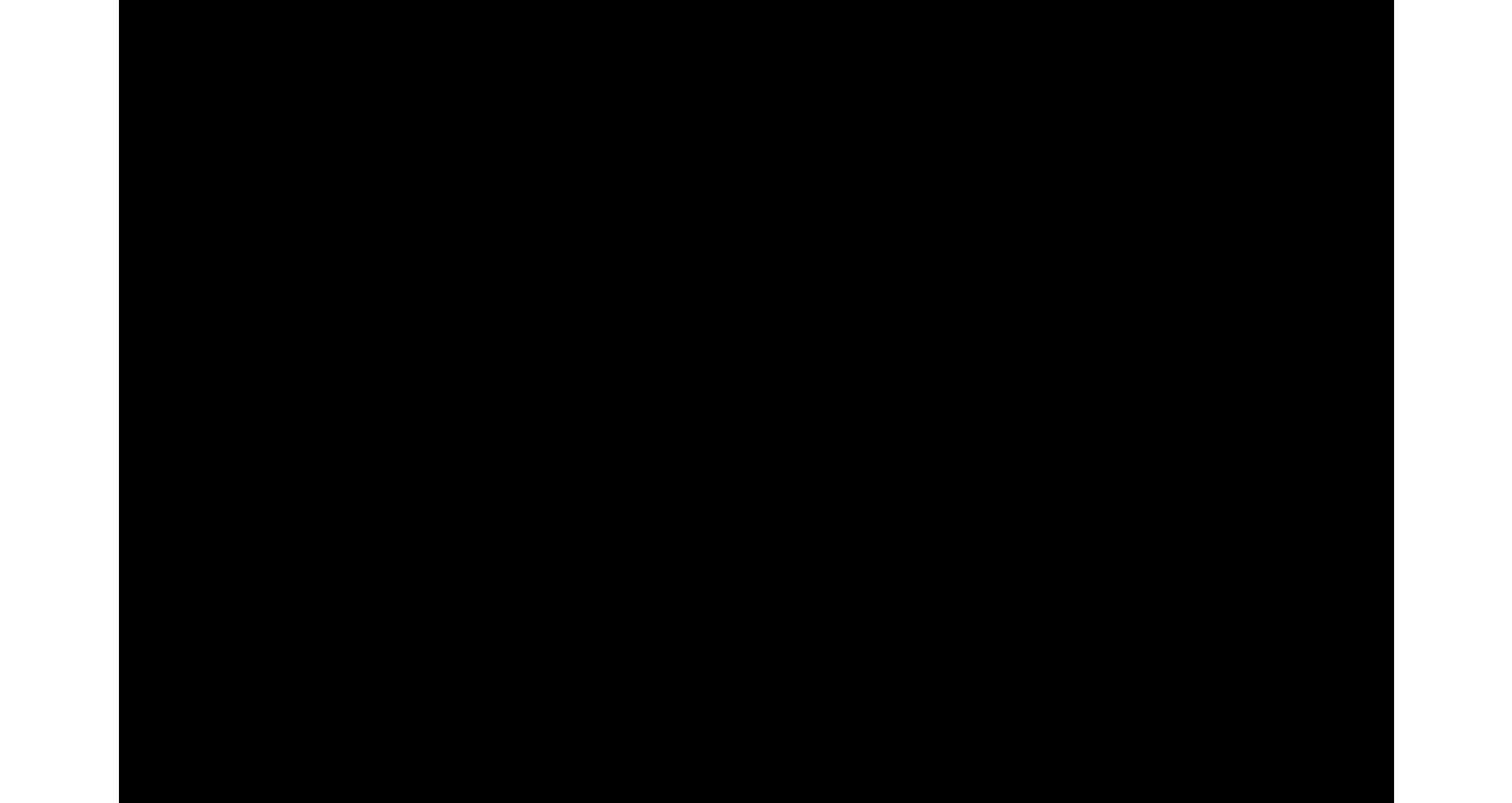 scroll, scrollTop: 818, scrollLeft: 0, axis: vertical 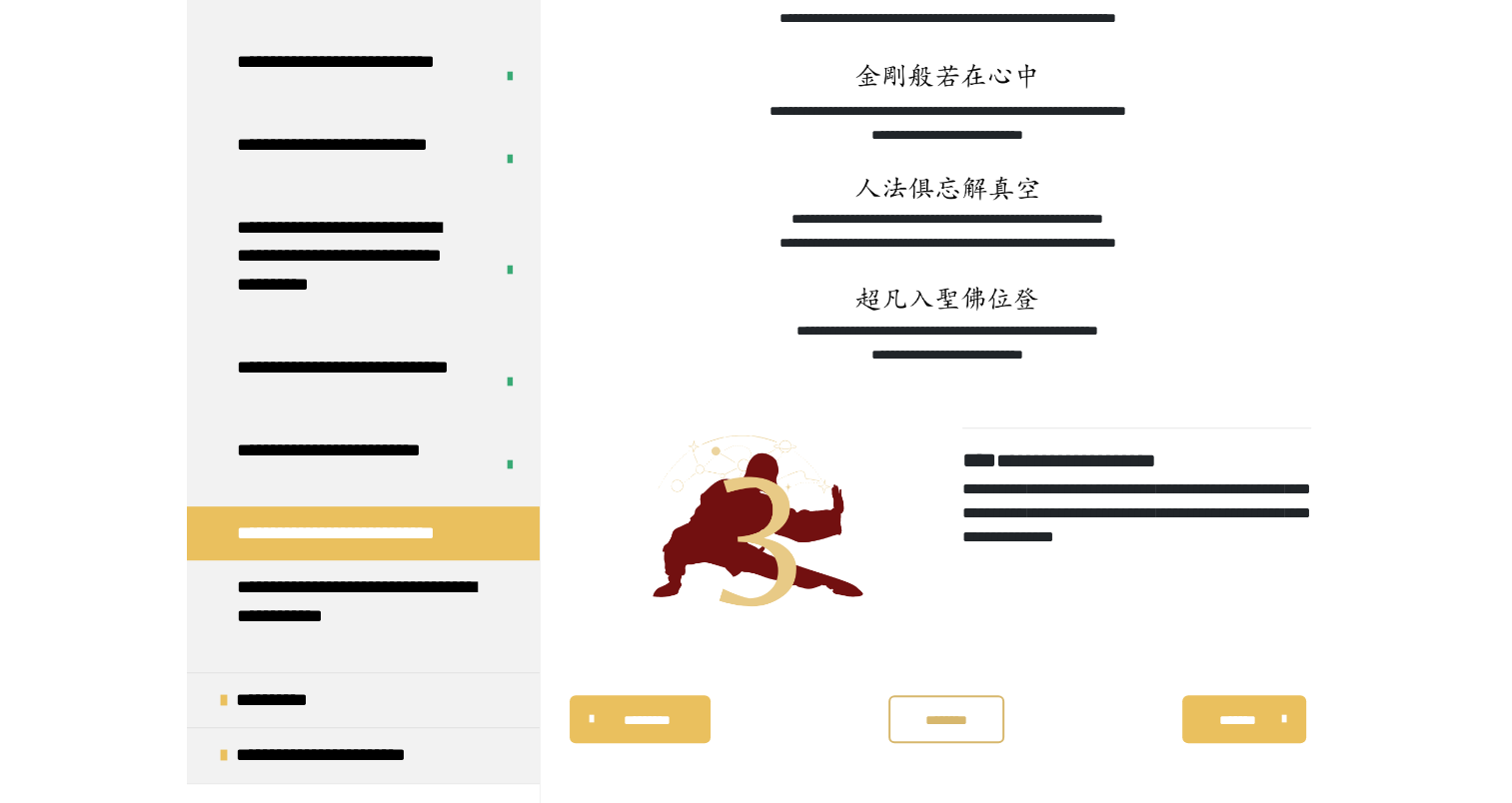 click on "********" at bounding box center [946, 719] 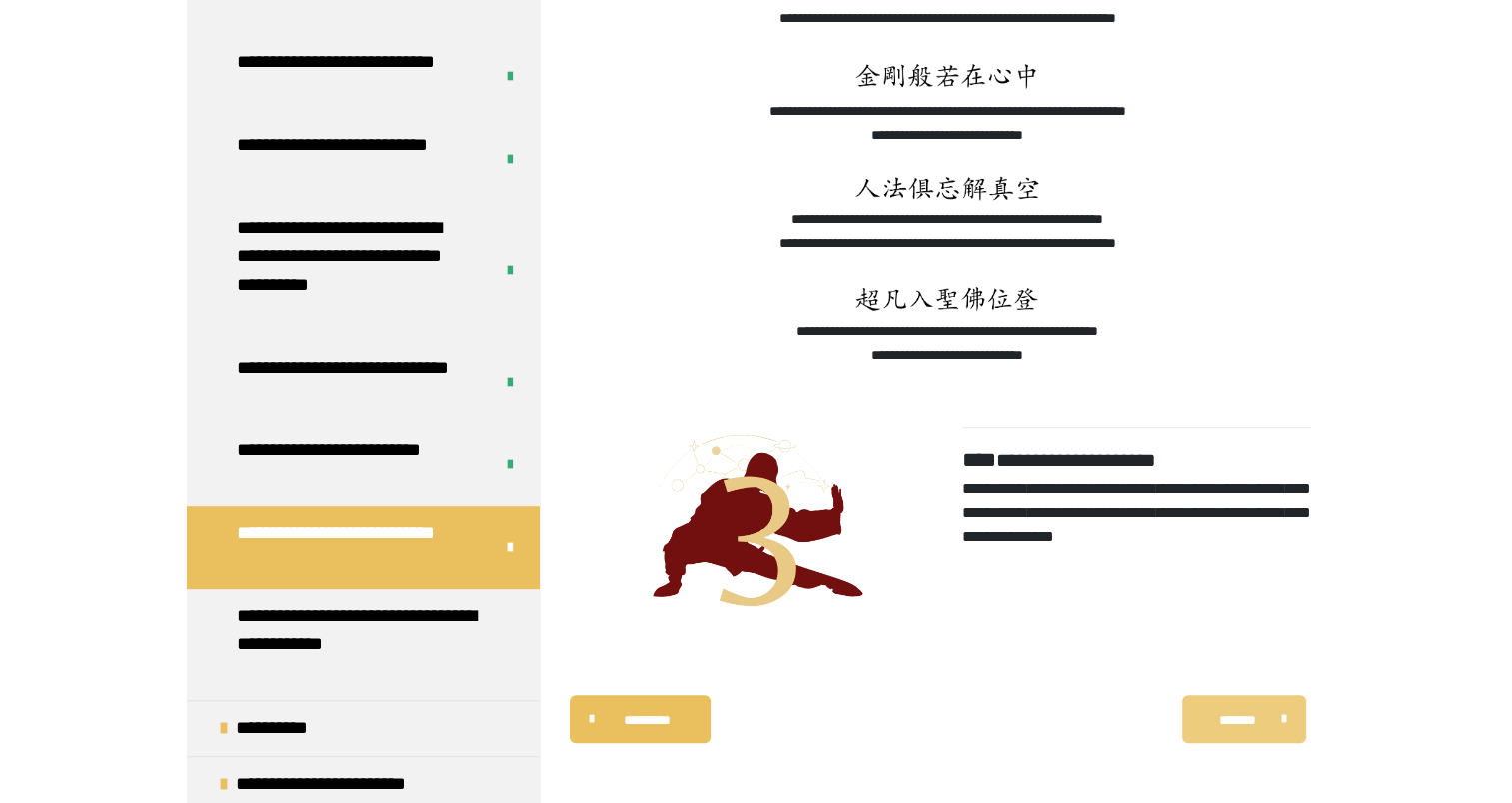 click on "*******" at bounding box center (1236, 720) 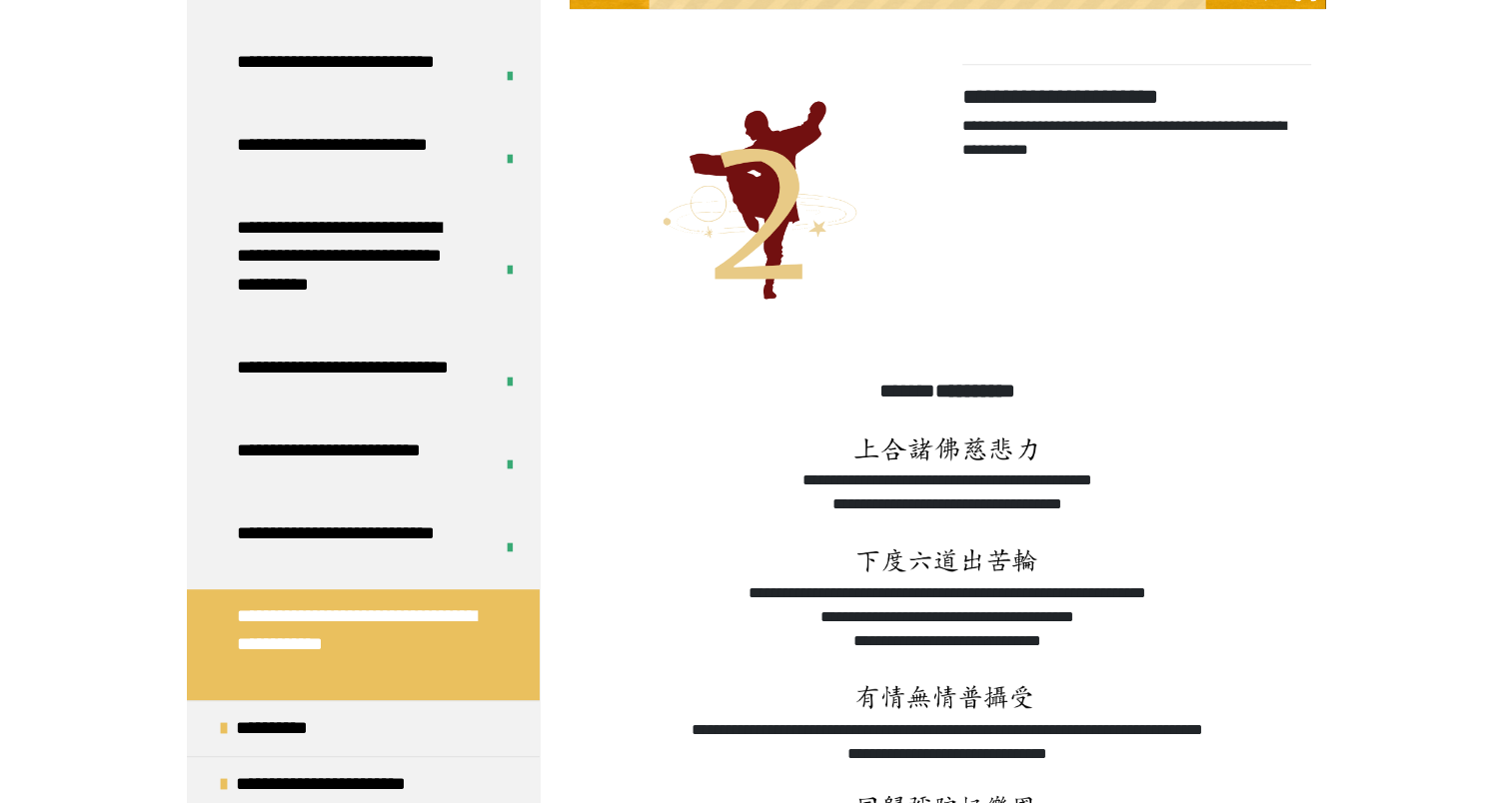 click on "**********" at bounding box center (358, 645) 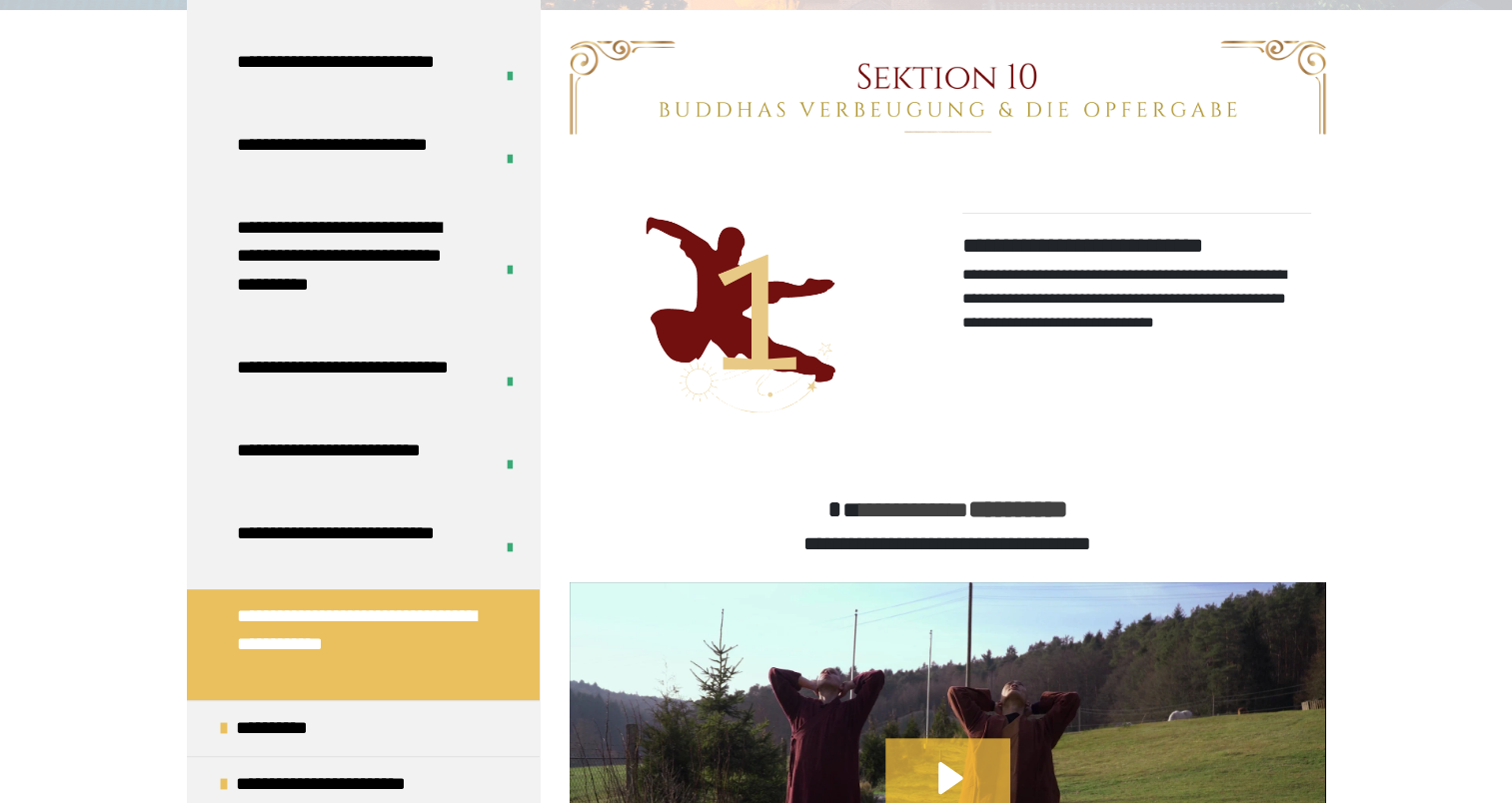 click 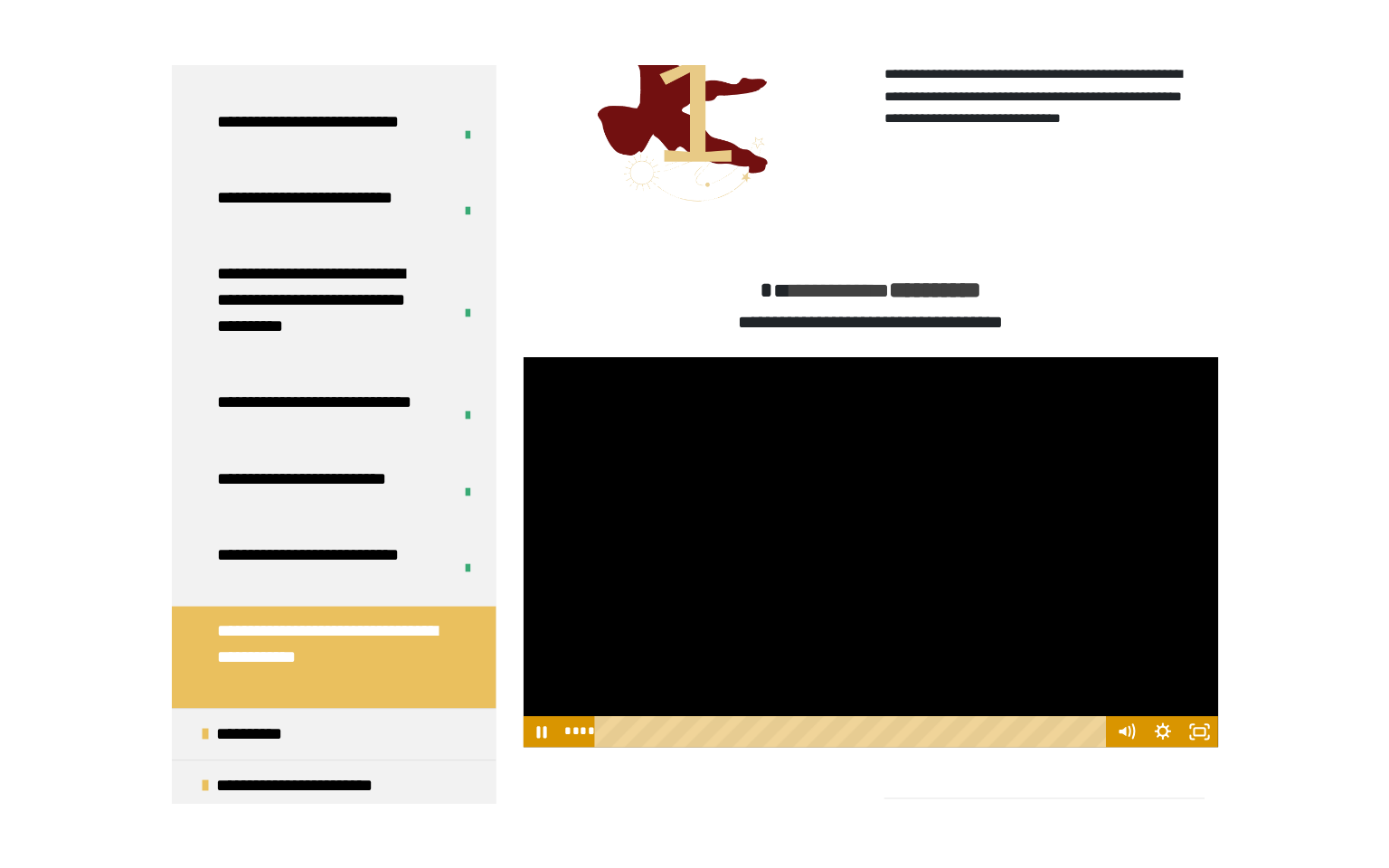 scroll, scrollTop: 515, scrollLeft: 0, axis: vertical 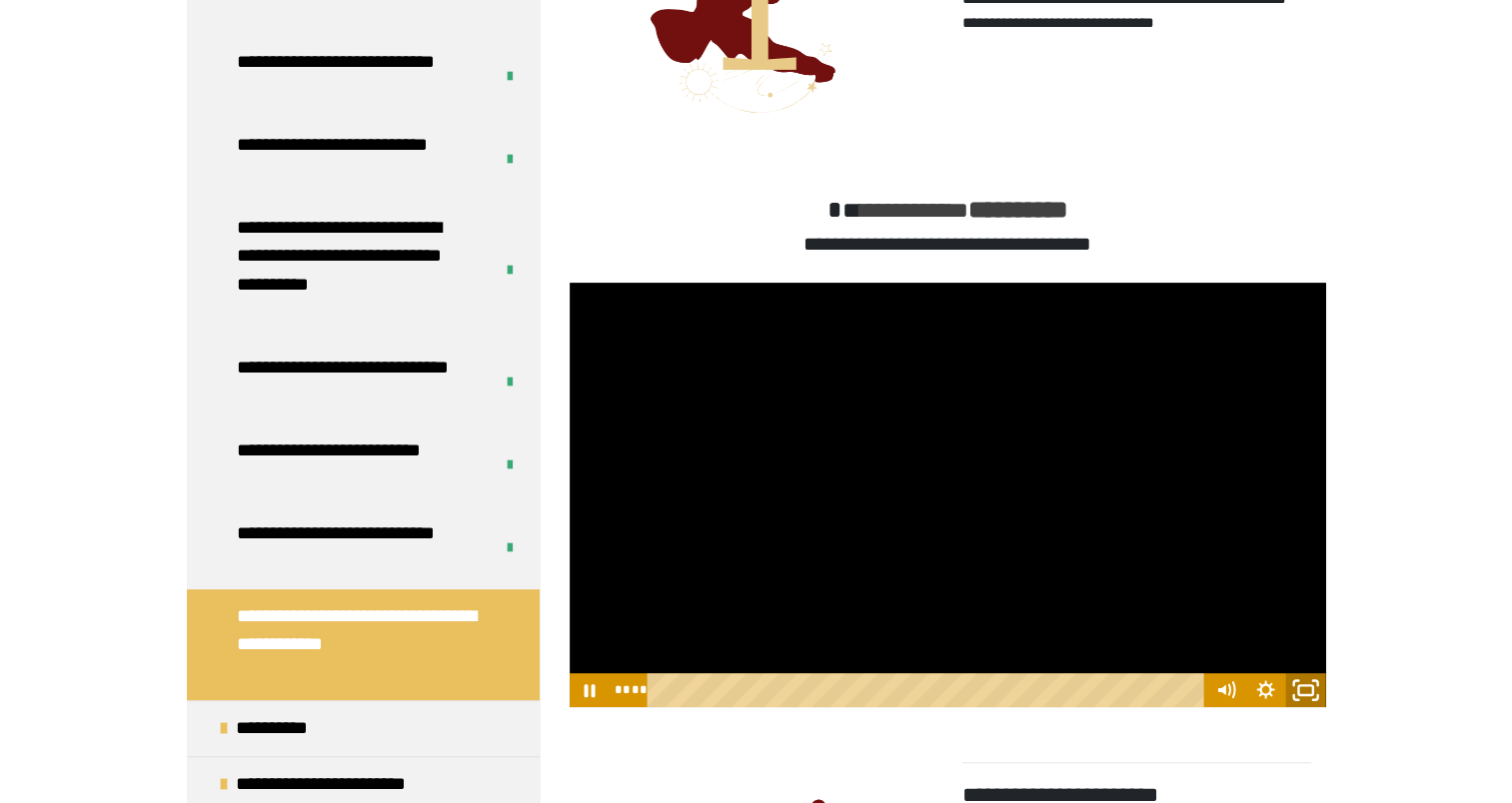 click 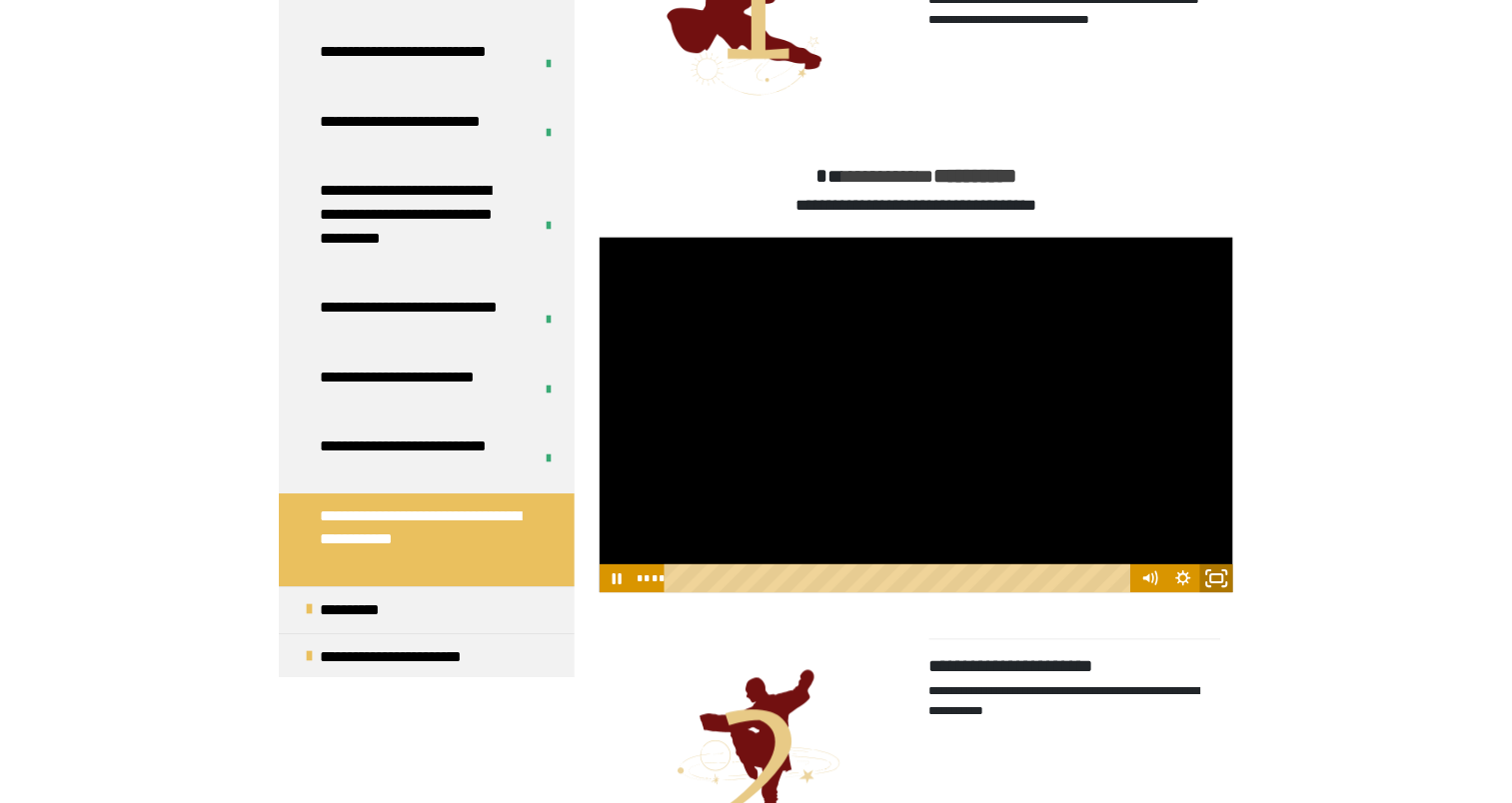 scroll, scrollTop: 719, scrollLeft: 0, axis: vertical 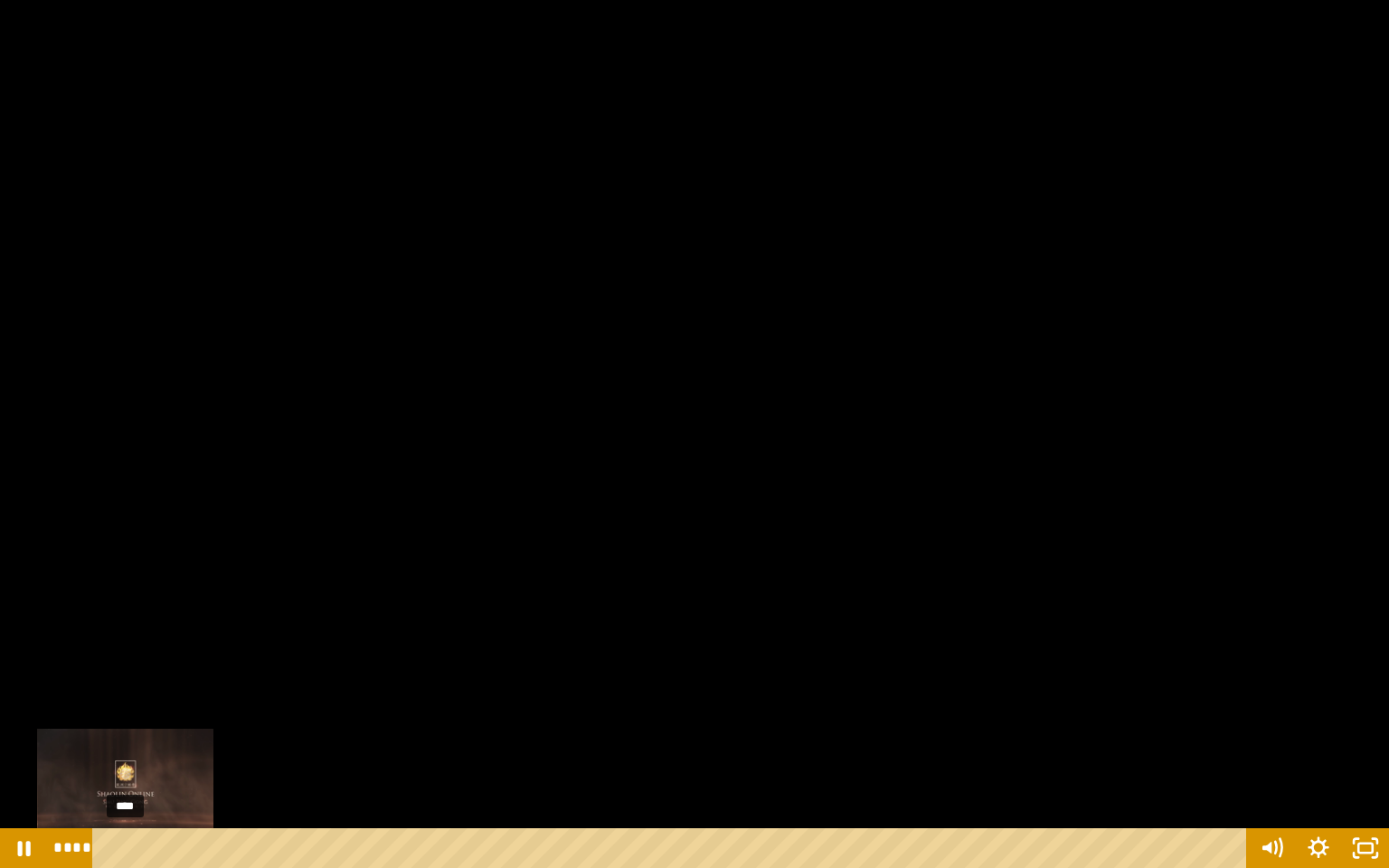 click on "****" at bounding box center [673, 848] 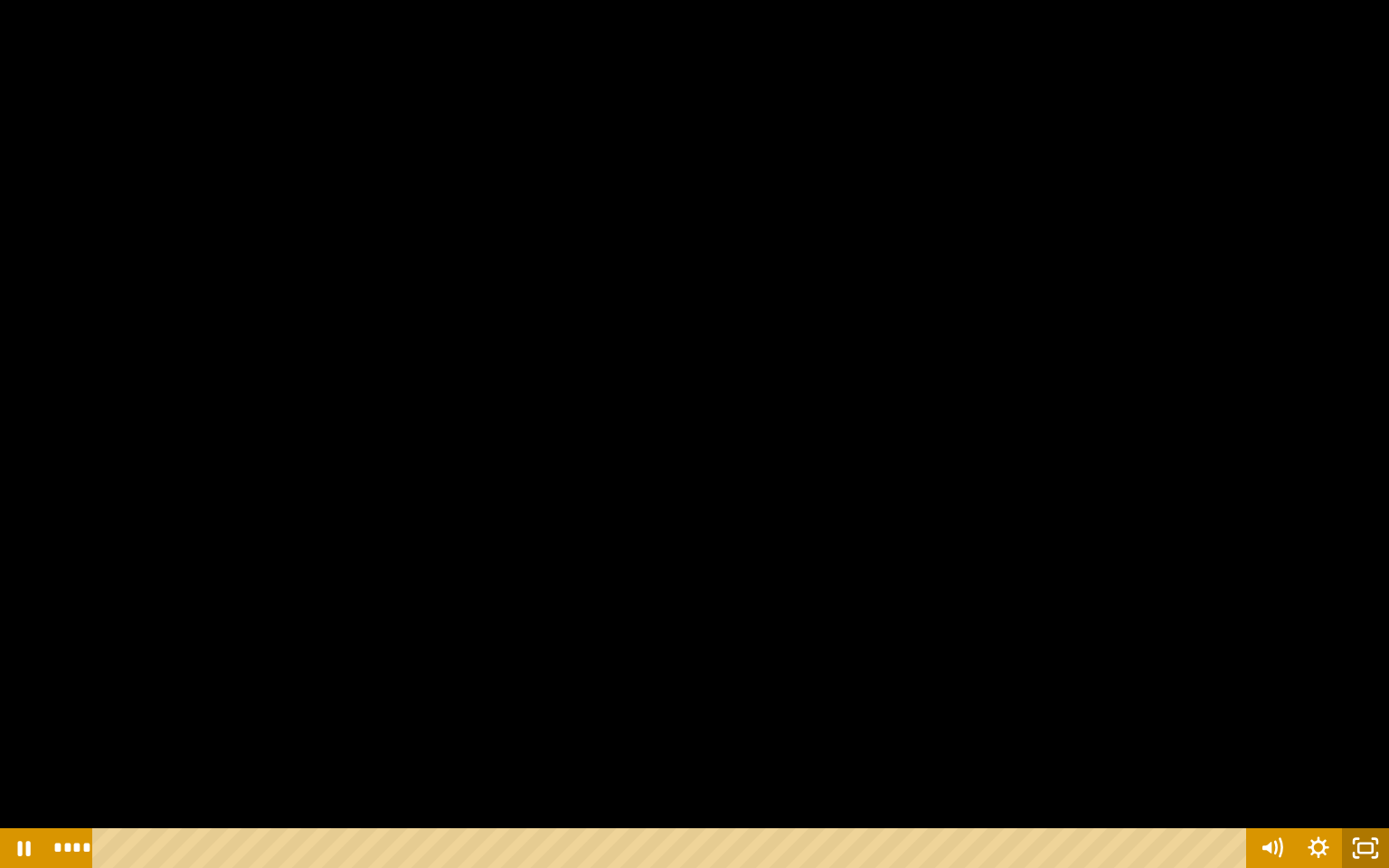 click 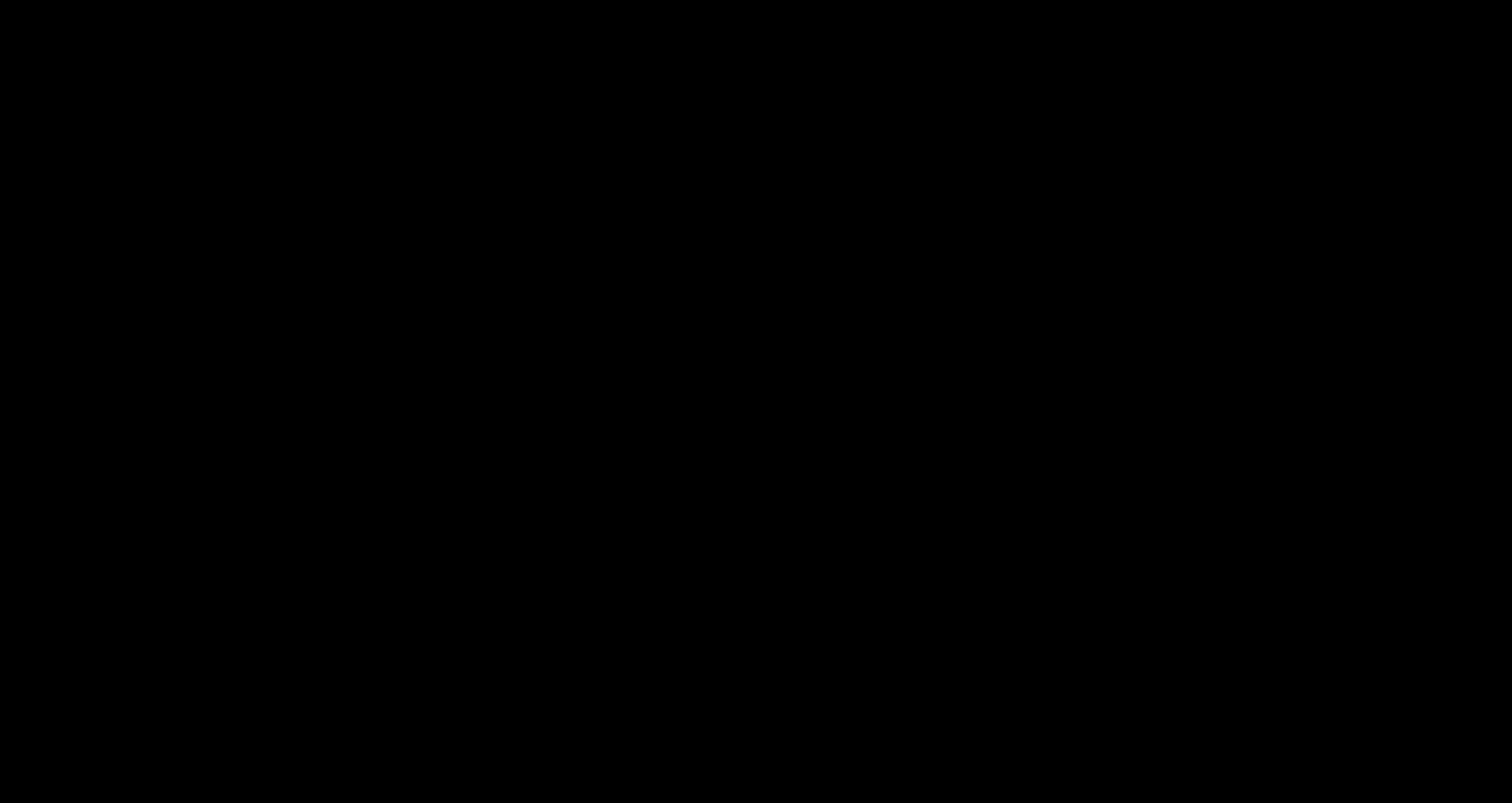 scroll, scrollTop: 875, scrollLeft: 0, axis: vertical 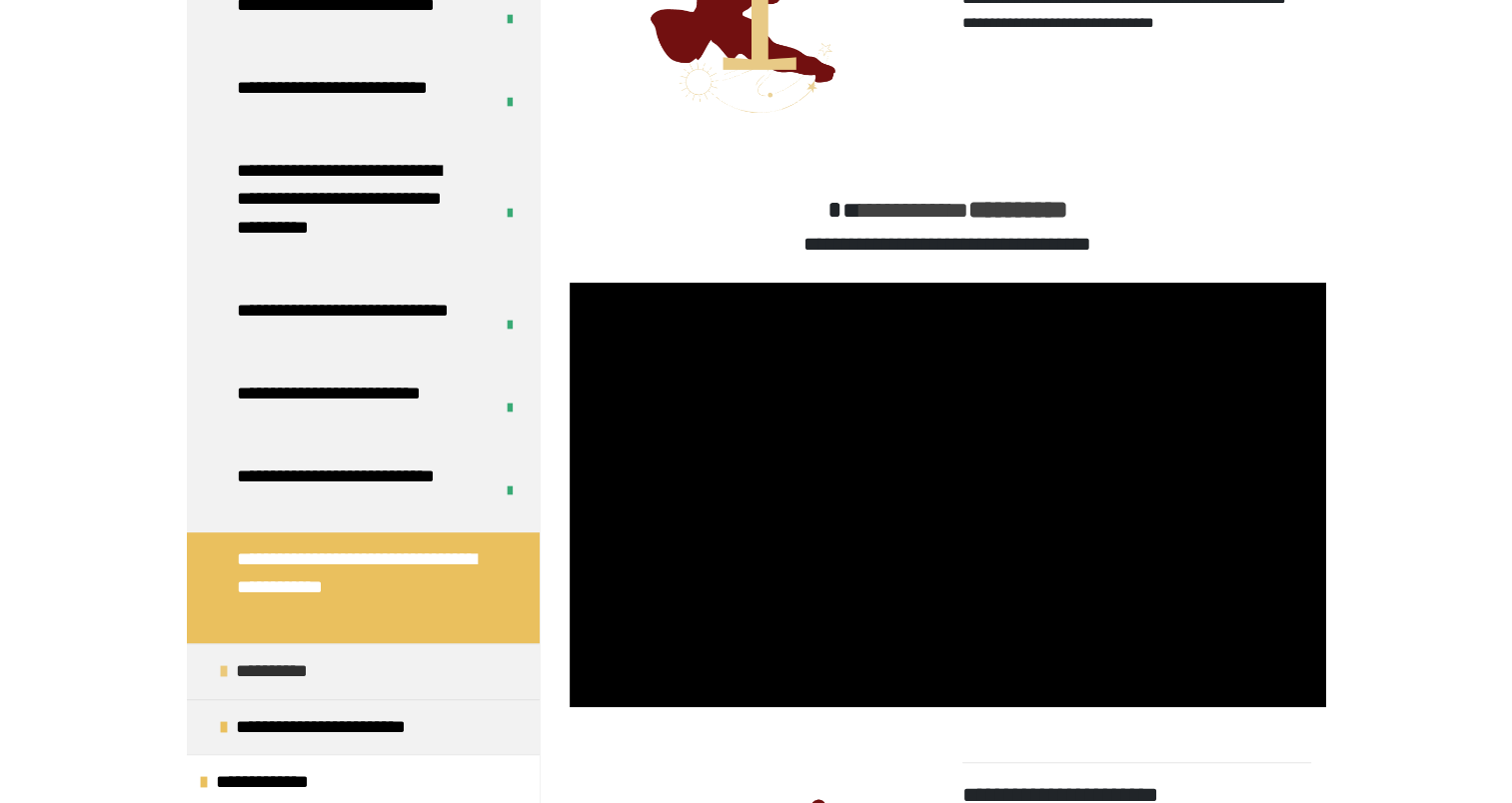 click on "**********" at bounding box center [287, 671] 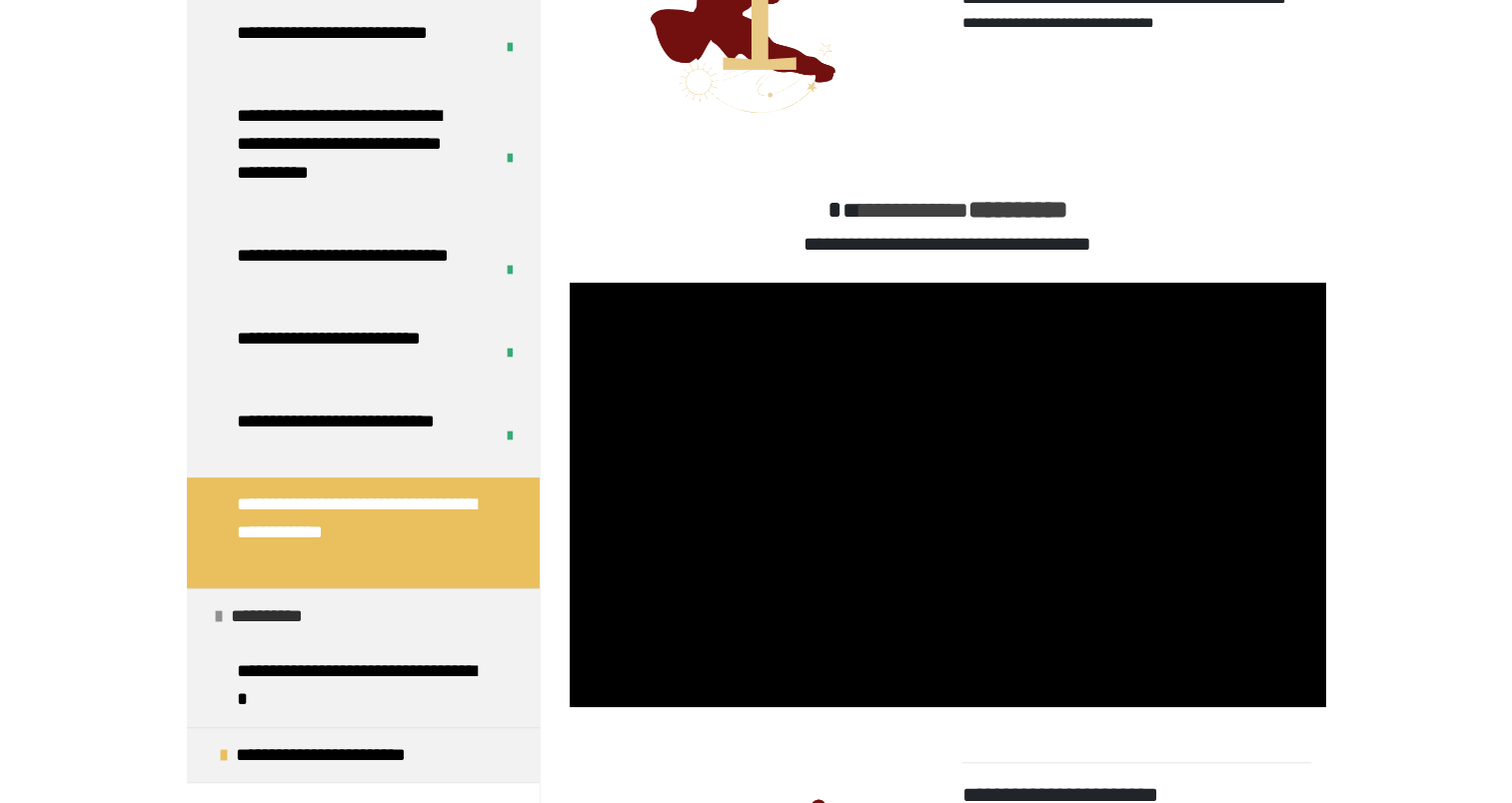 scroll, scrollTop: 958, scrollLeft: 0, axis: vertical 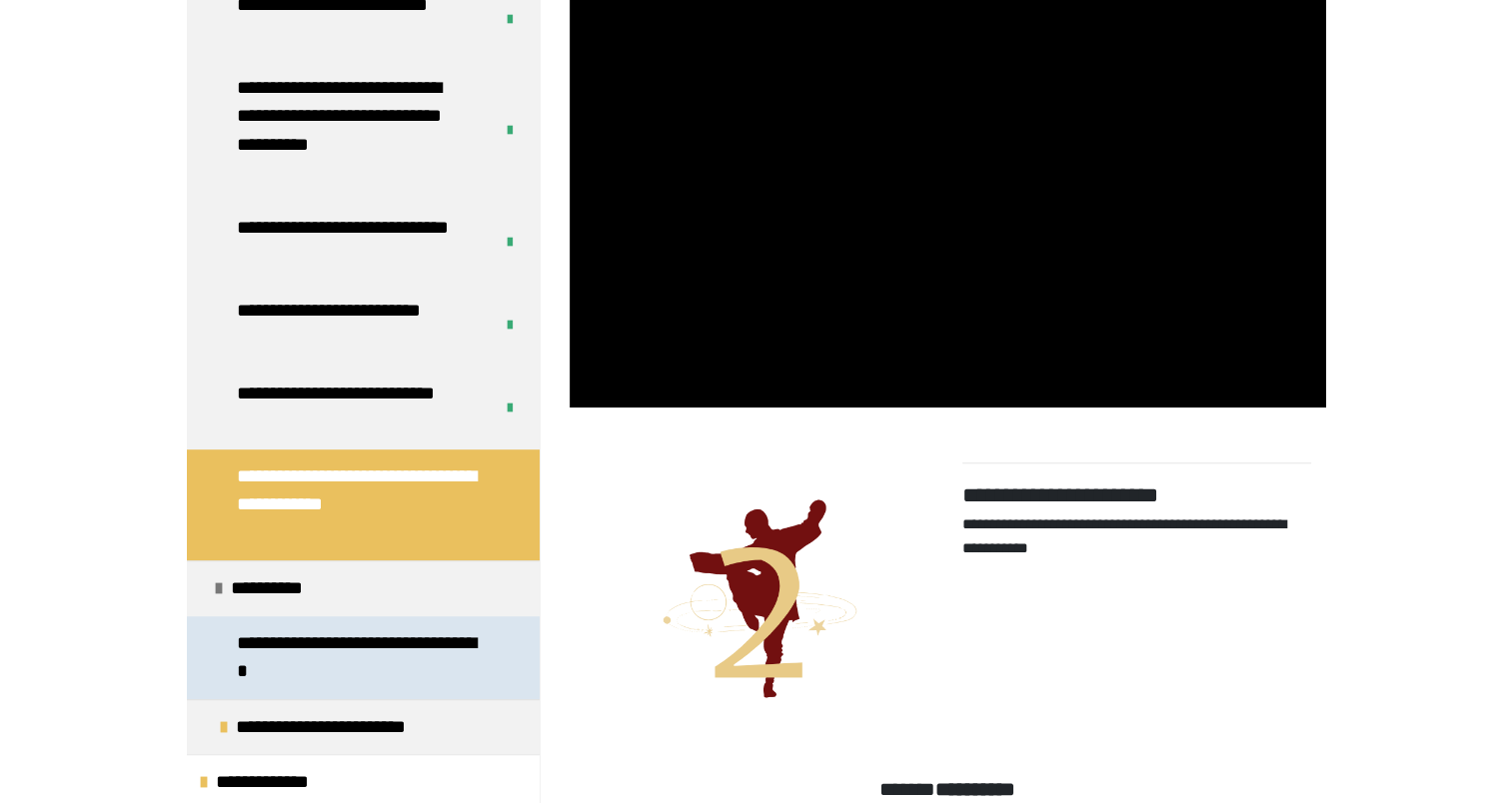 click on "**********" at bounding box center (358, 657) 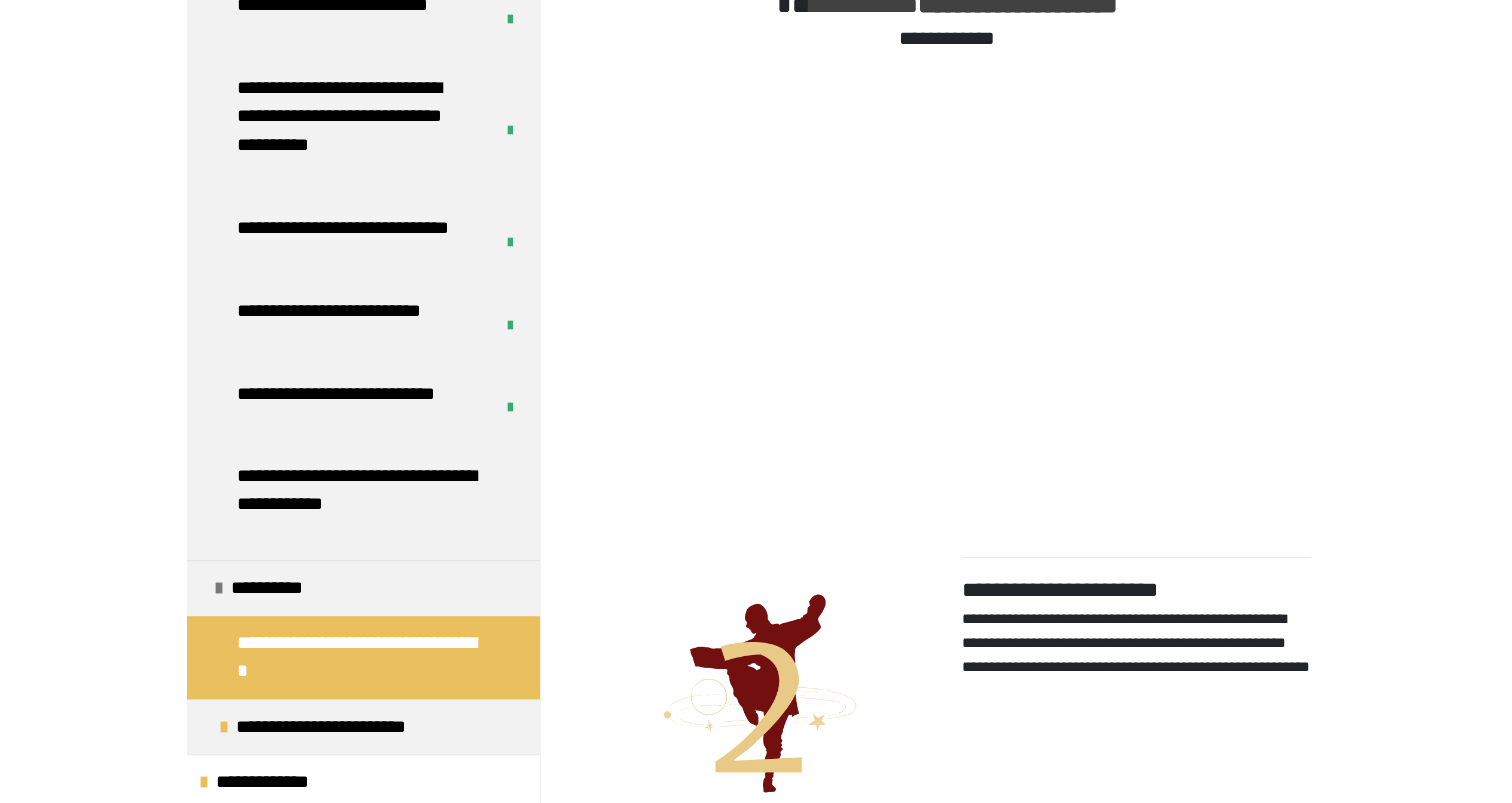 scroll, scrollTop: 687, scrollLeft: 0, axis: vertical 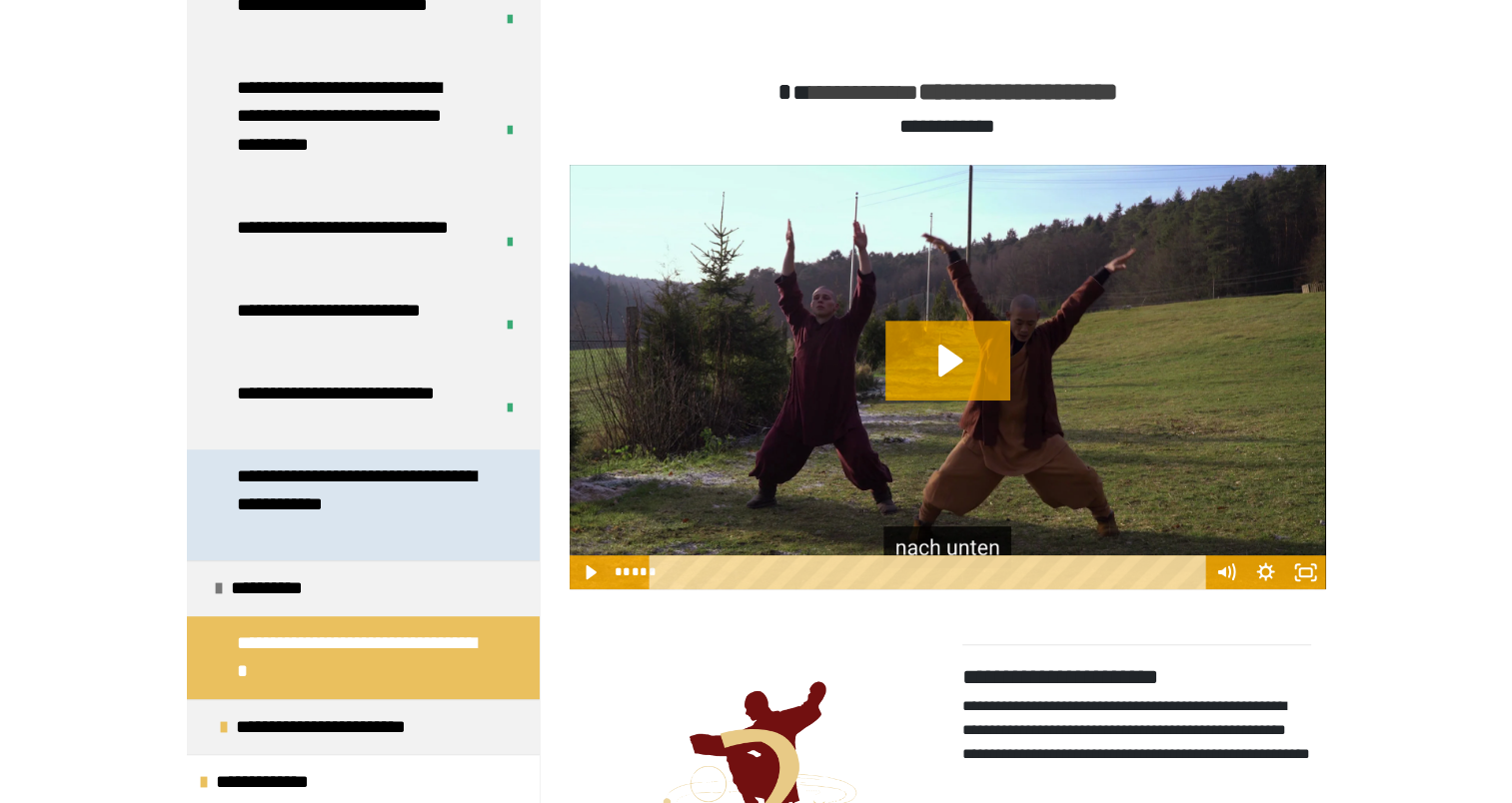 click on "**********" at bounding box center (358, 505) 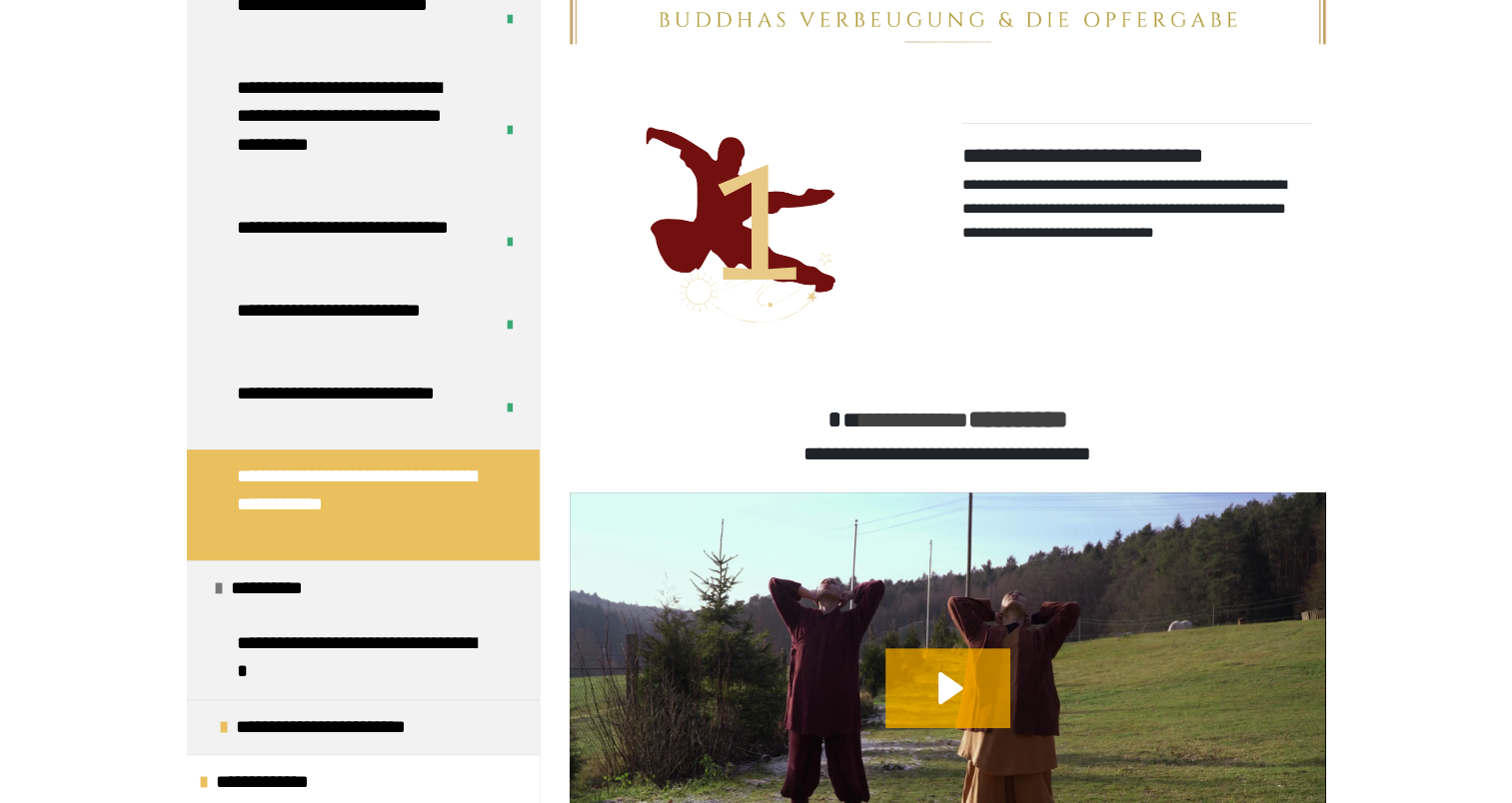 scroll, scrollTop: 469, scrollLeft: 0, axis: vertical 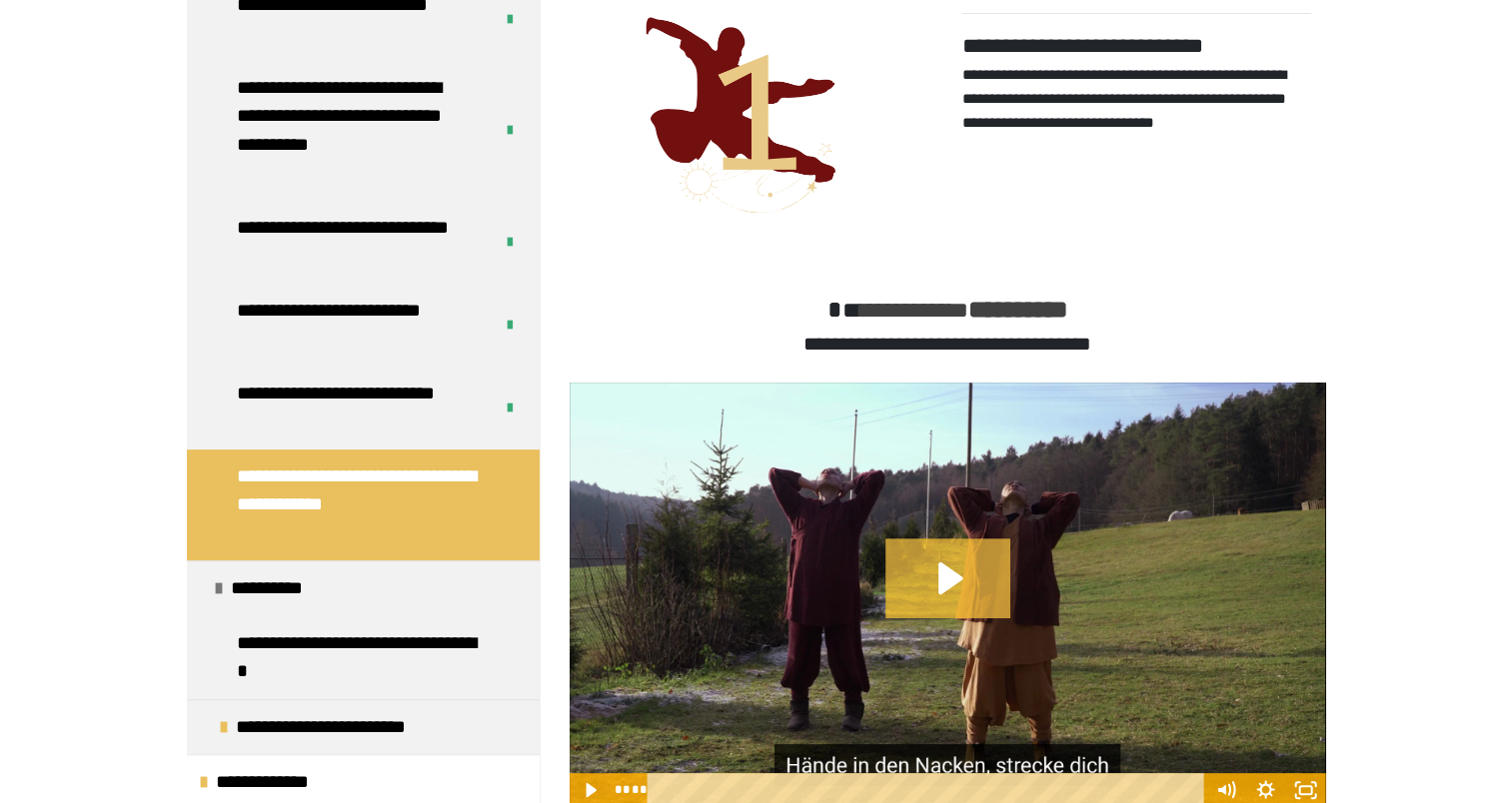 click 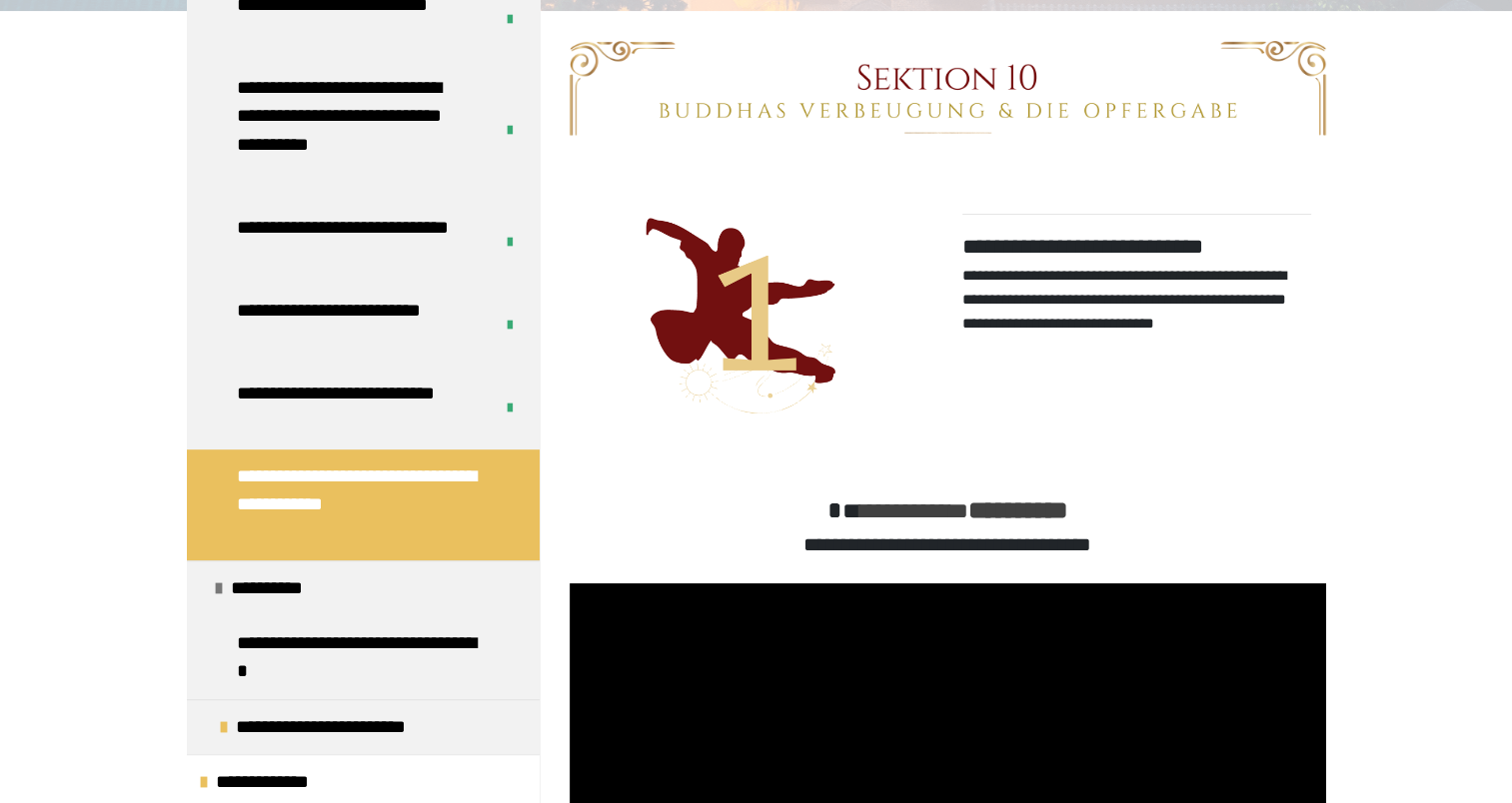 scroll, scrollTop: 70, scrollLeft: 0, axis: vertical 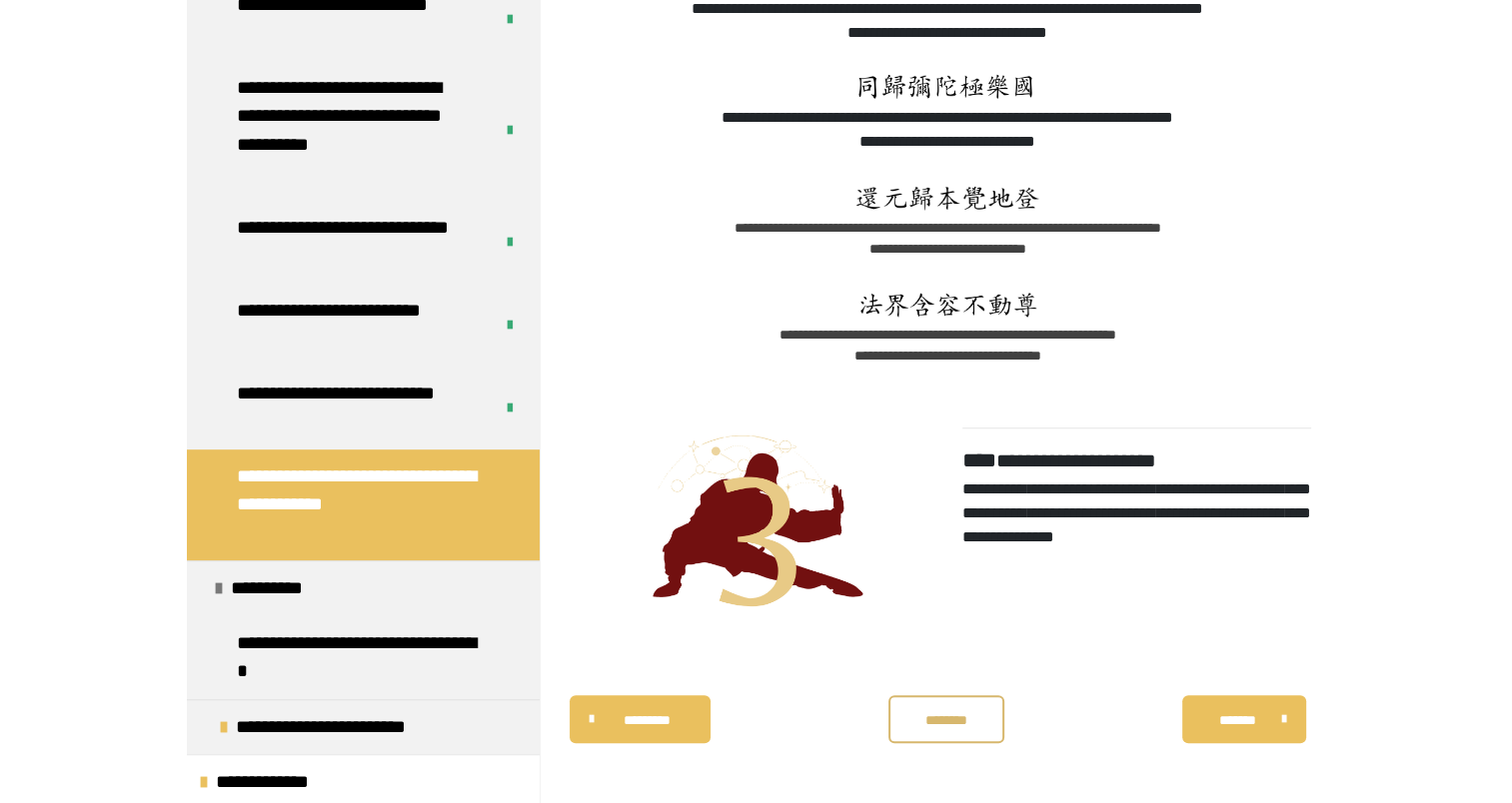 click on "********" at bounding box center (946, 719) 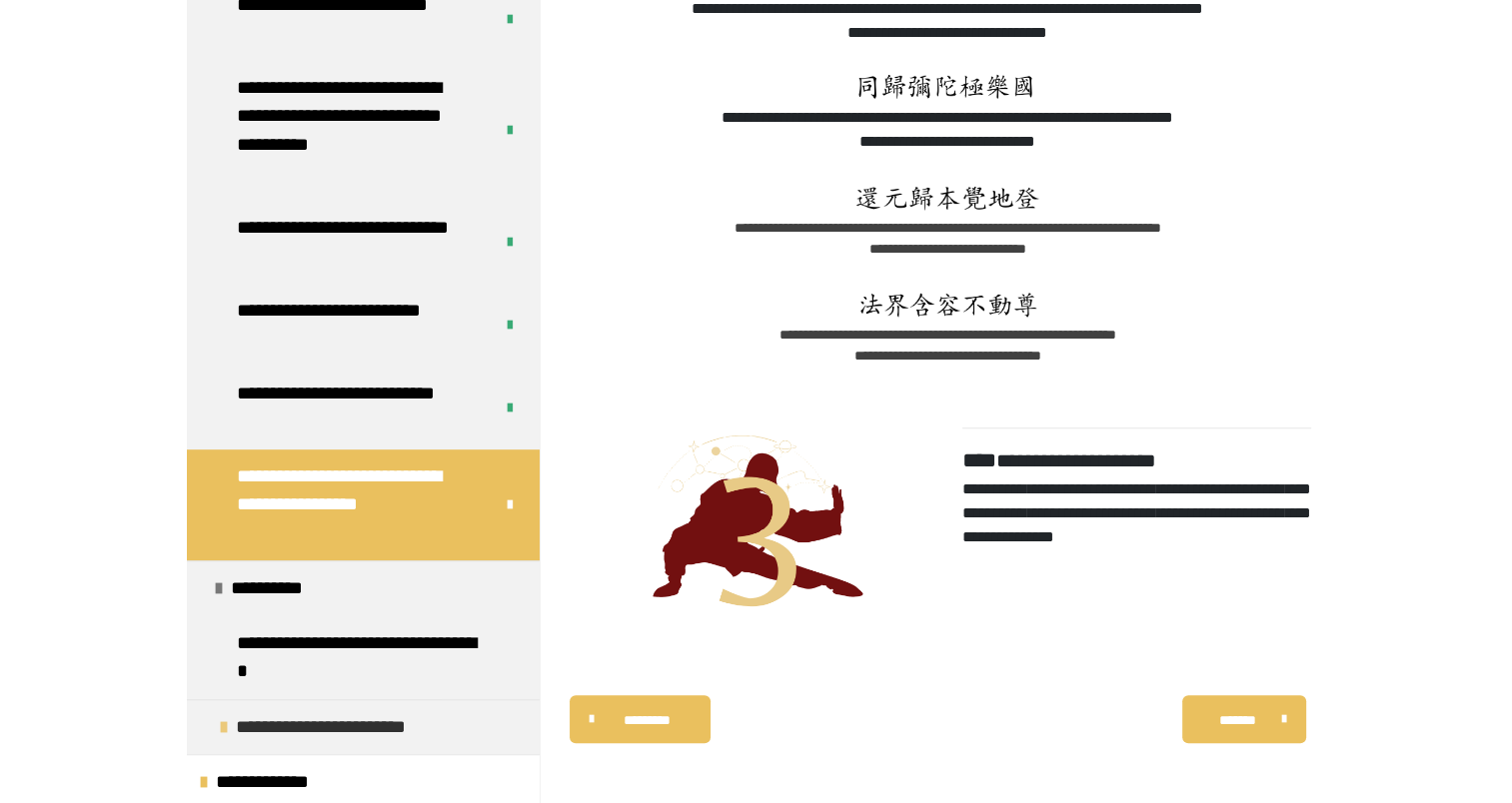 click on "**********" at bounding box center [339, 727] 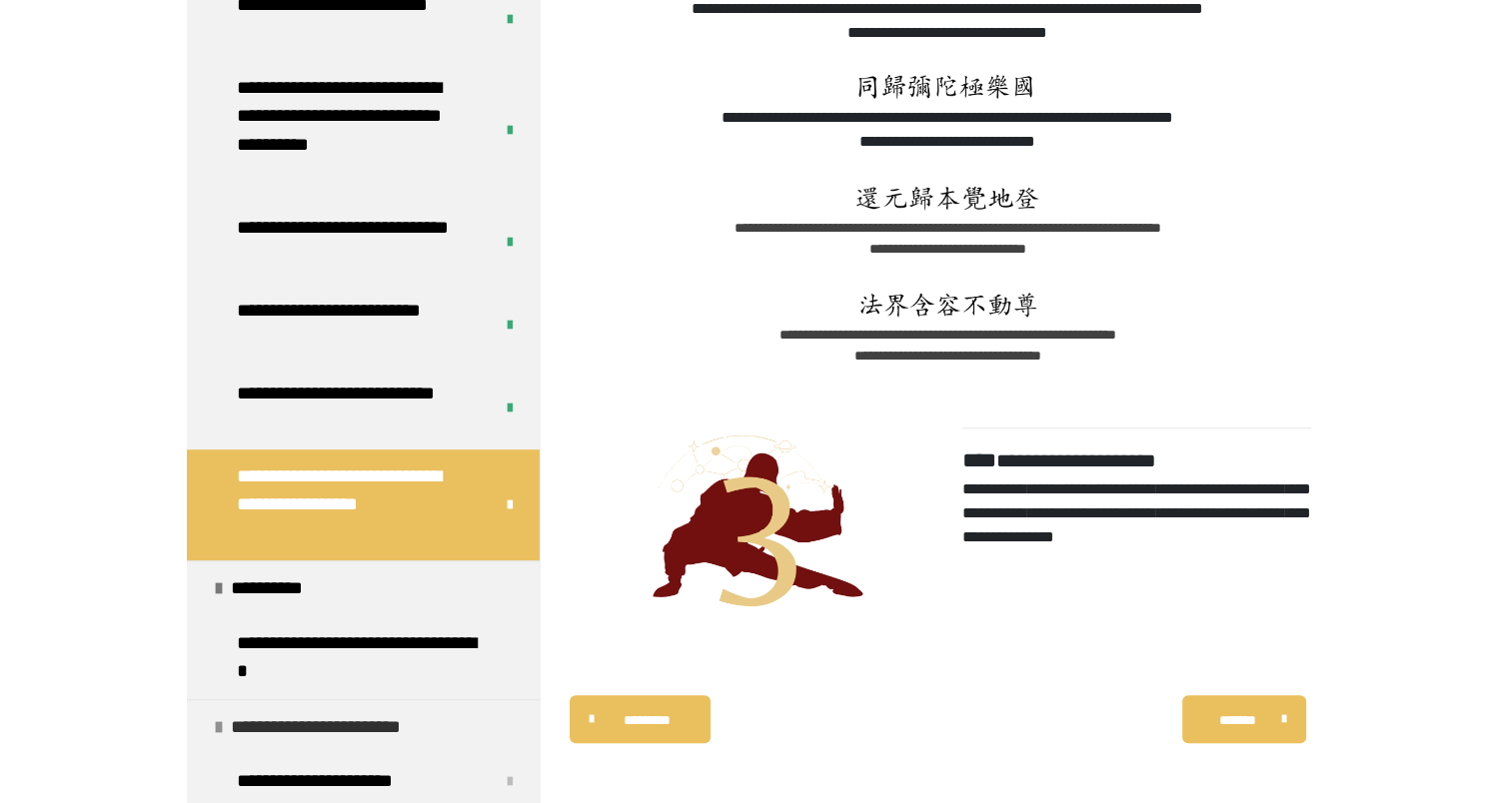 click on "**********" at bounding box center (334, 727) 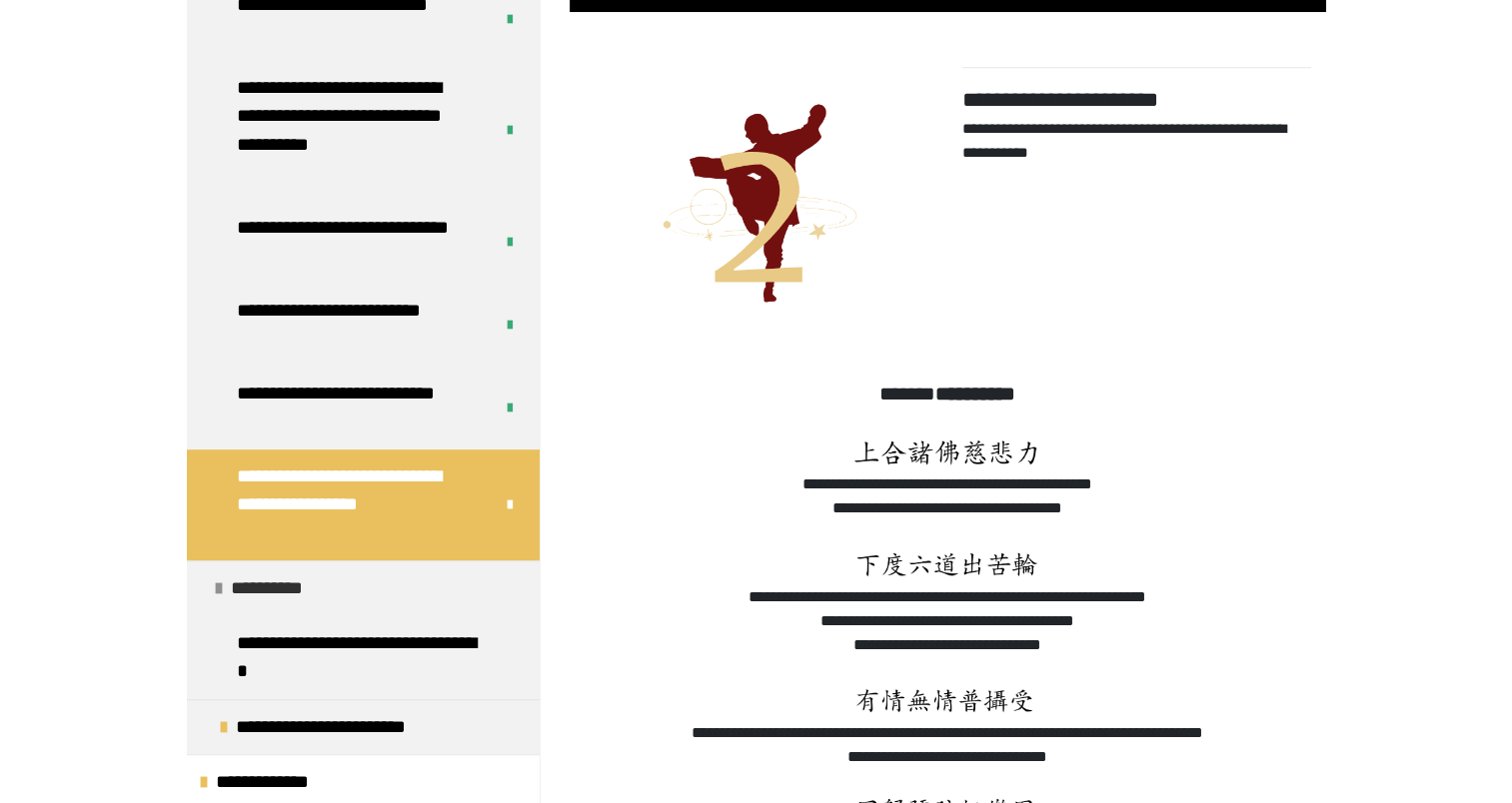 scroll, scrollTop: 1291, scrollLeft: 0, axis: vertical 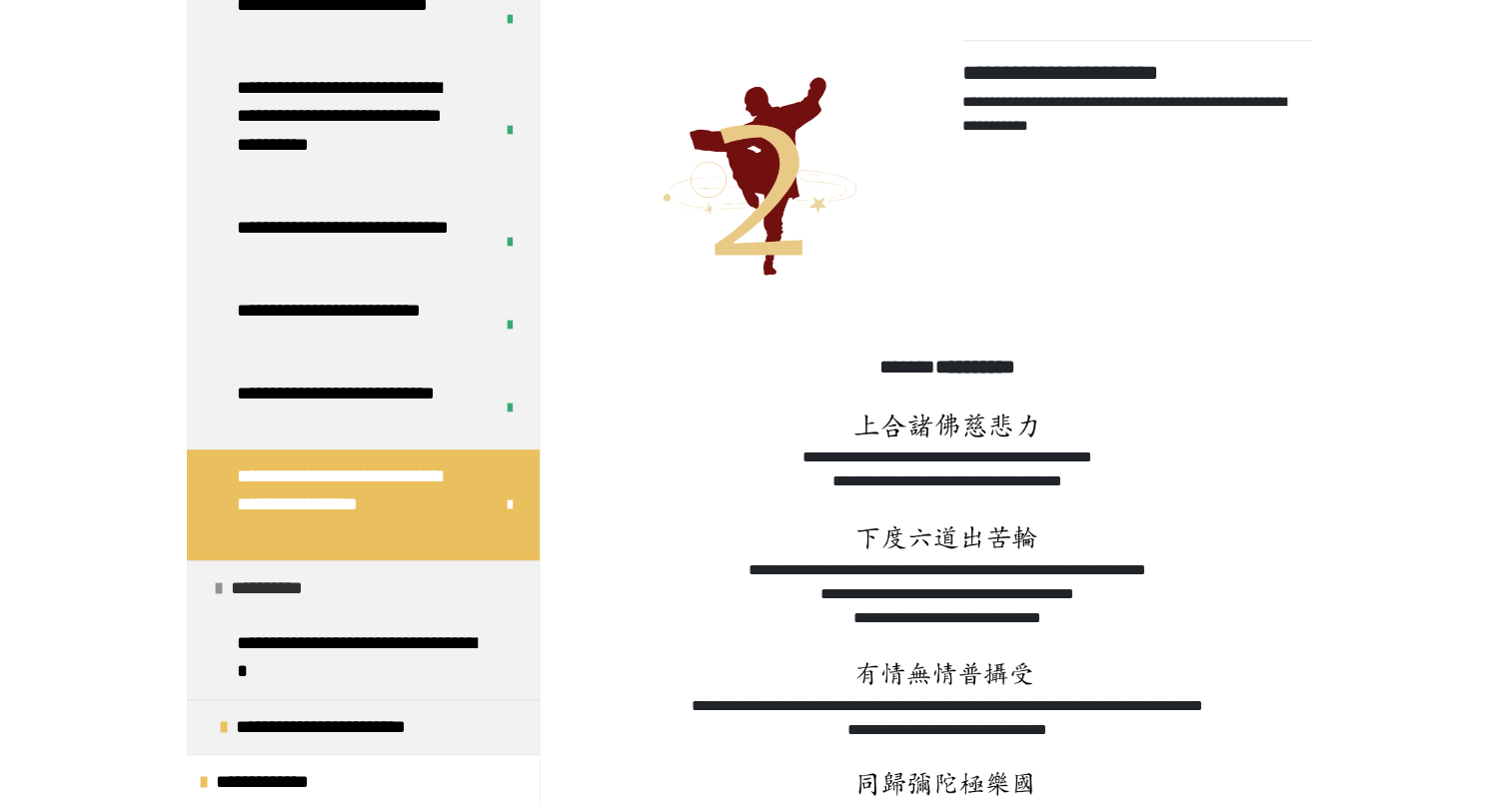 click on "**********" at bounding box center [282, 588] 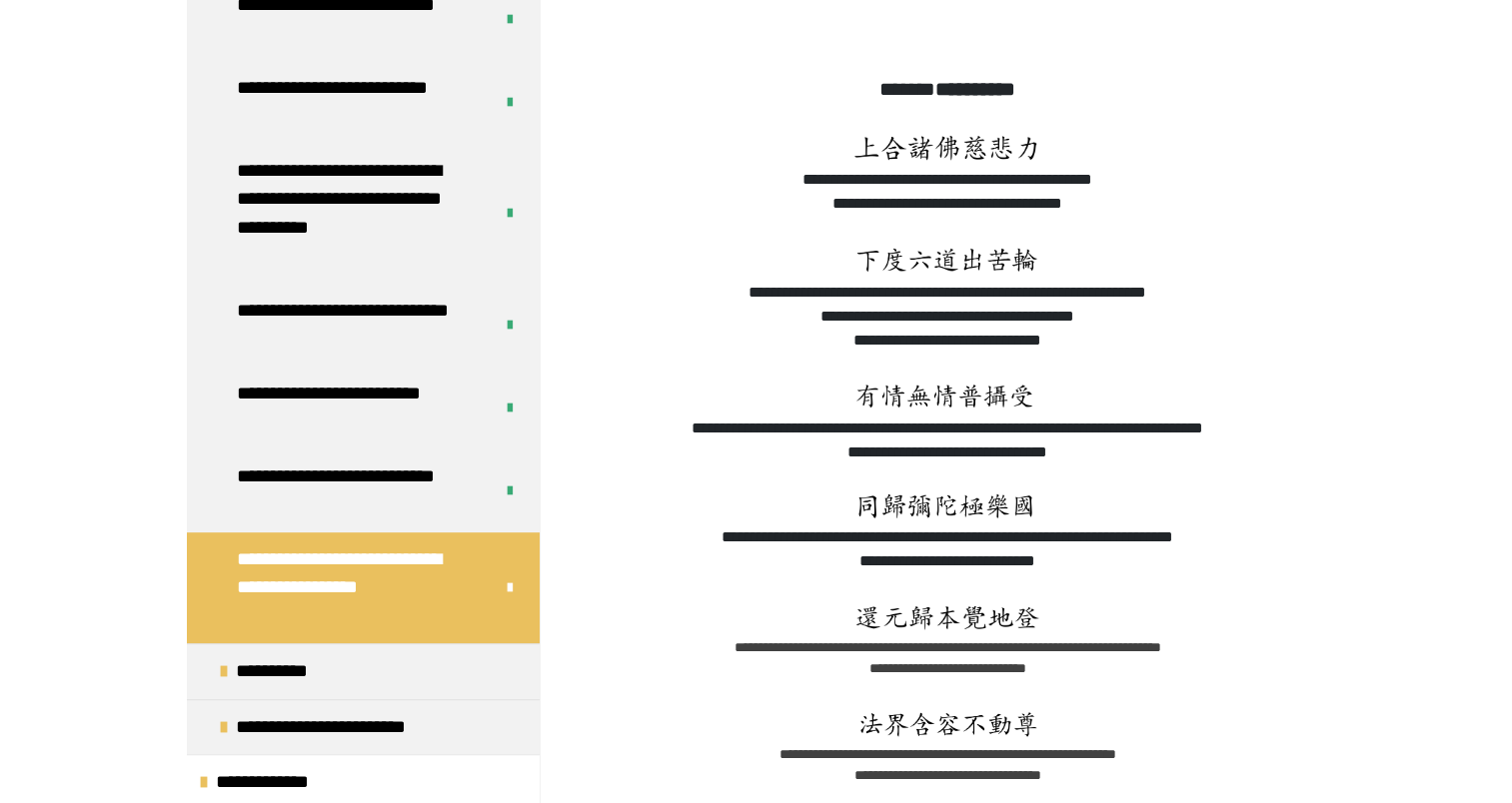 scroll, scrollTop: 1591, scrollLeft: 0, axis: vertical 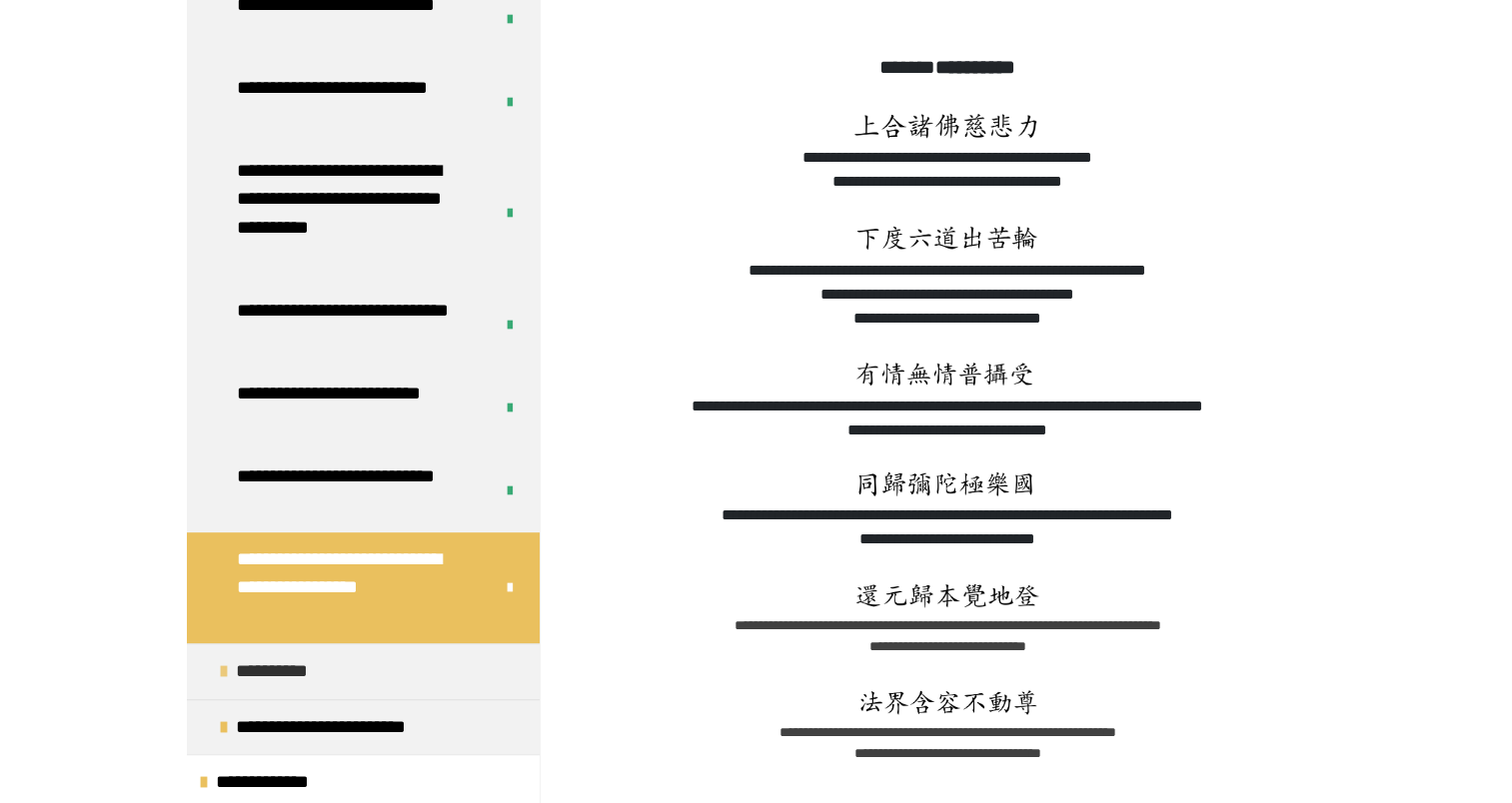click on "**********" at bounding box center (287, 671) 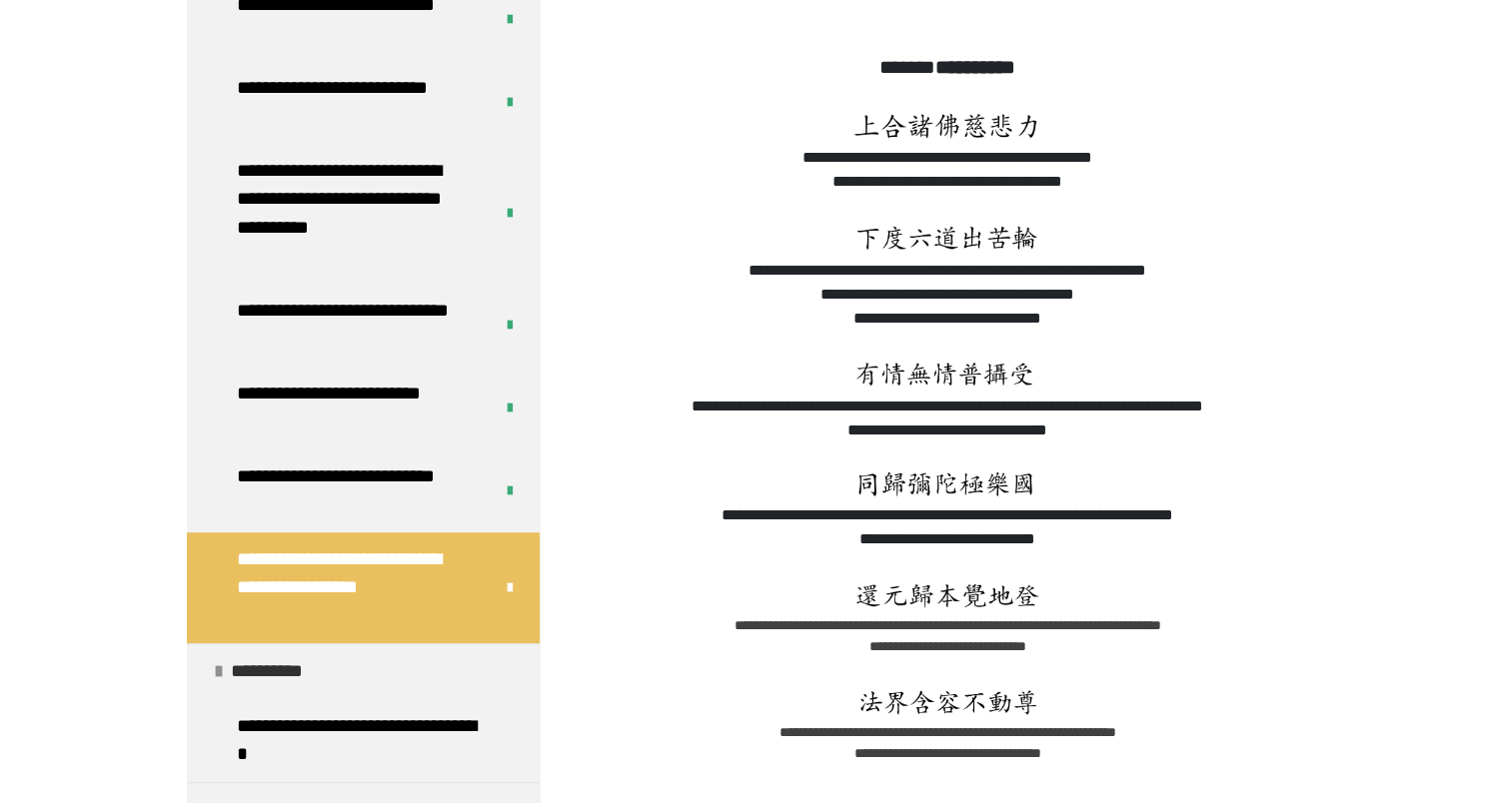 scroll, scrollTop: 958, scrollLeft: 0, axis: vertical 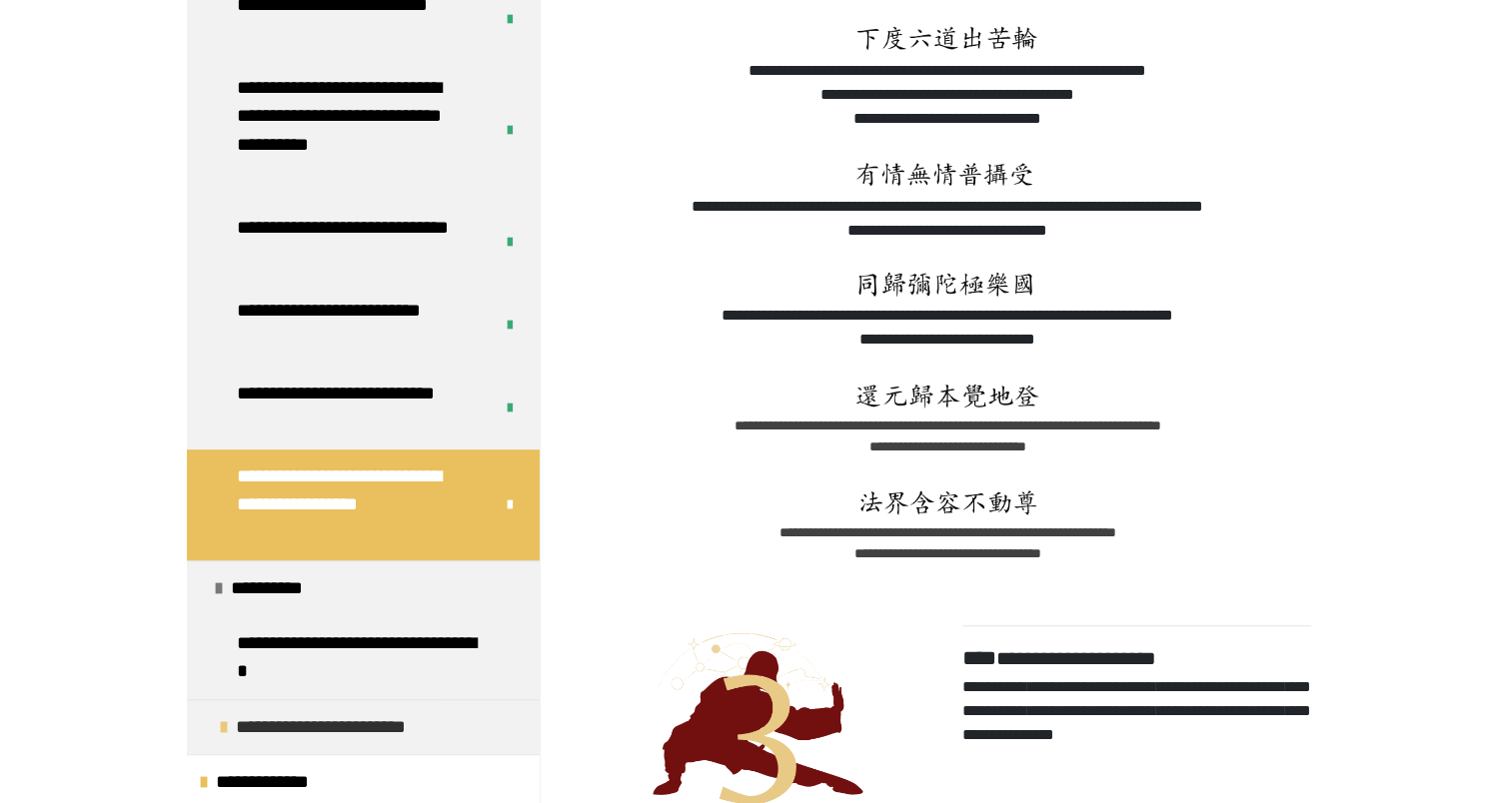 click on "**********" at bounding box center (339, 727) 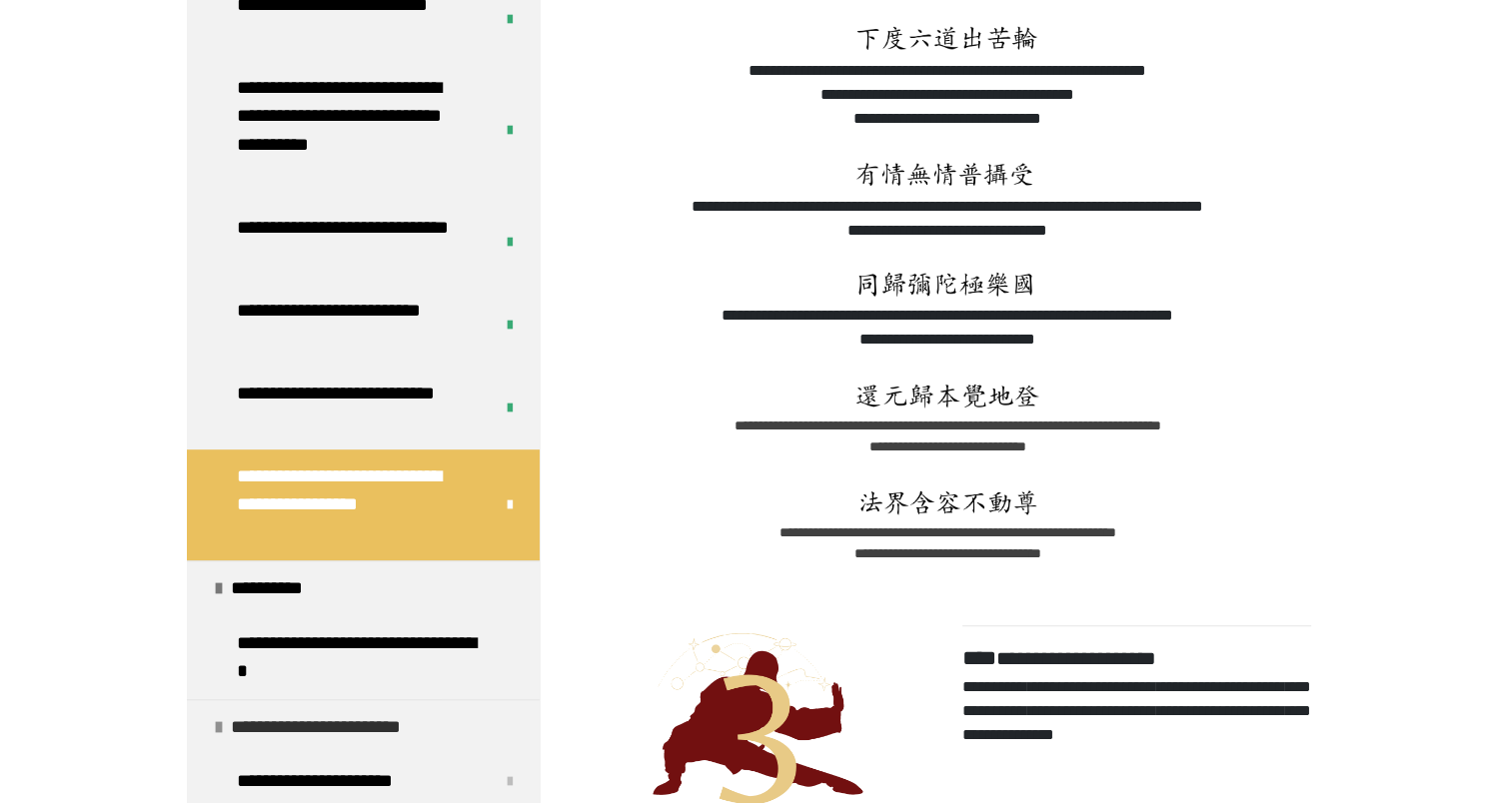 scroll, scrollTop: 1012, scrollLeft: 0, axis: vertical 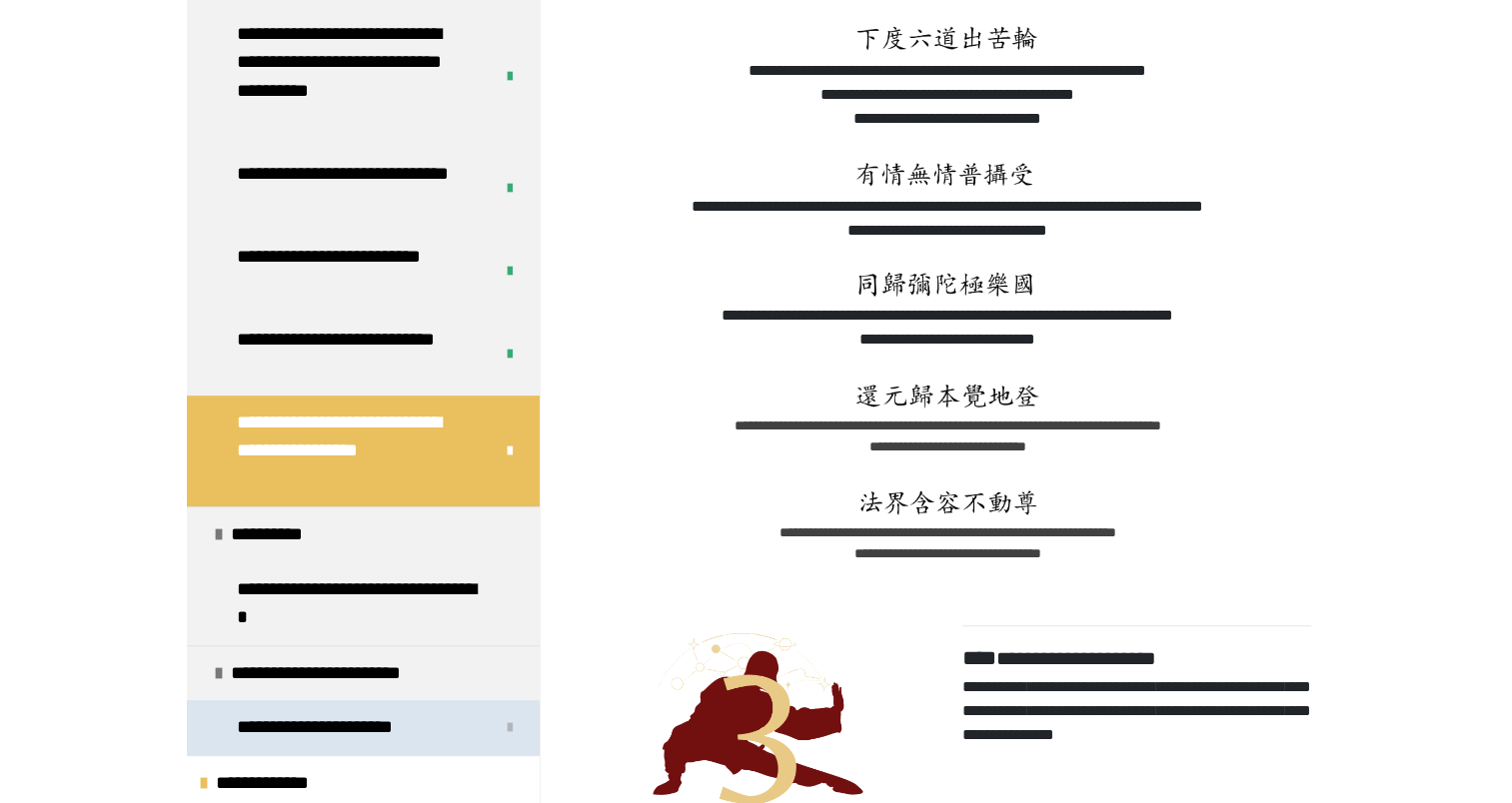 click on "**********" at bounding box center [323, 727] 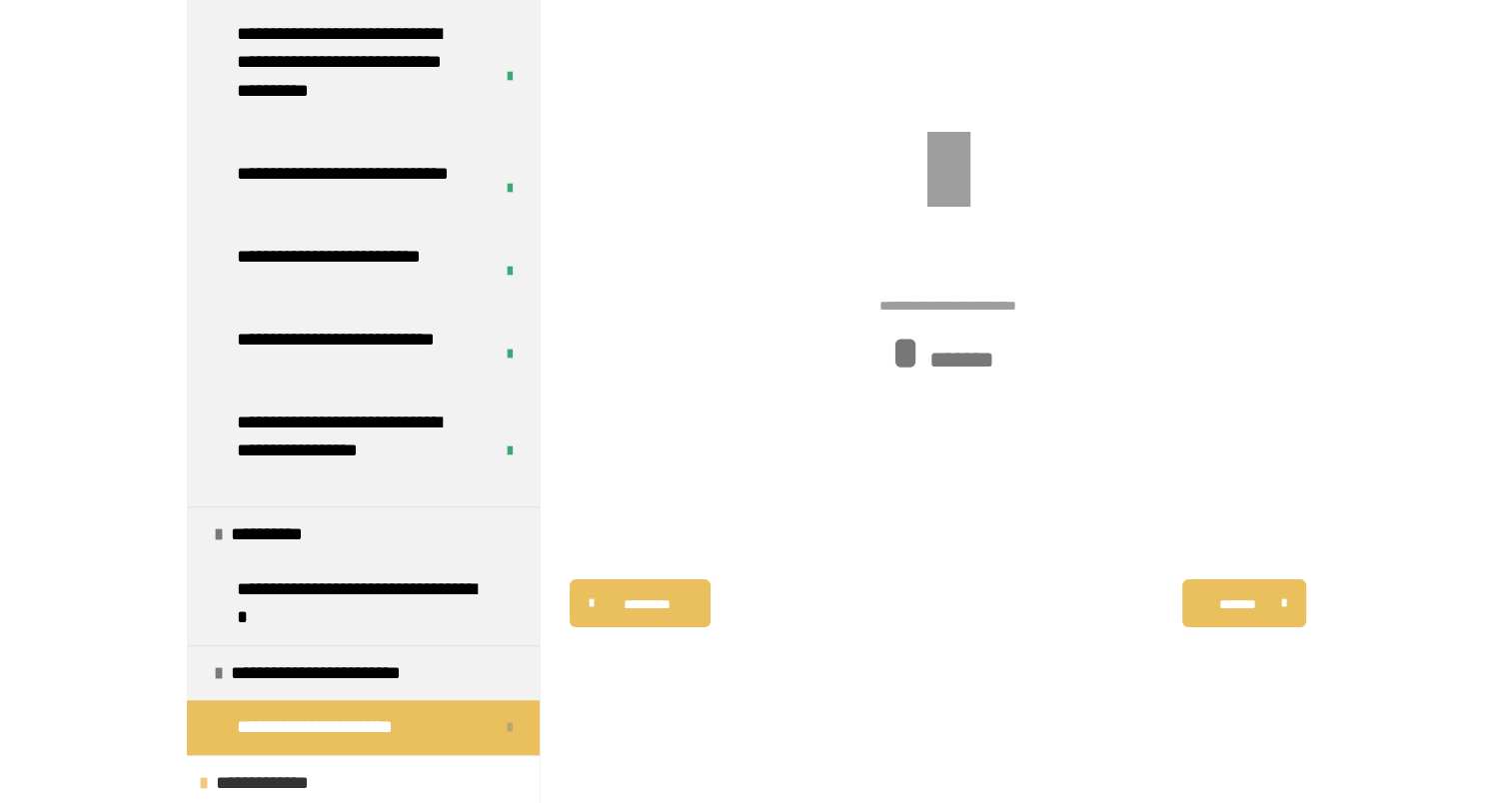 scroll, scrollTop: 340, scrollLeft: 0, axis: vertical 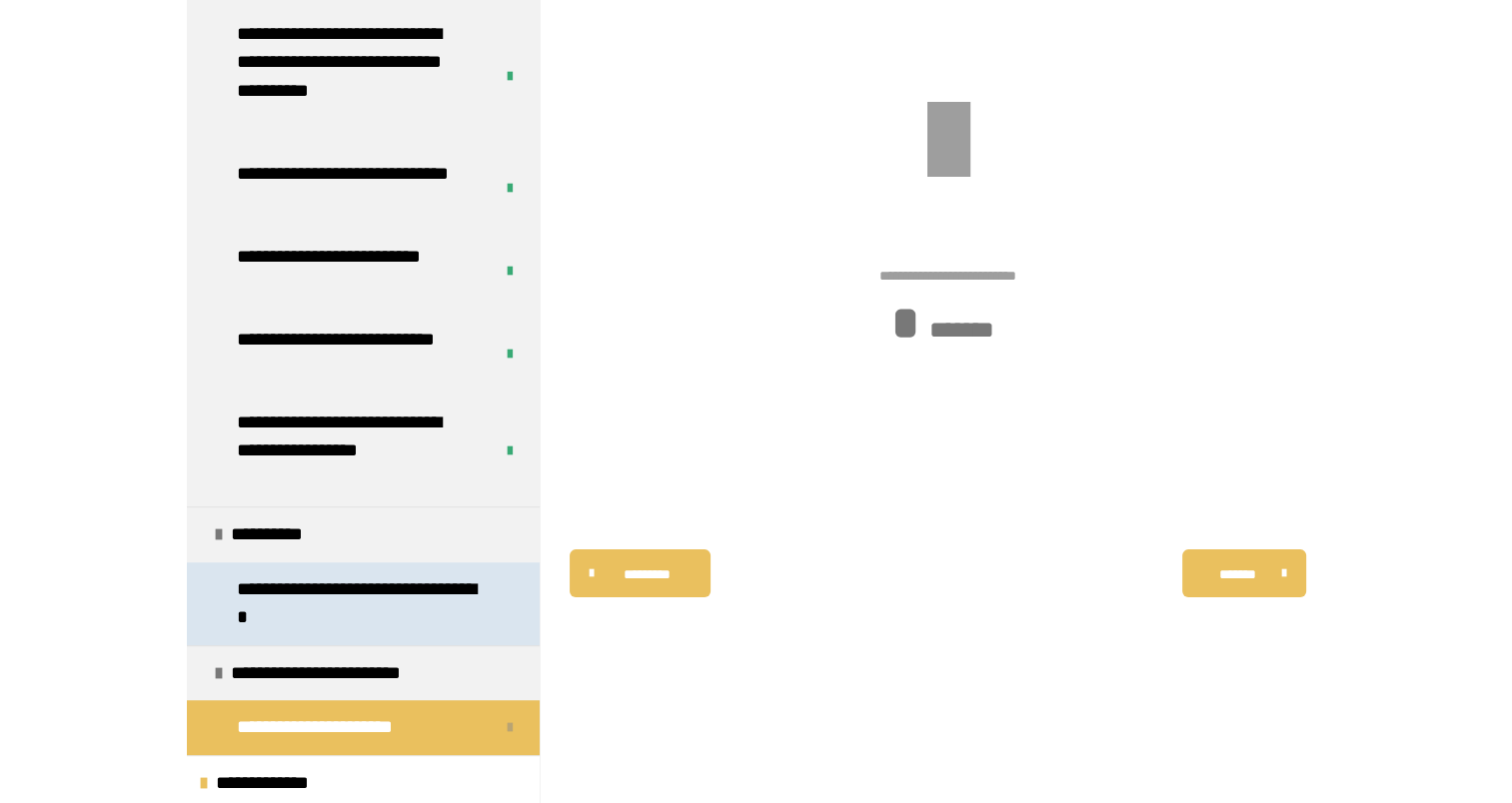 click on "**********" at bounding box center [358, 603] 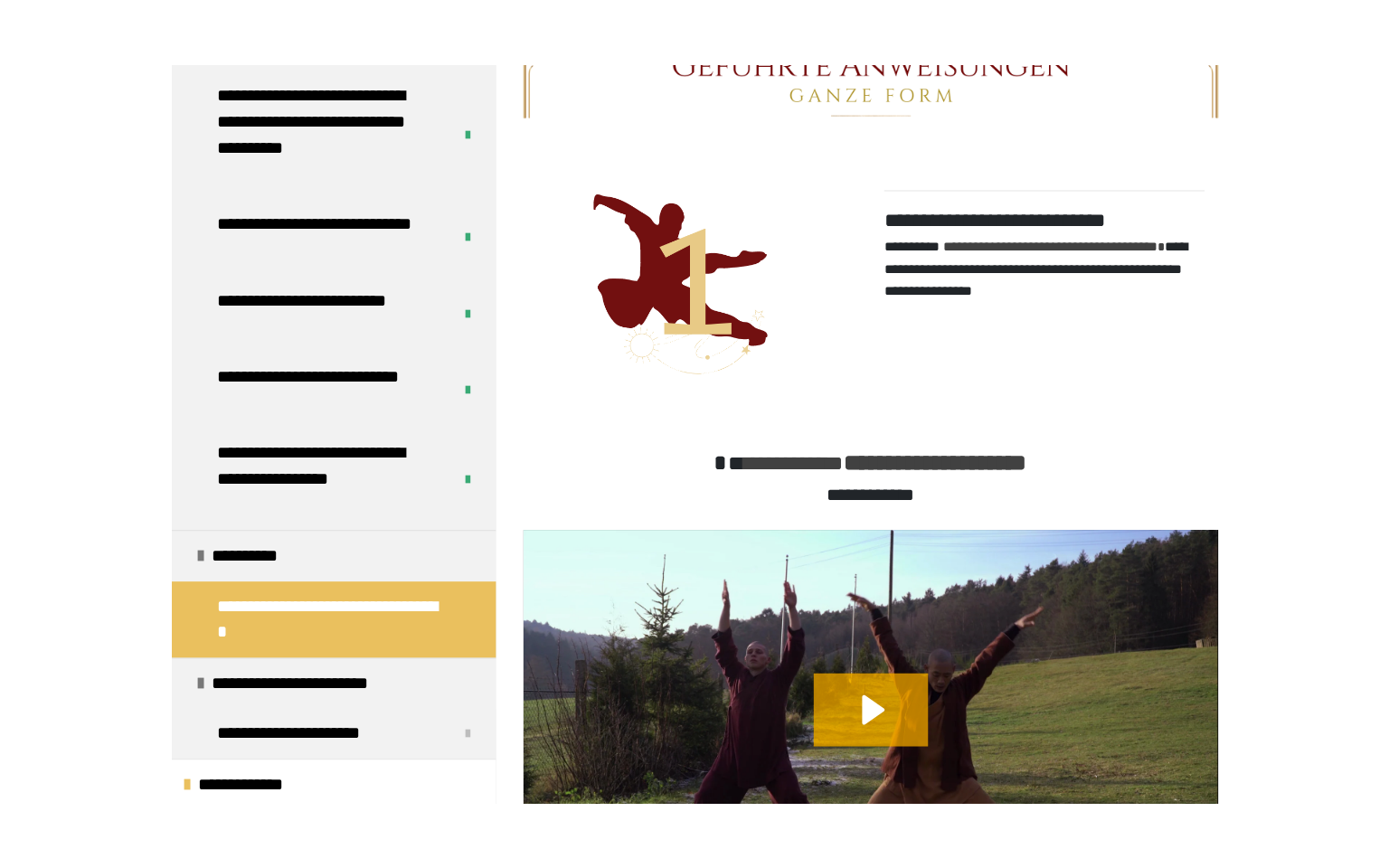 scroll, scrollTop: 515, scrollLeft: 0, axis: vertical 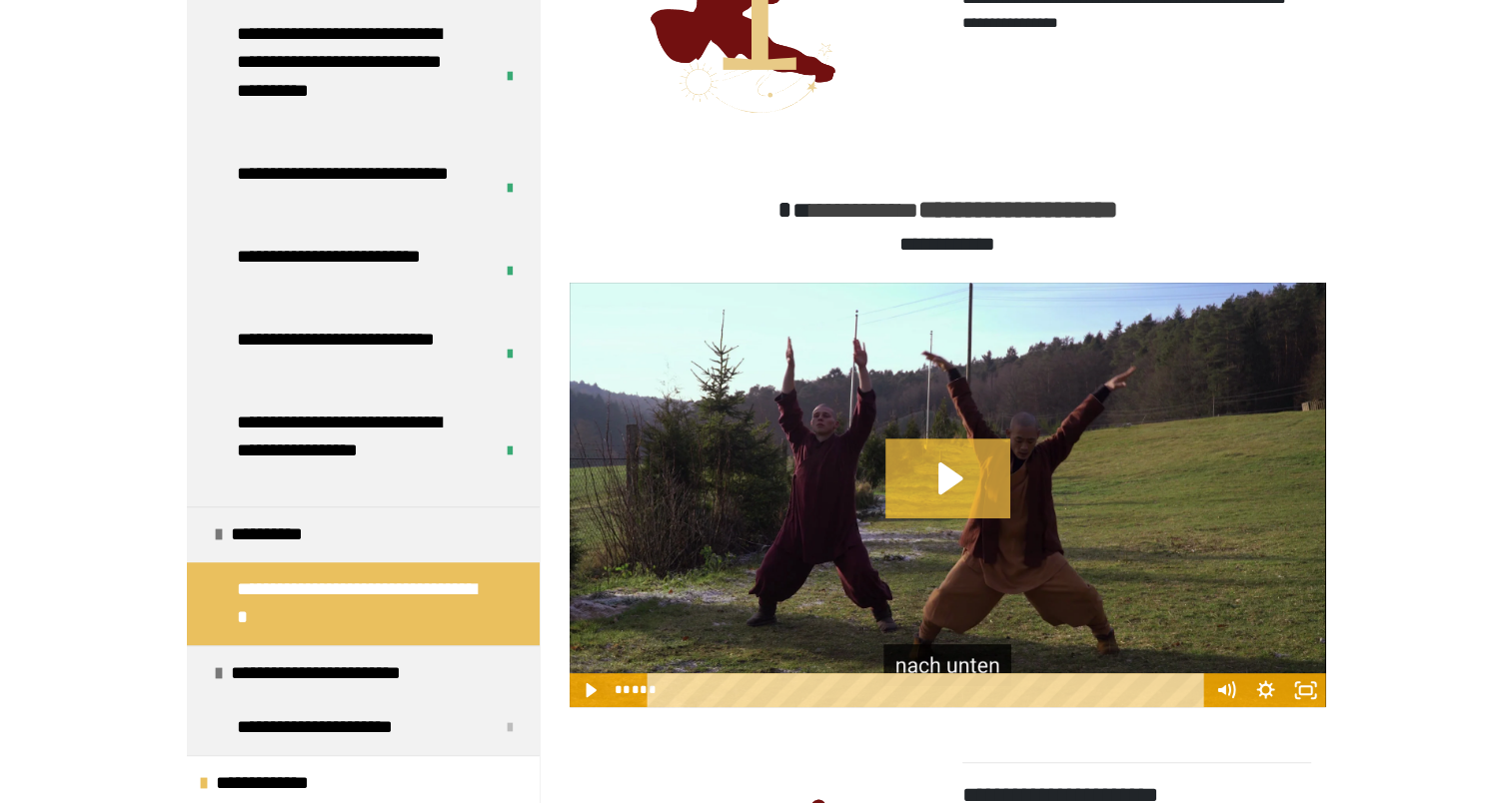 click 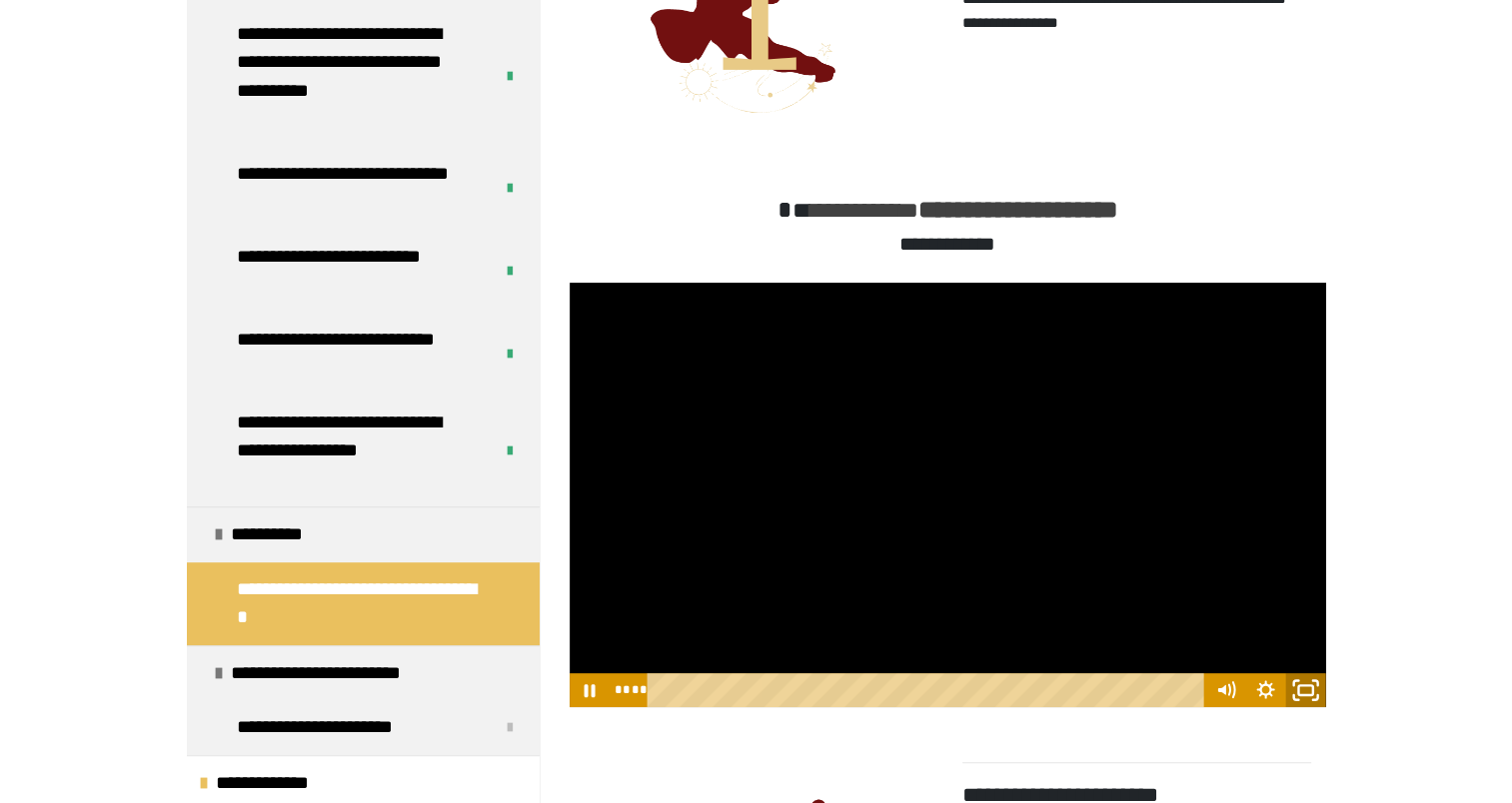 click 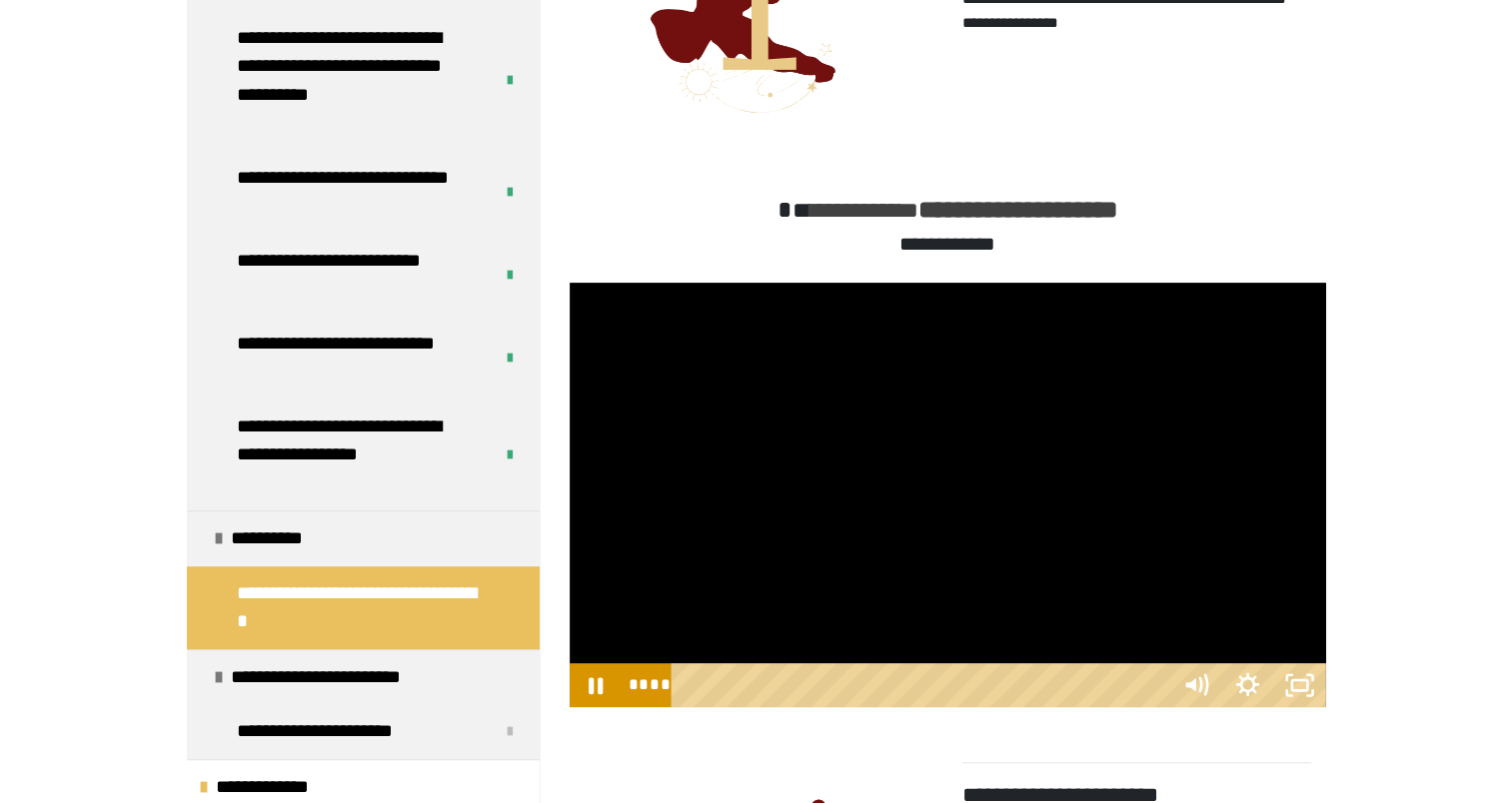 scroll, scrollTop: 856, scrollLeft: 0, axis: vertical 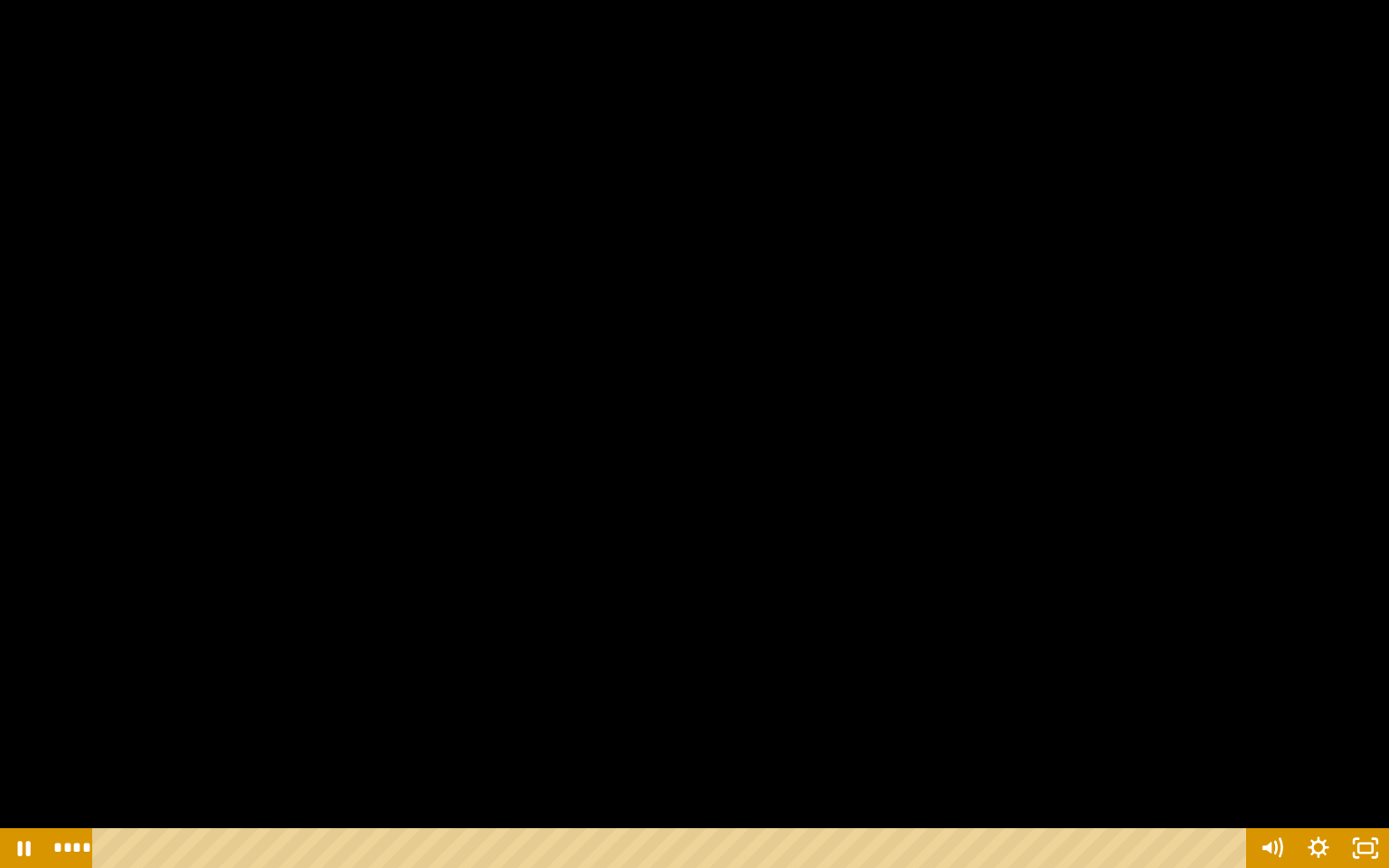 click at bounding box center (694, 434) 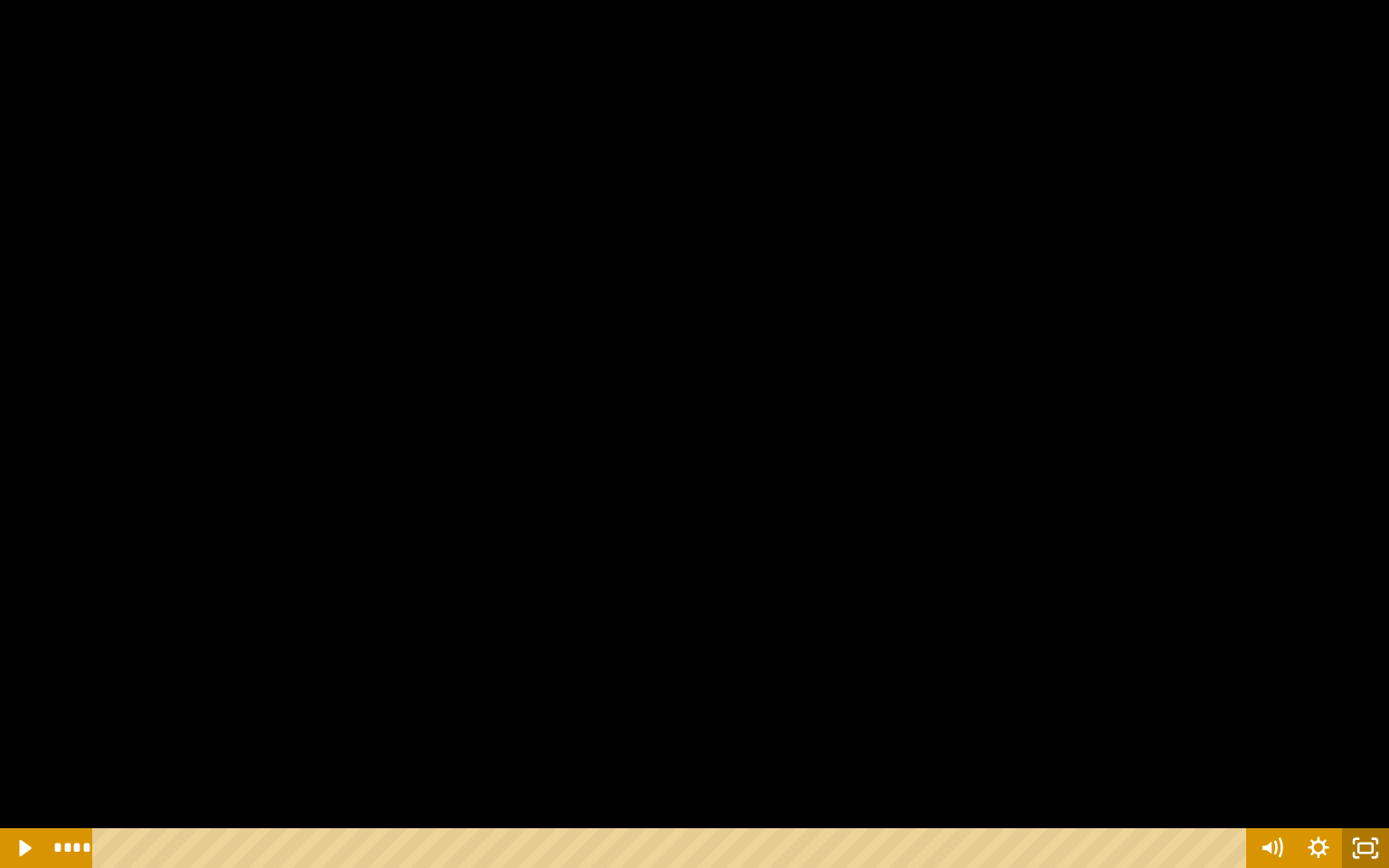 click 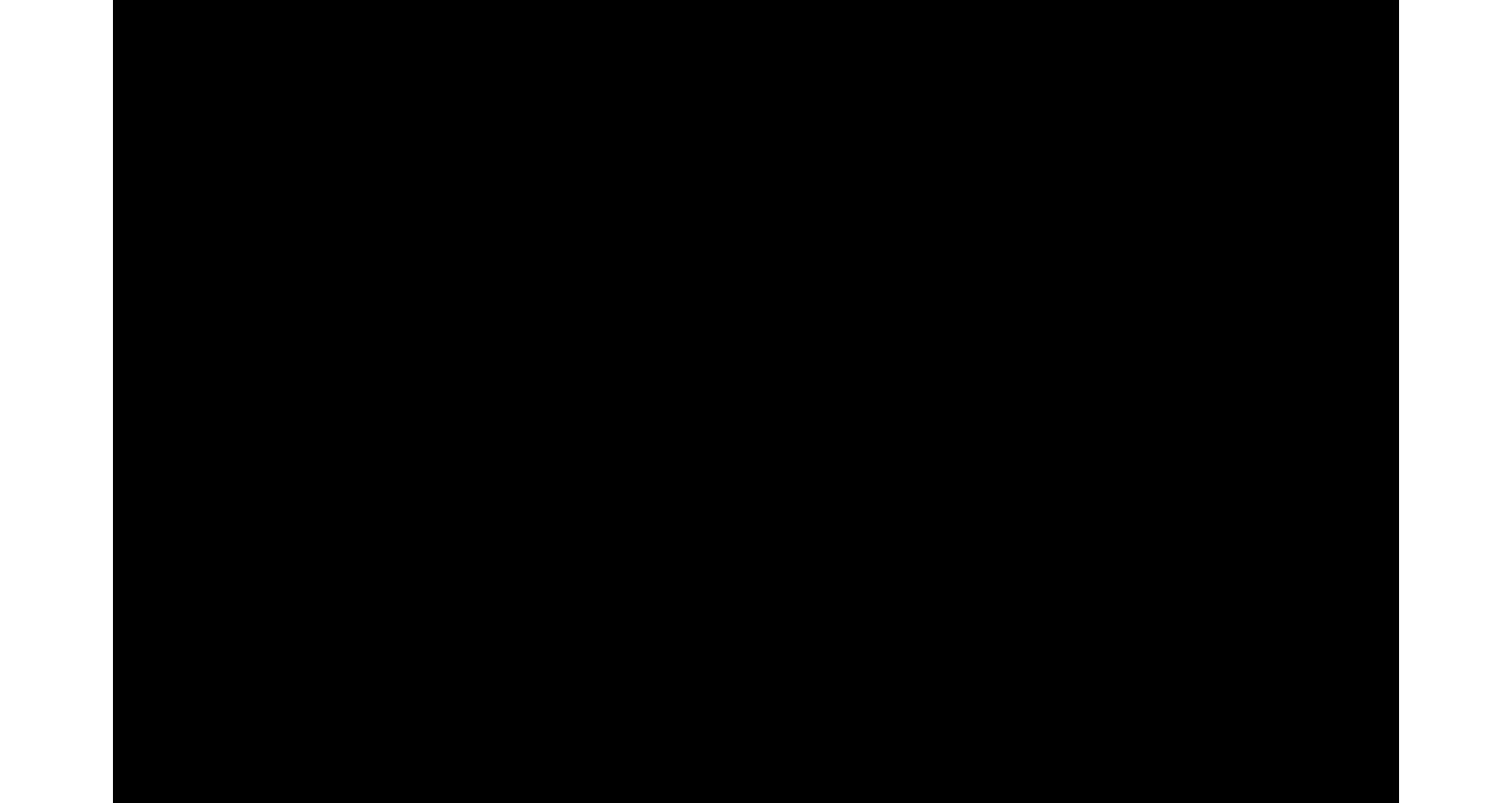 scroll, scrollTop: 1012, scrollLeft: 0, axis: vertical 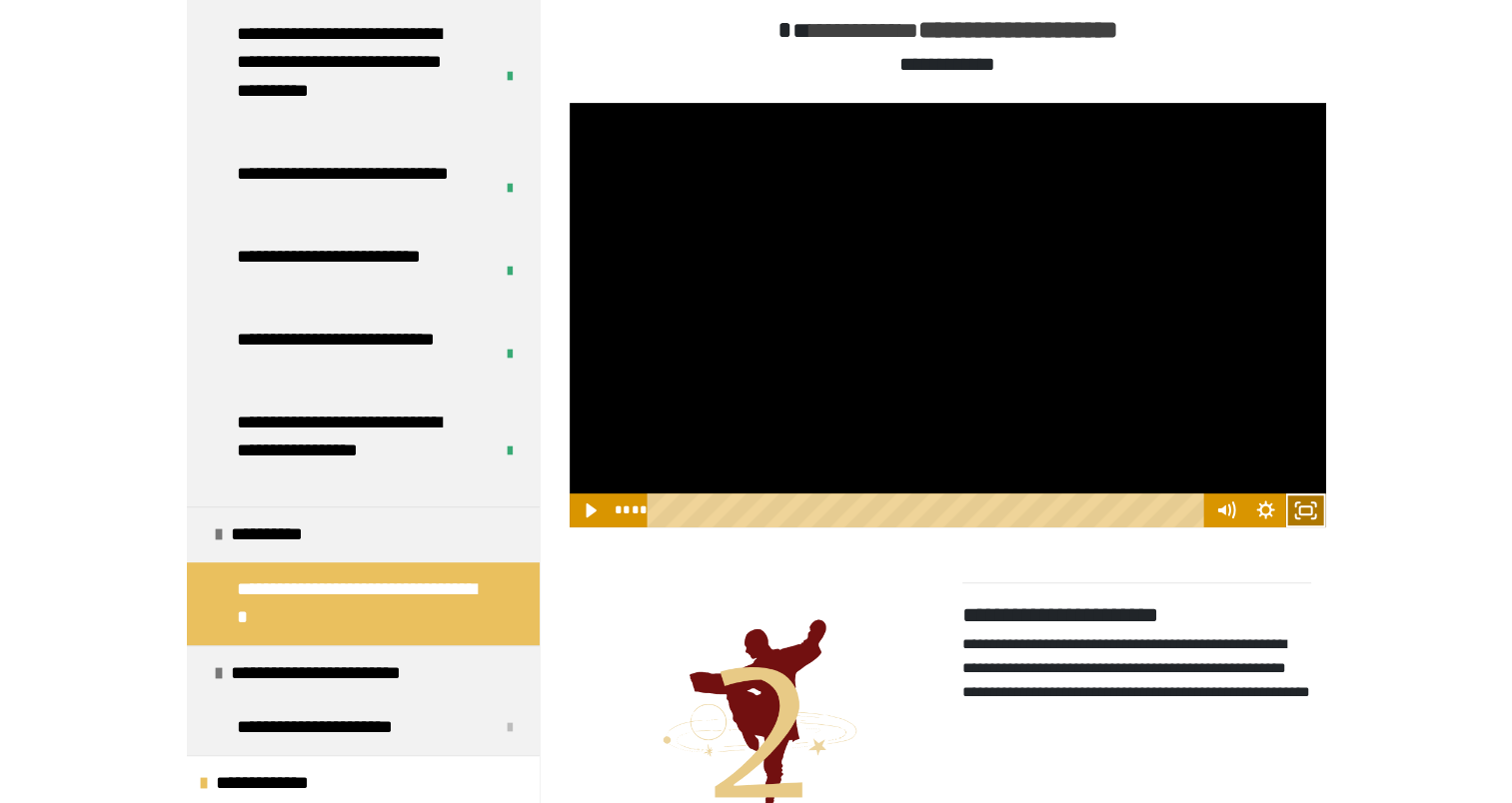drag, startPoint x: 1309, startPoint y: 517, endPoint x: 1313, endPoint y: 620, distance: 103.077641 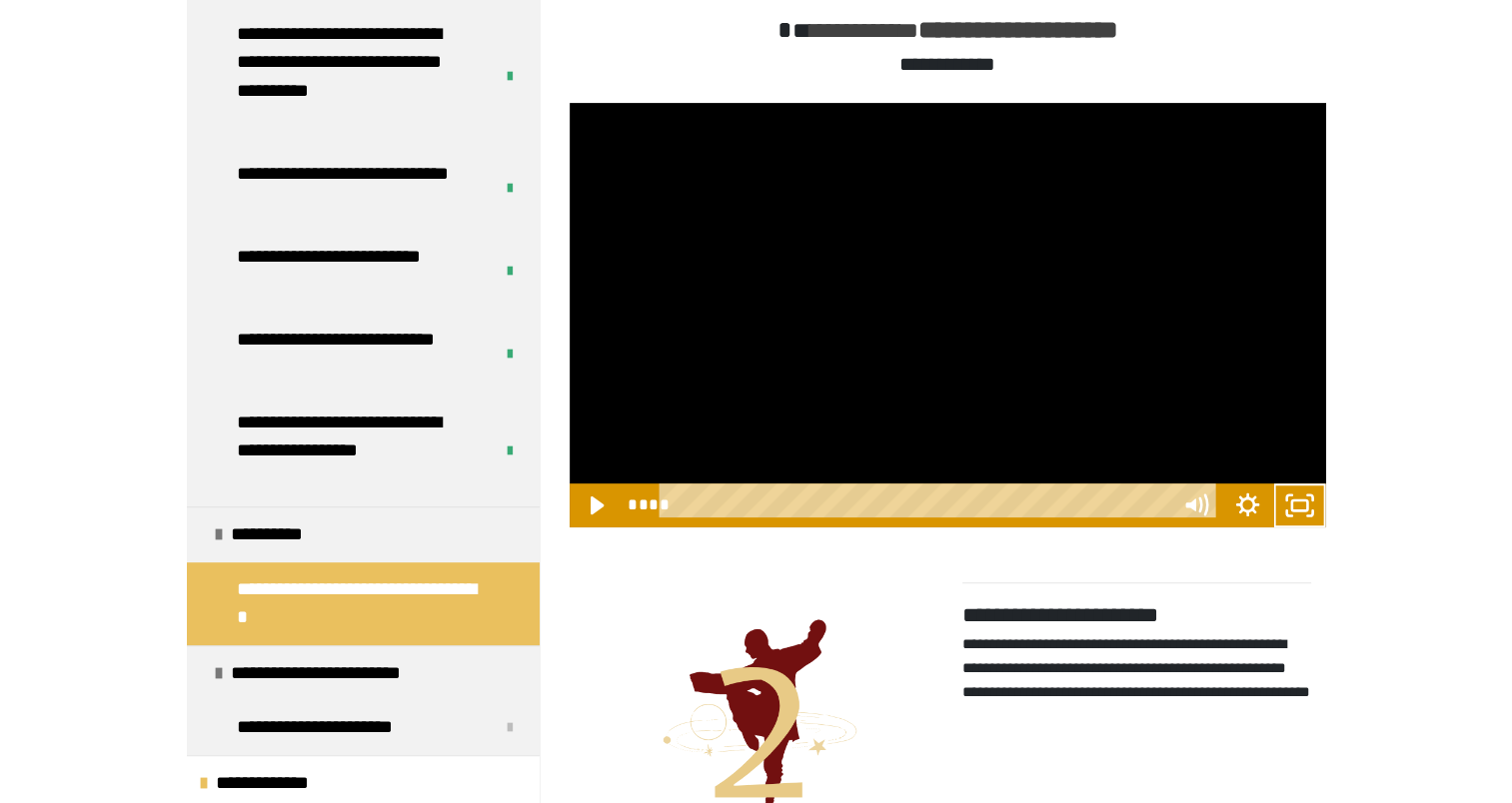 scroll, scrollTop: 856, scrollLeft: 0, axis: vertical 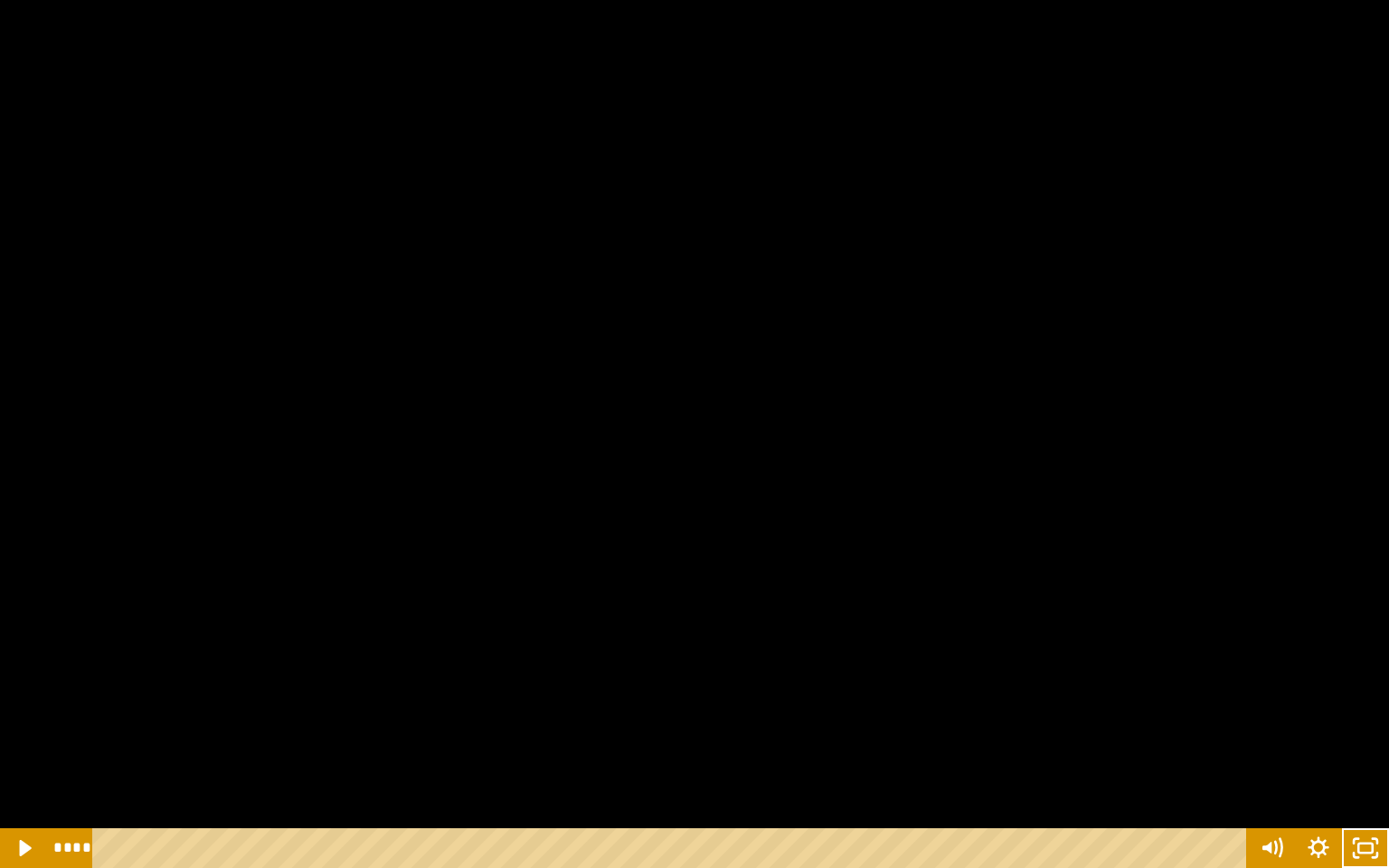 click at bounding box center (694, 434) 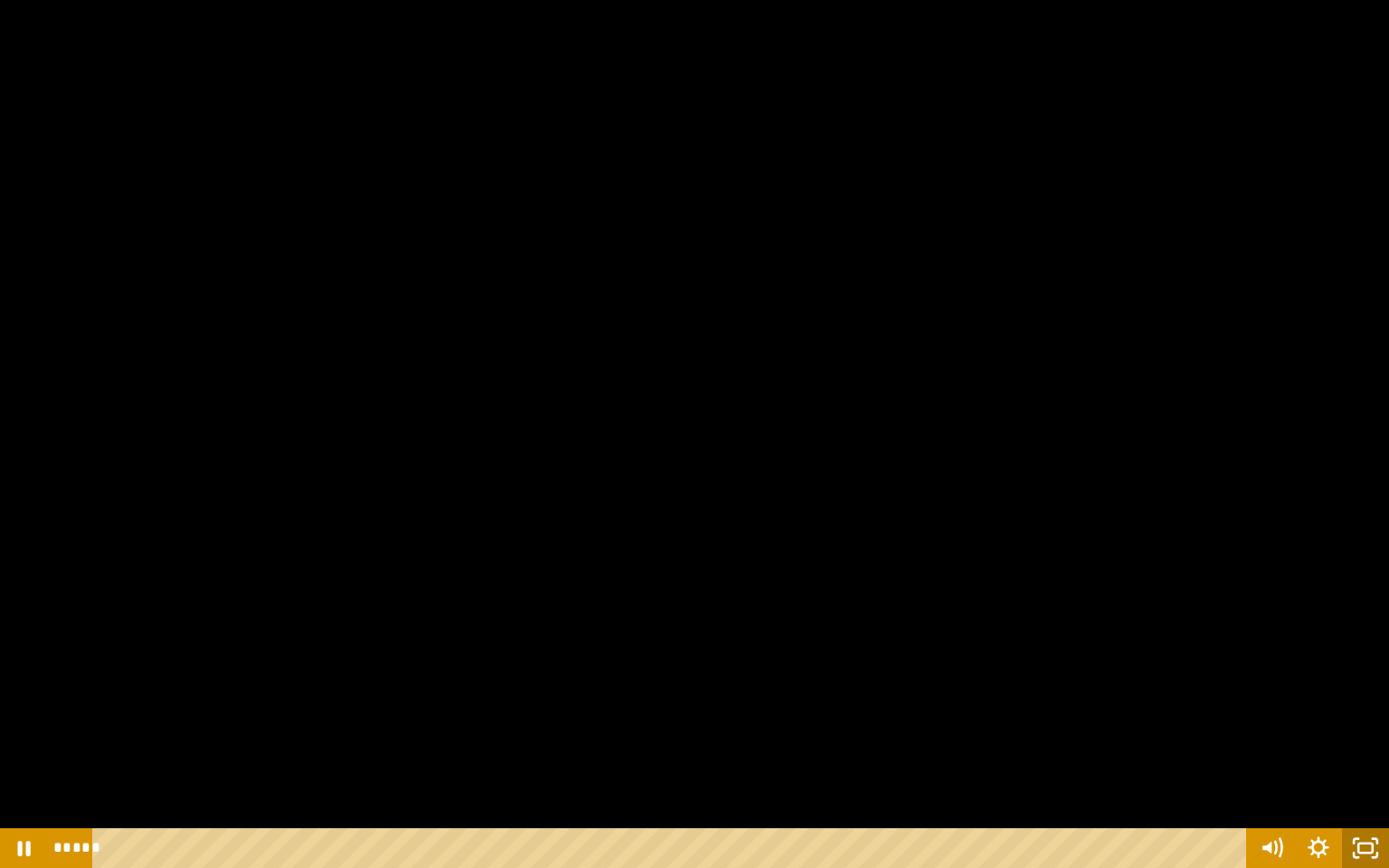 click 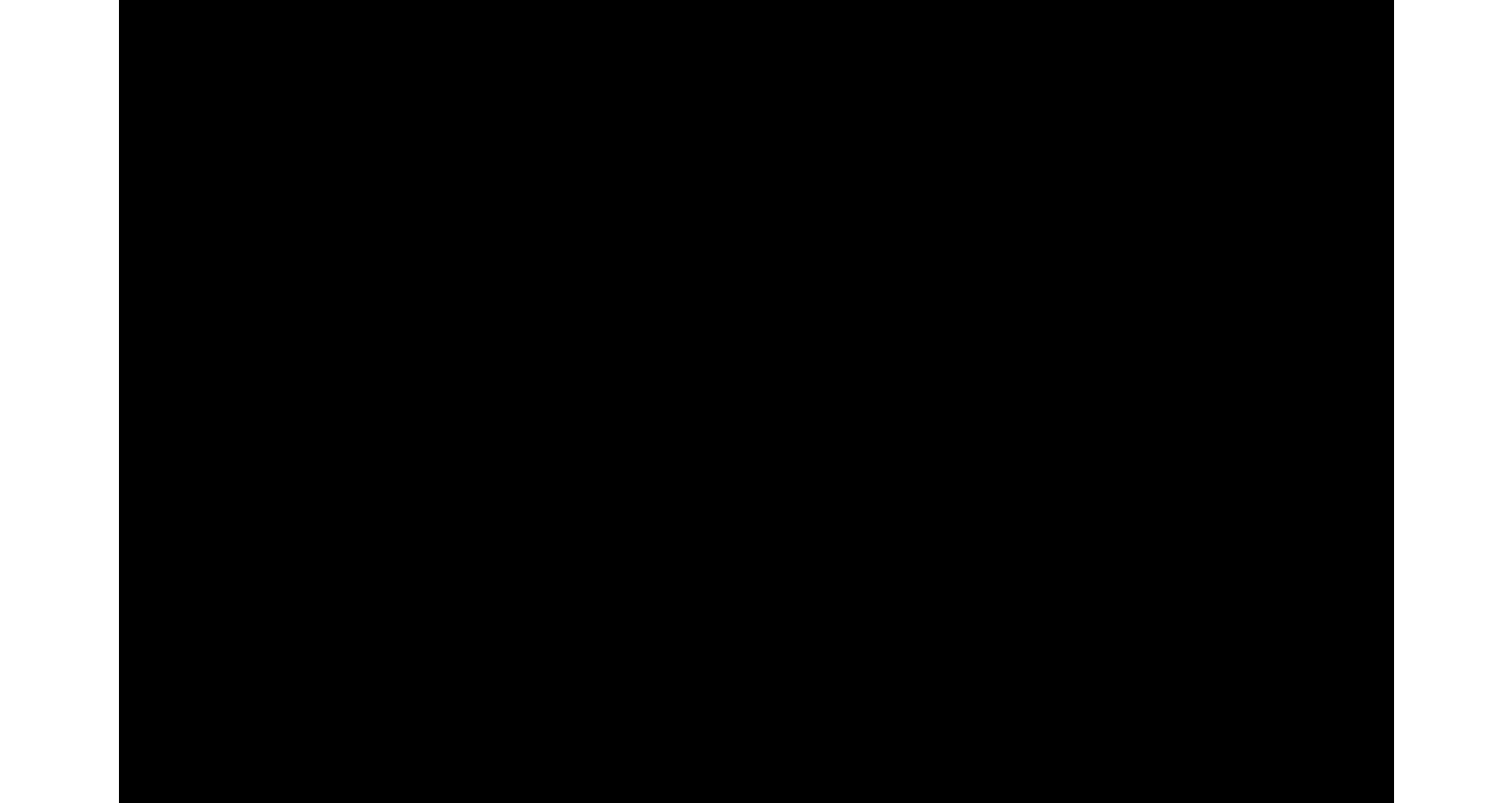 scroll, scrollTop: 1012, scrollLeft: 0, axis: vertical 